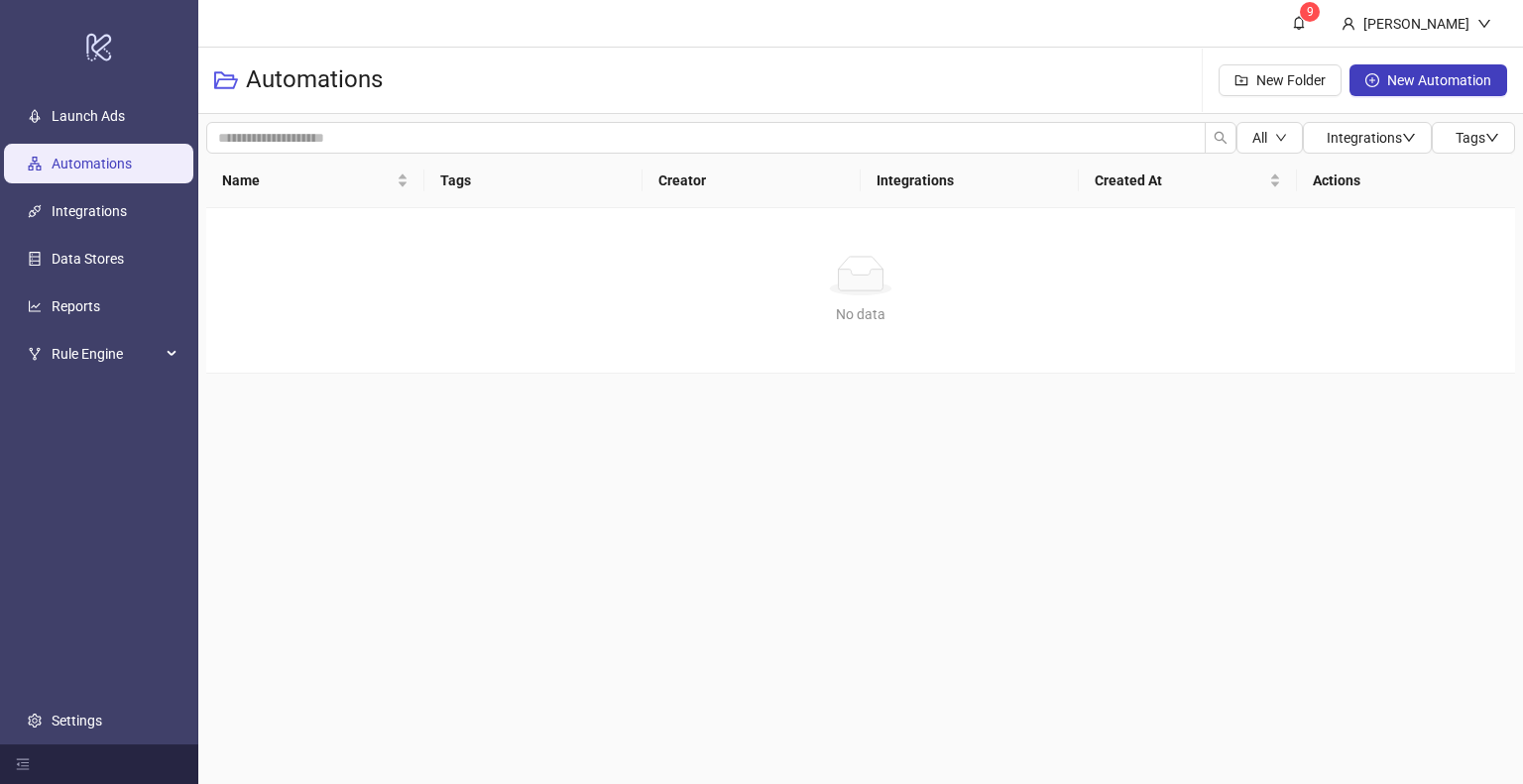 scroll, scrollTop: 0, scrollLeft: 0, axis: both 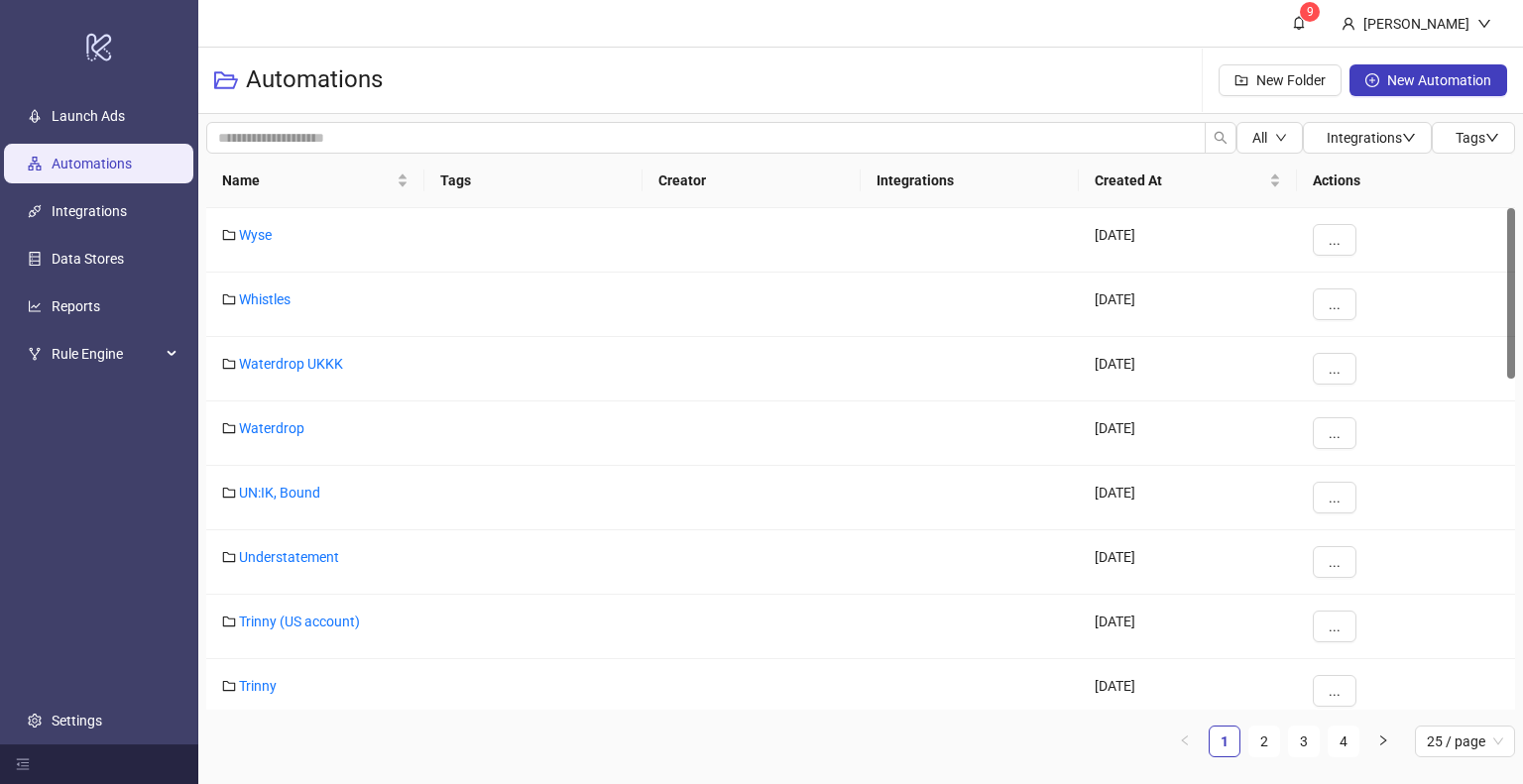 drag, startPoint x: 1261, startPoint y: 740, endPoint x: 1219, endPoint y: 710, distance: 51.613952 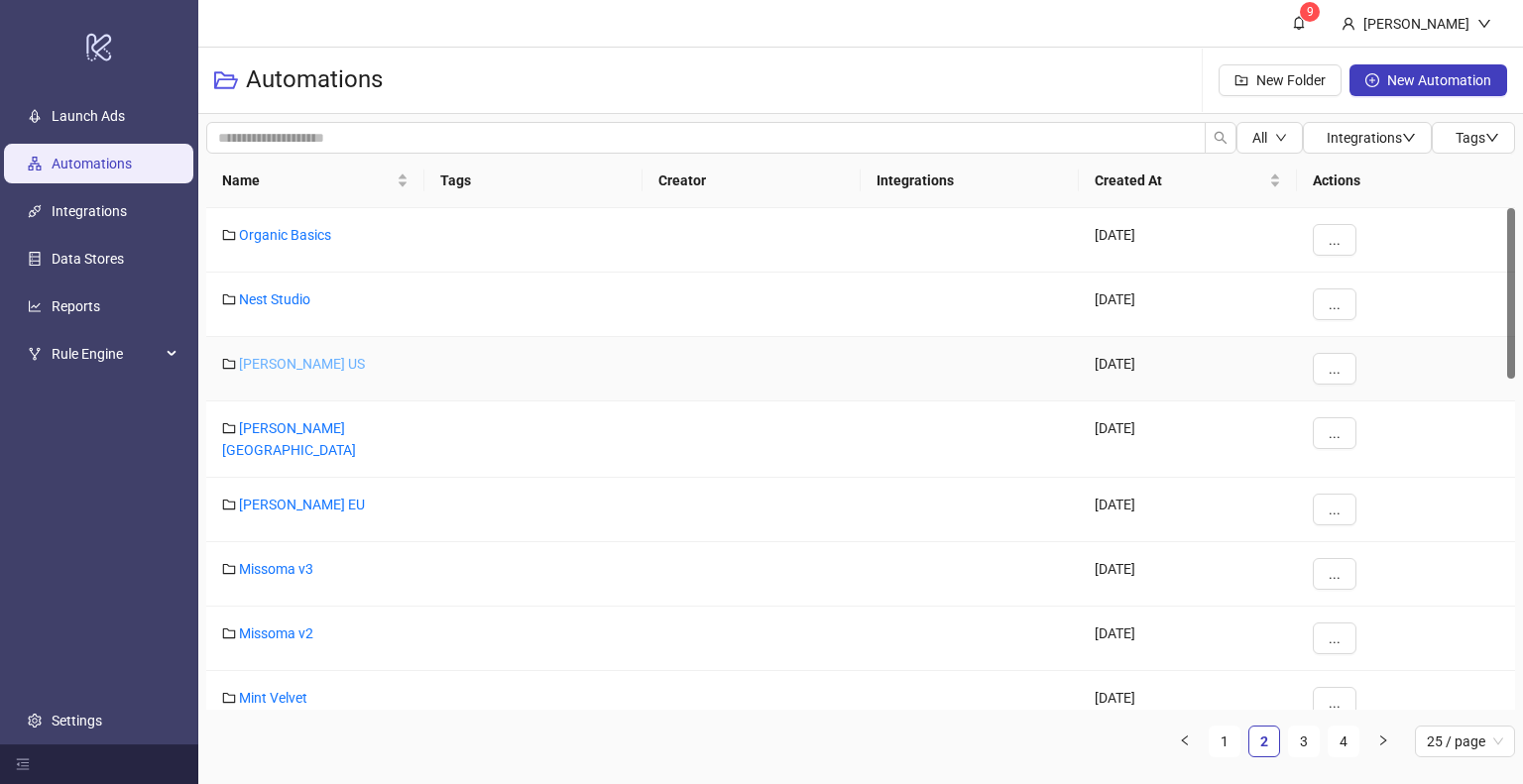 click on "[PERSON_NAME] US" at bounding box center (301, 364) 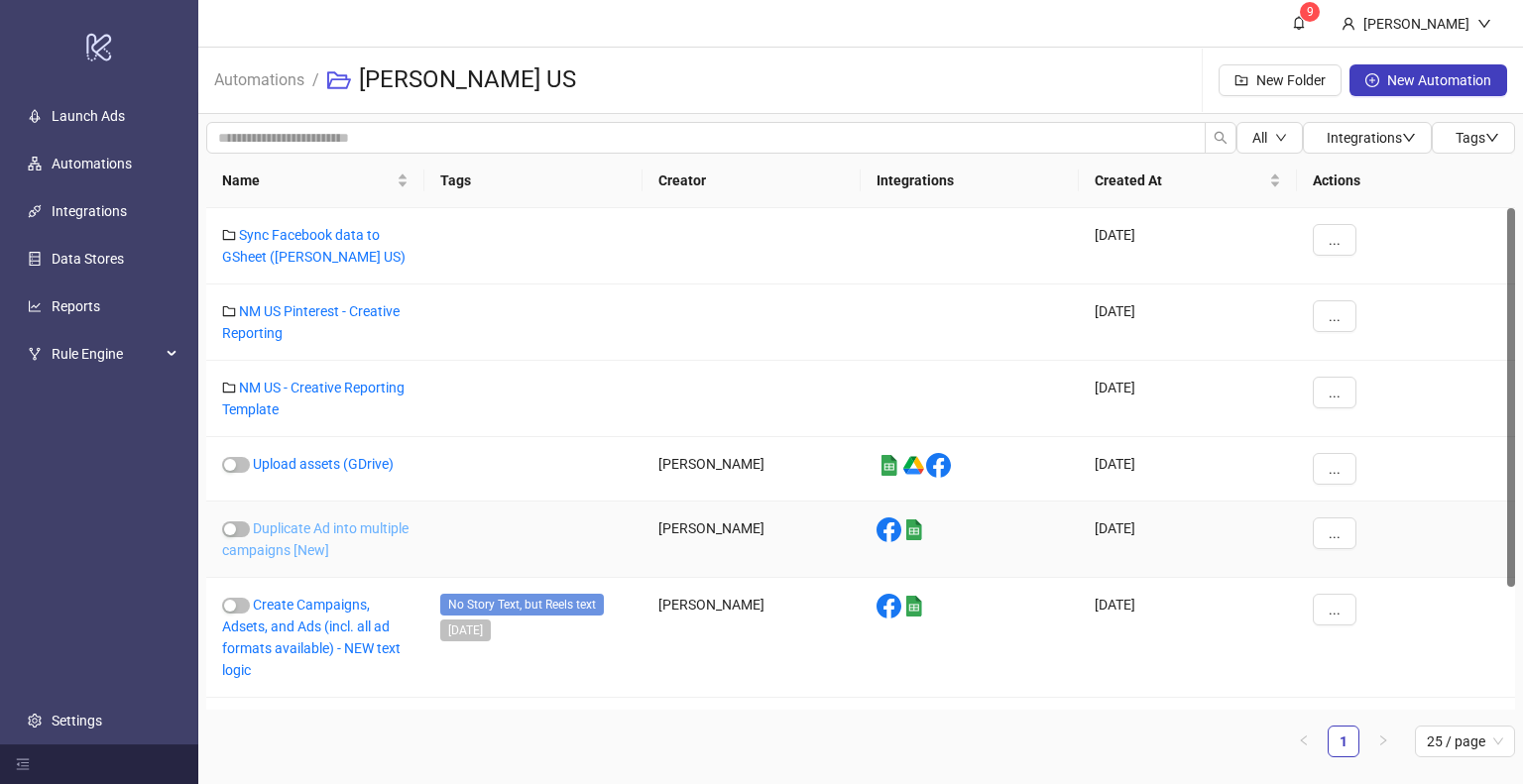 click on "Duplicate Ad into multiple campaigns [New]" at bounding box center [315, 539] 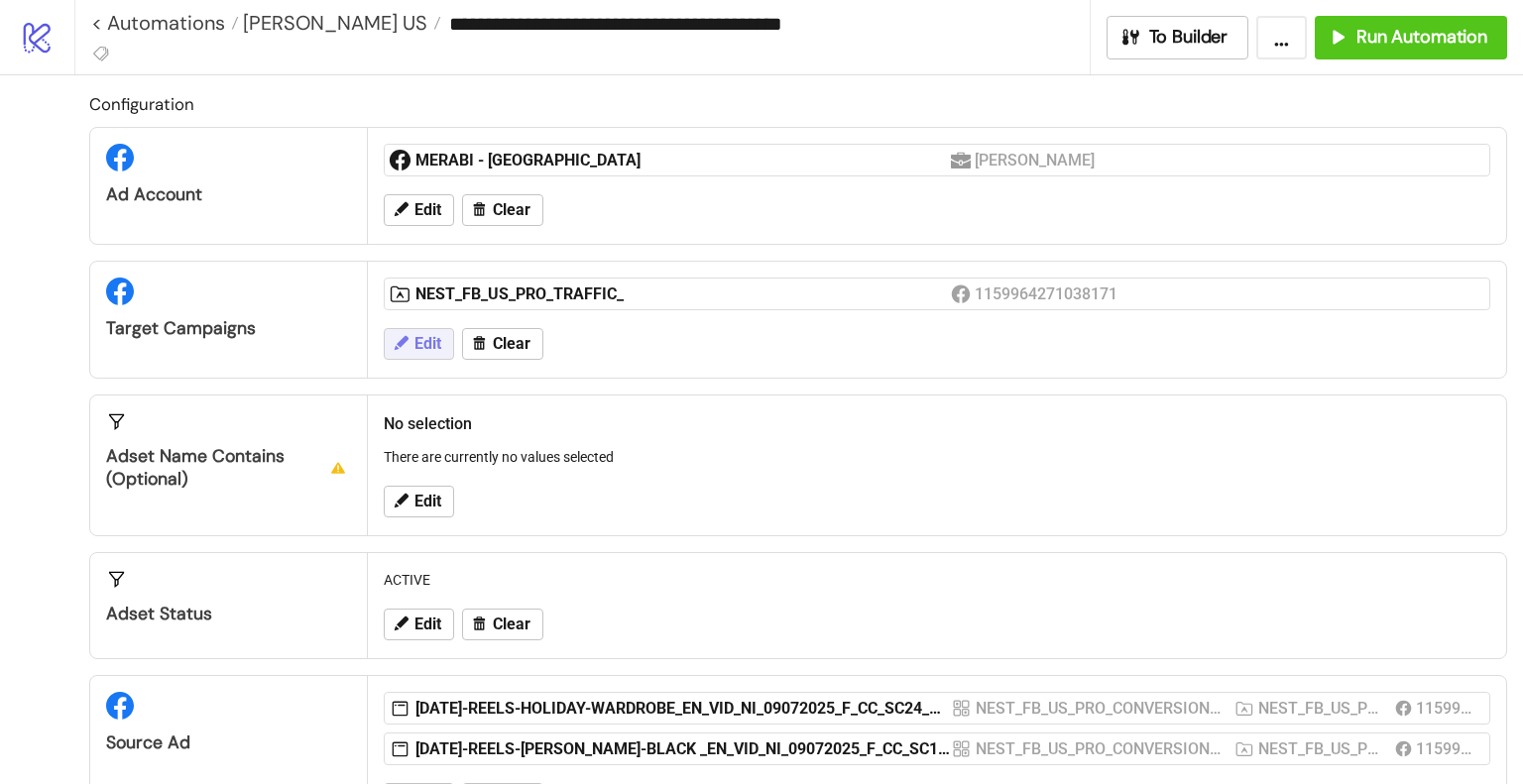 click on "Edit" at bounding box center [427, 344] 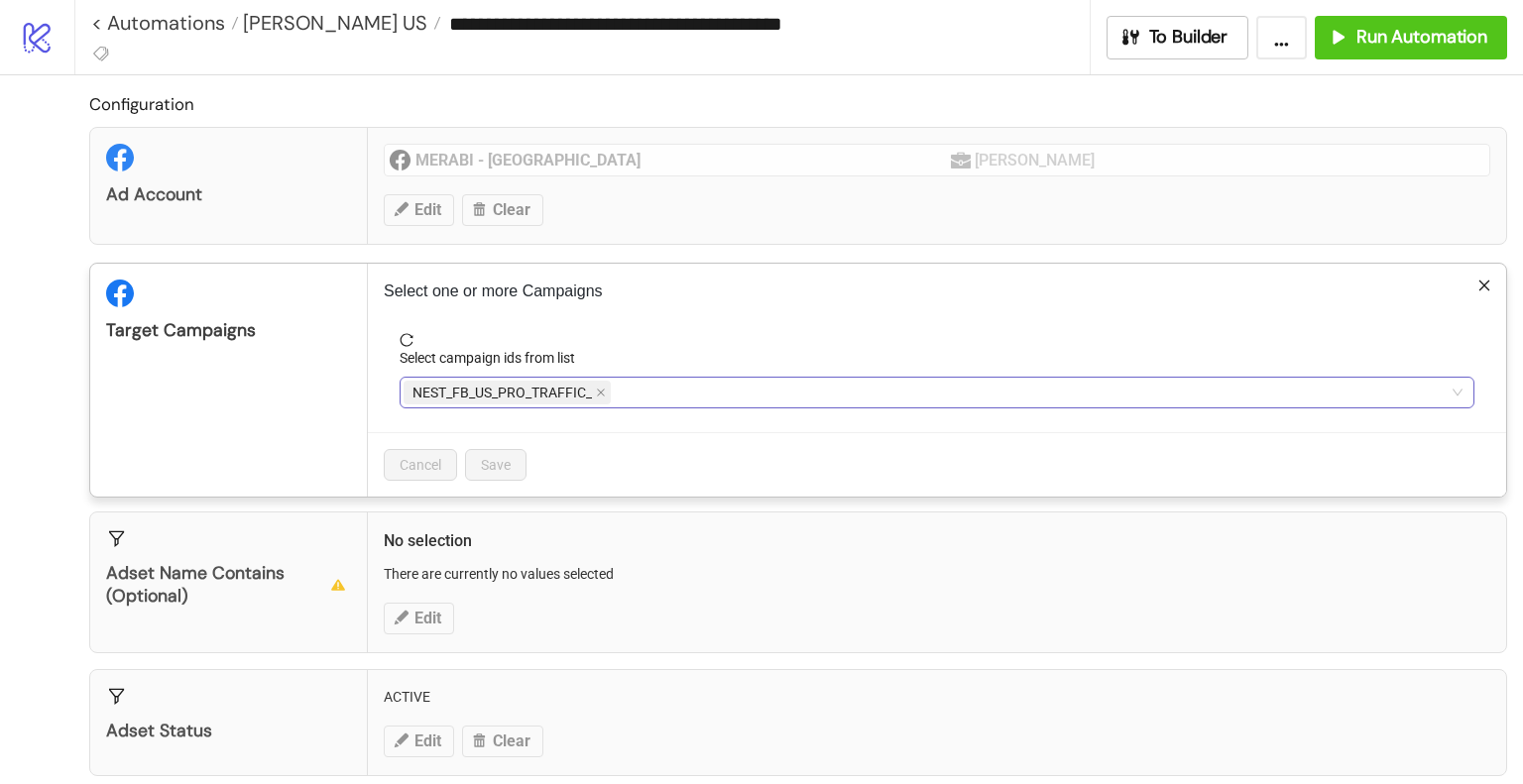 click on "NEST_FB_US_PRO_TRAFFIC_" at bounding box center (926, 392) 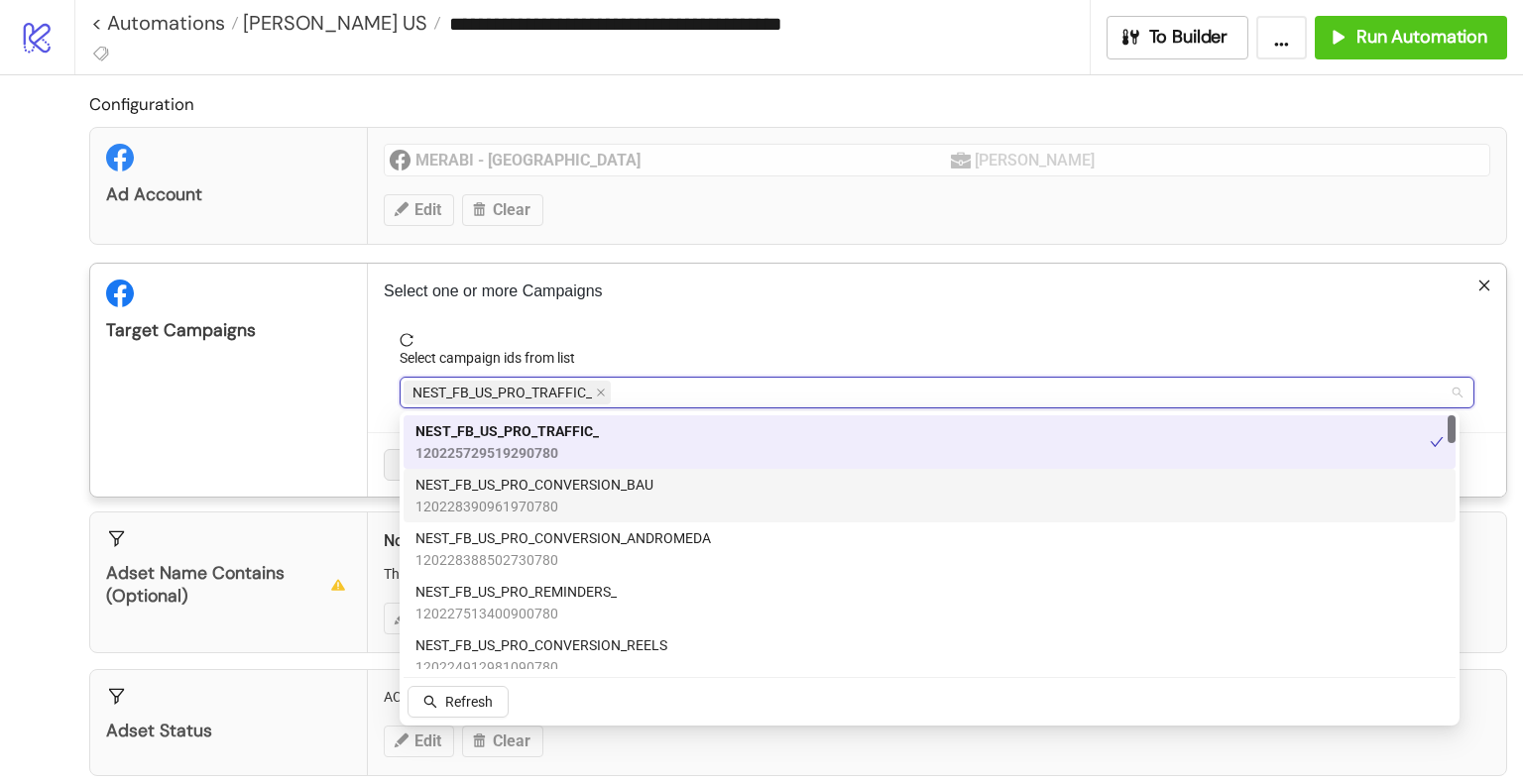 click on "NEST_FB_US_PRO_CONVERSION_BAU 120228390961970780" at bounding box center (929, 496) 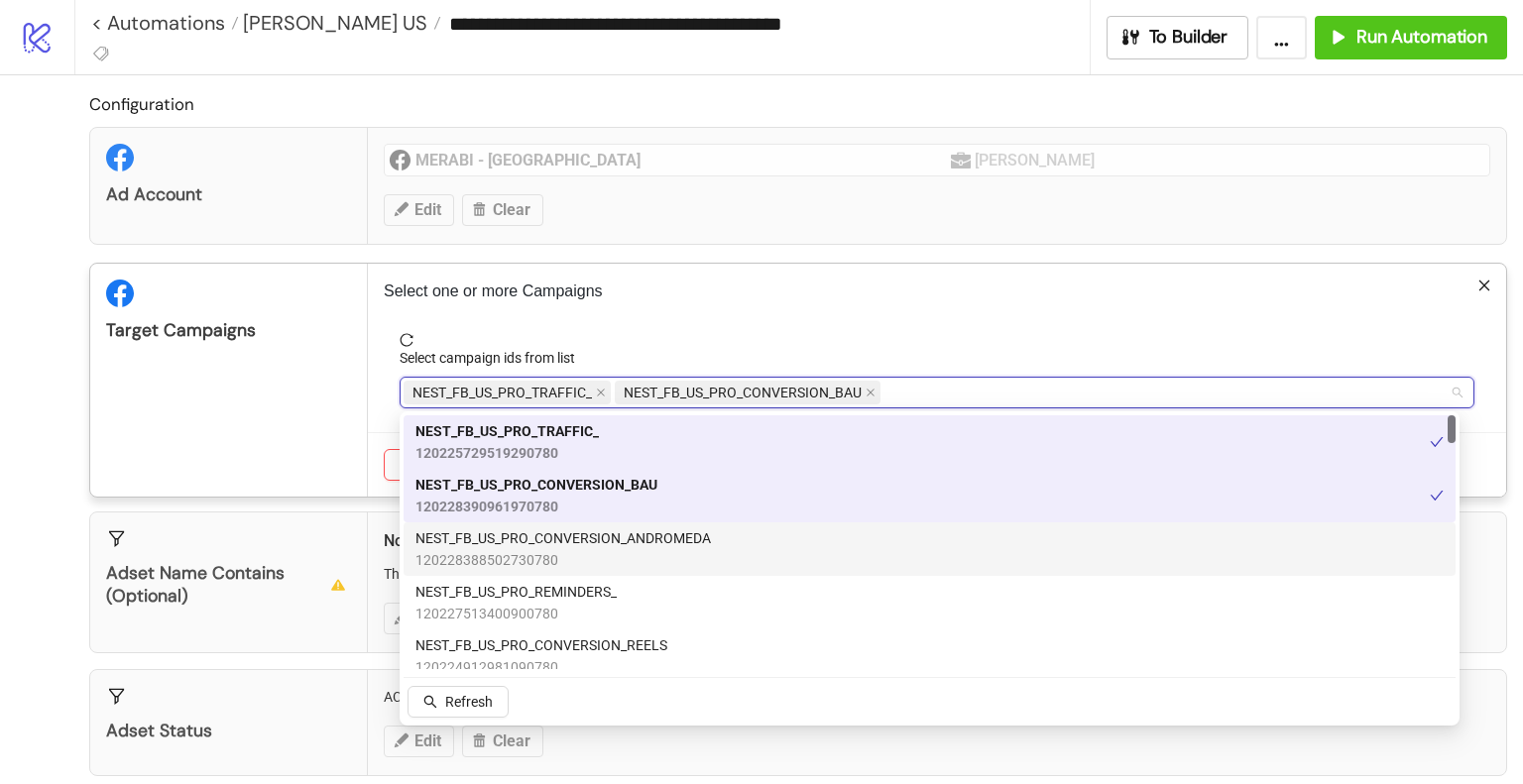 click on "NEST_FB_US_PRO_CONVERSION_ANDROMEDA" at bounding box center [563, 538] 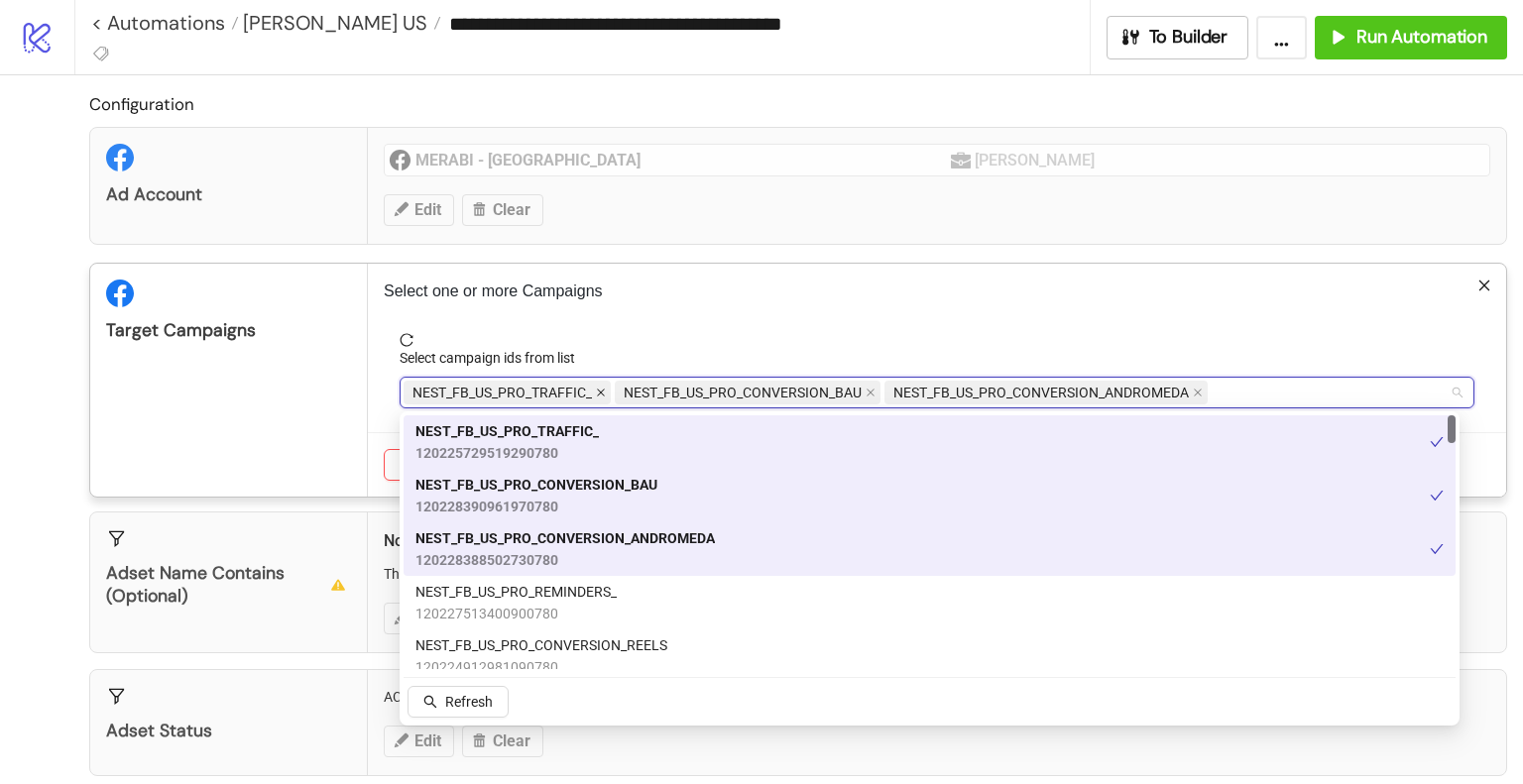 click 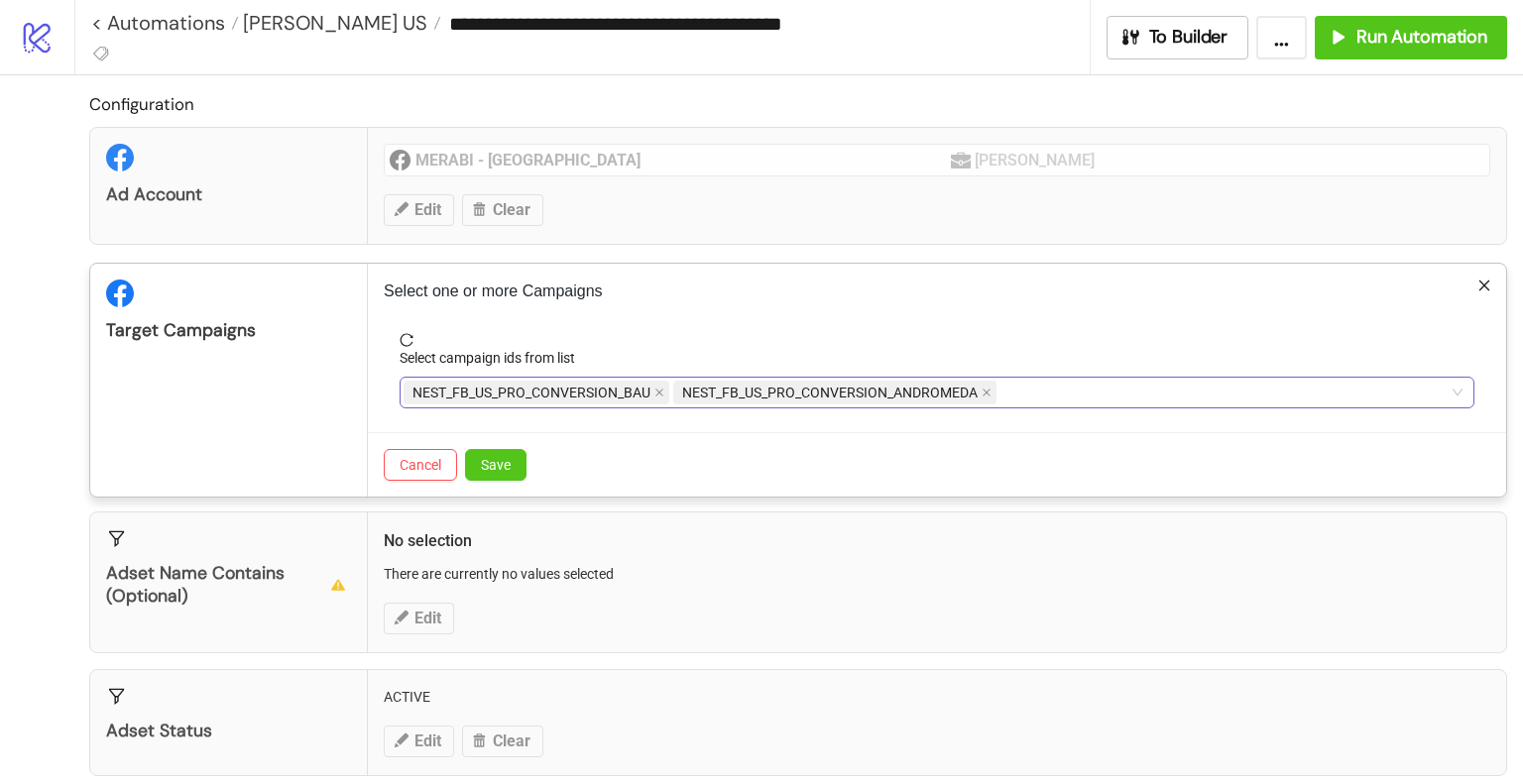 click on "Select one or more Campaigns Select campaign ids from list NEST_FB_US_PRO_CONVERSION_BAU NEST_FB_US_PRO_CONVERSION_ANDROMEDA   Cancel Save" at bounding box center (937, 380) 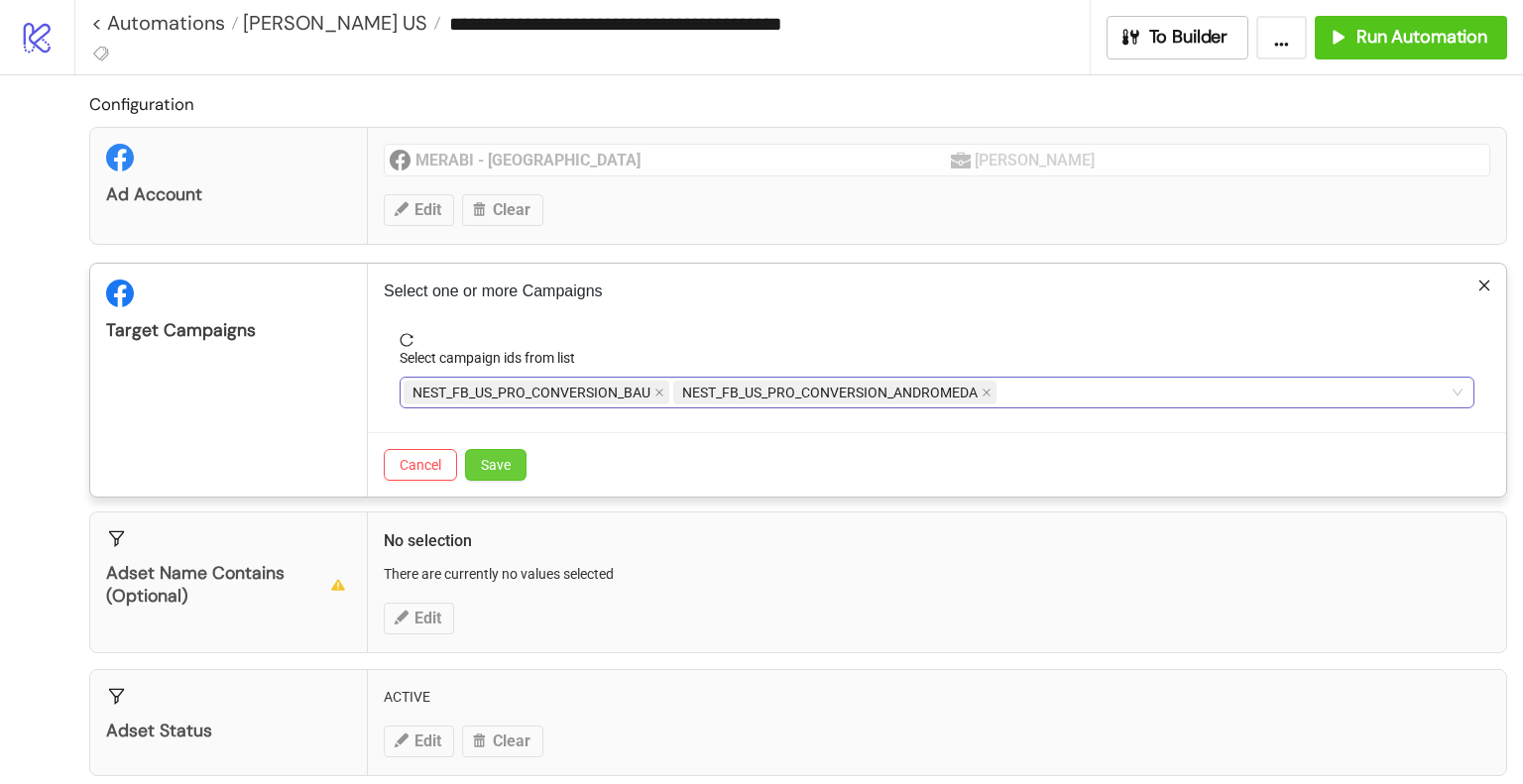 click on "Save" at bounding box center [496, 465] 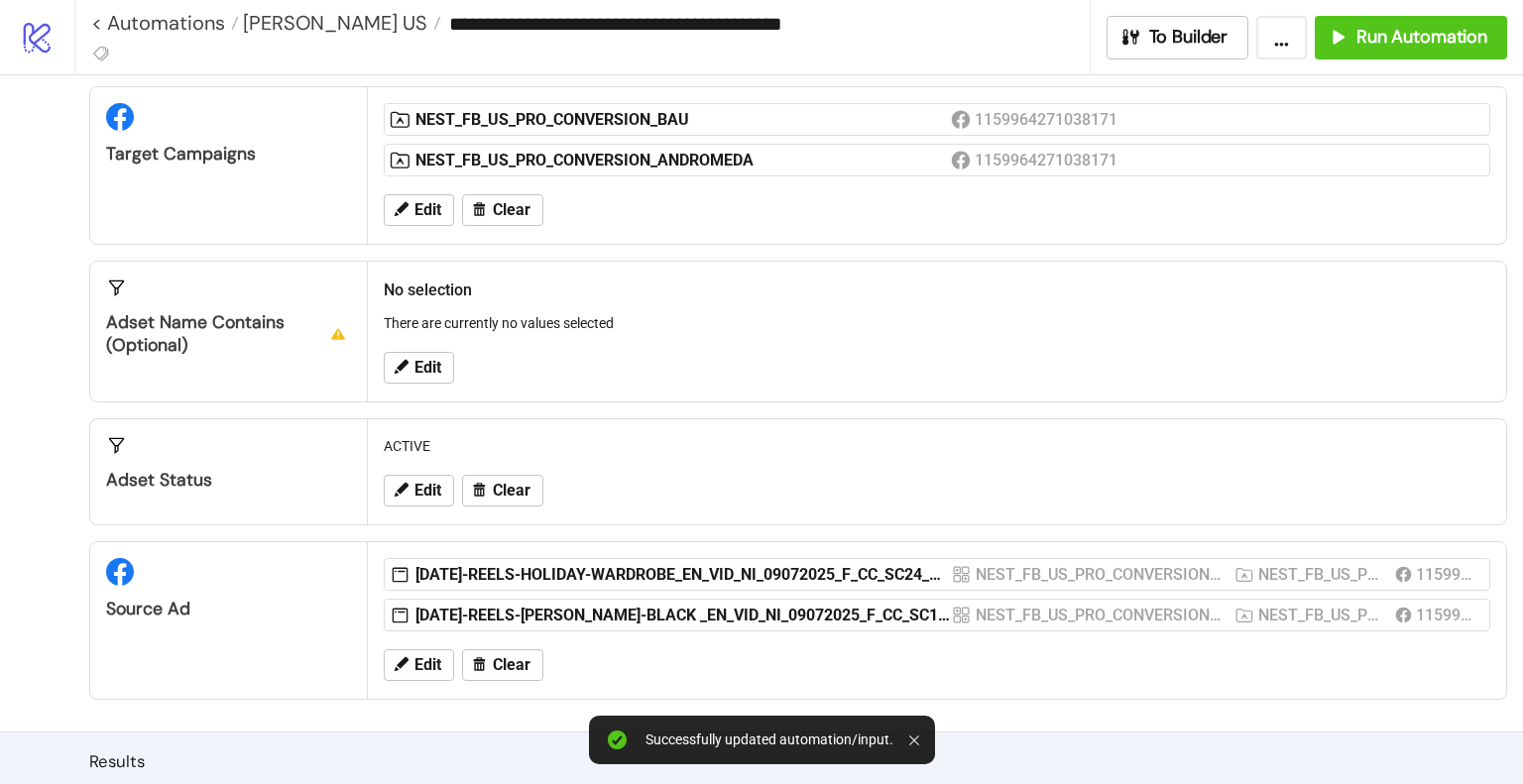 scroll, scrollTop: 297, scrollLeft: 0, axis: vertical 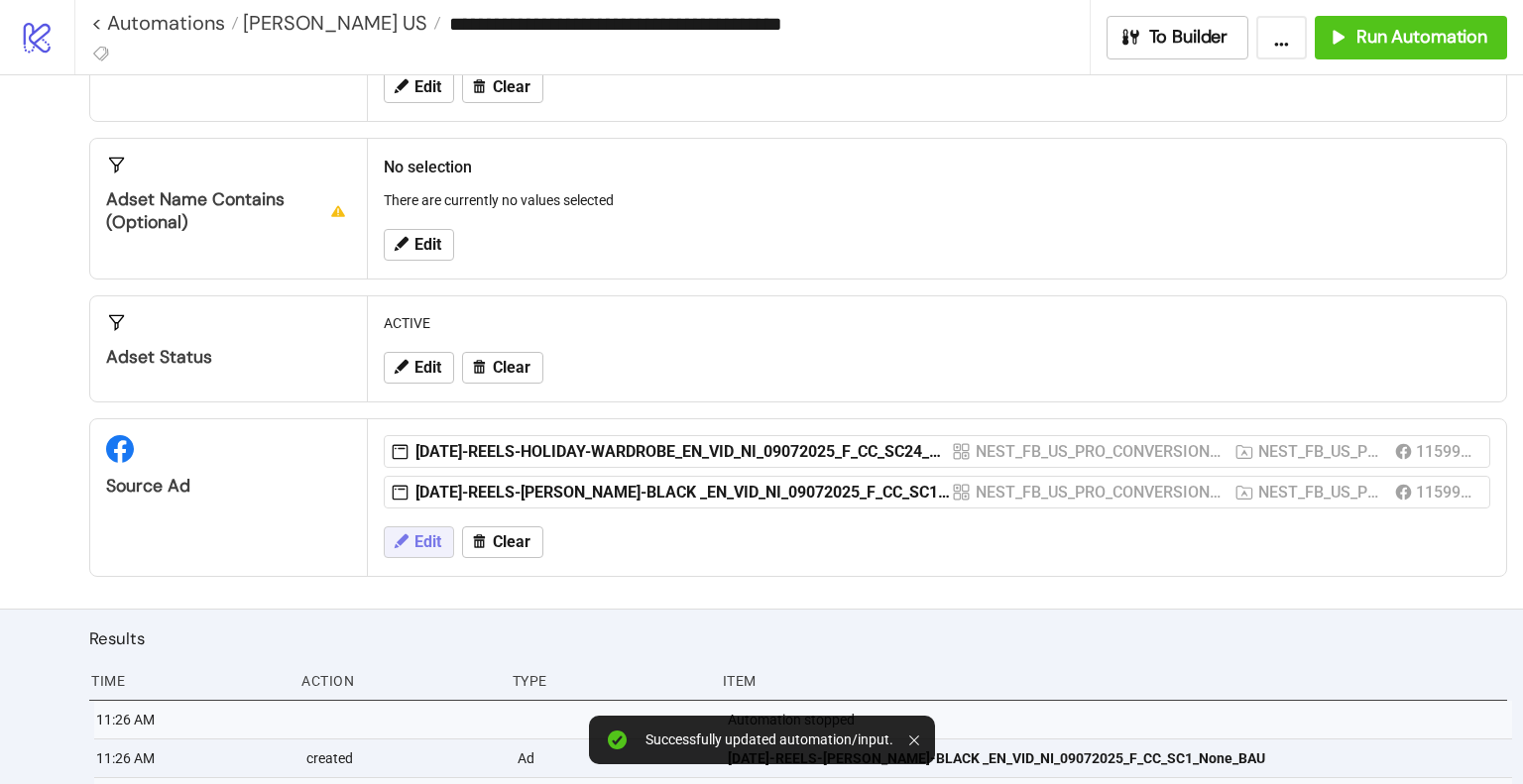 click 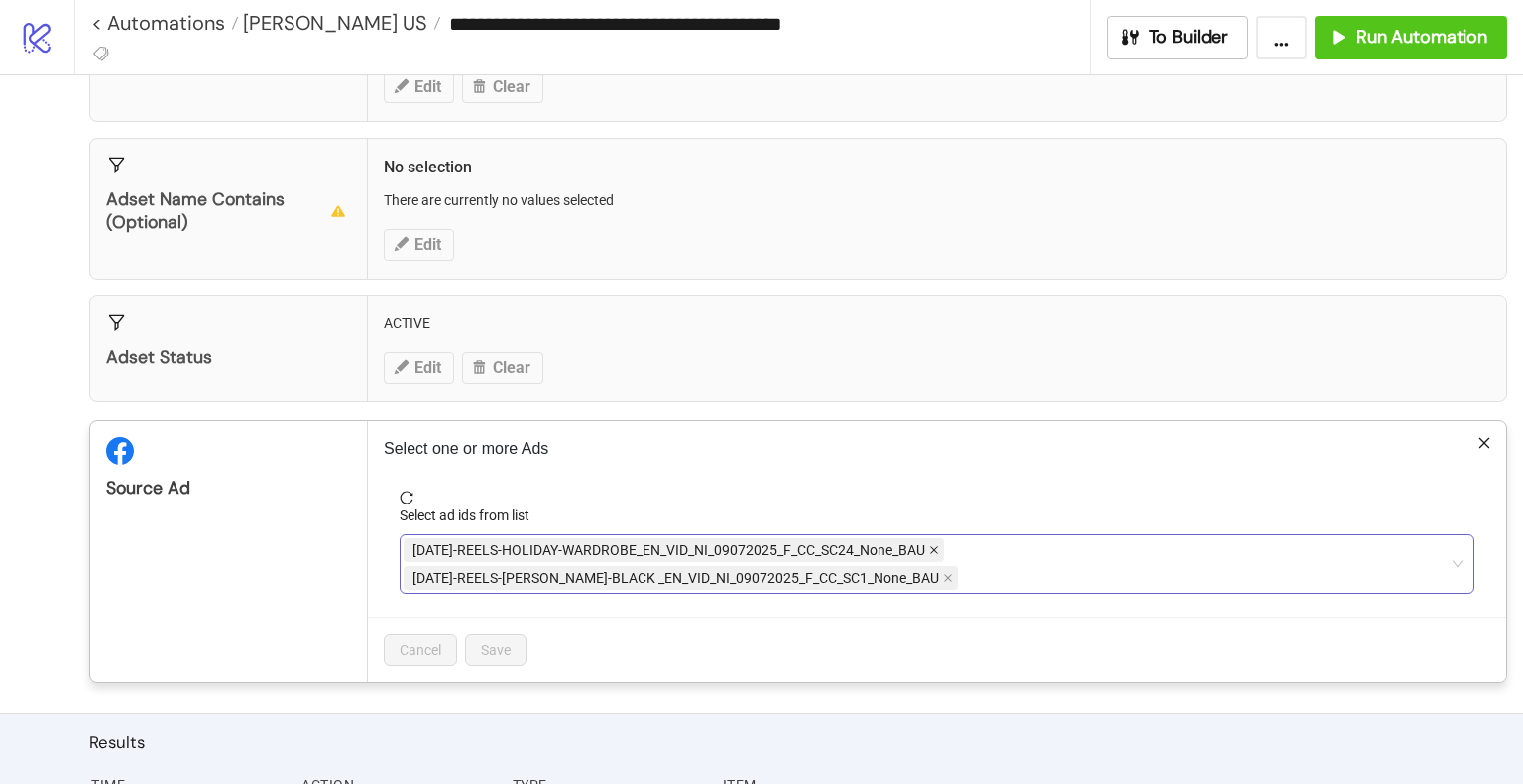 click 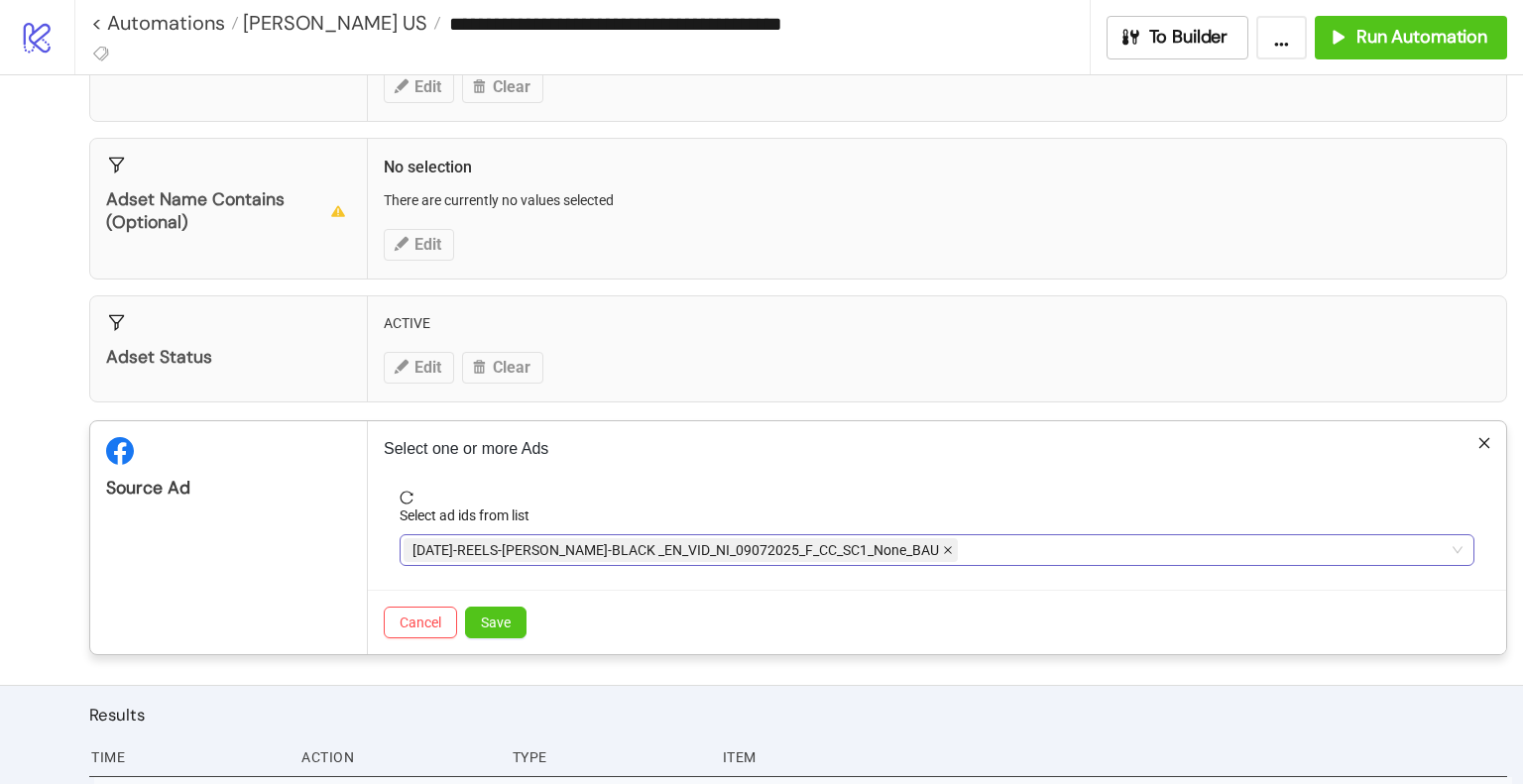 click 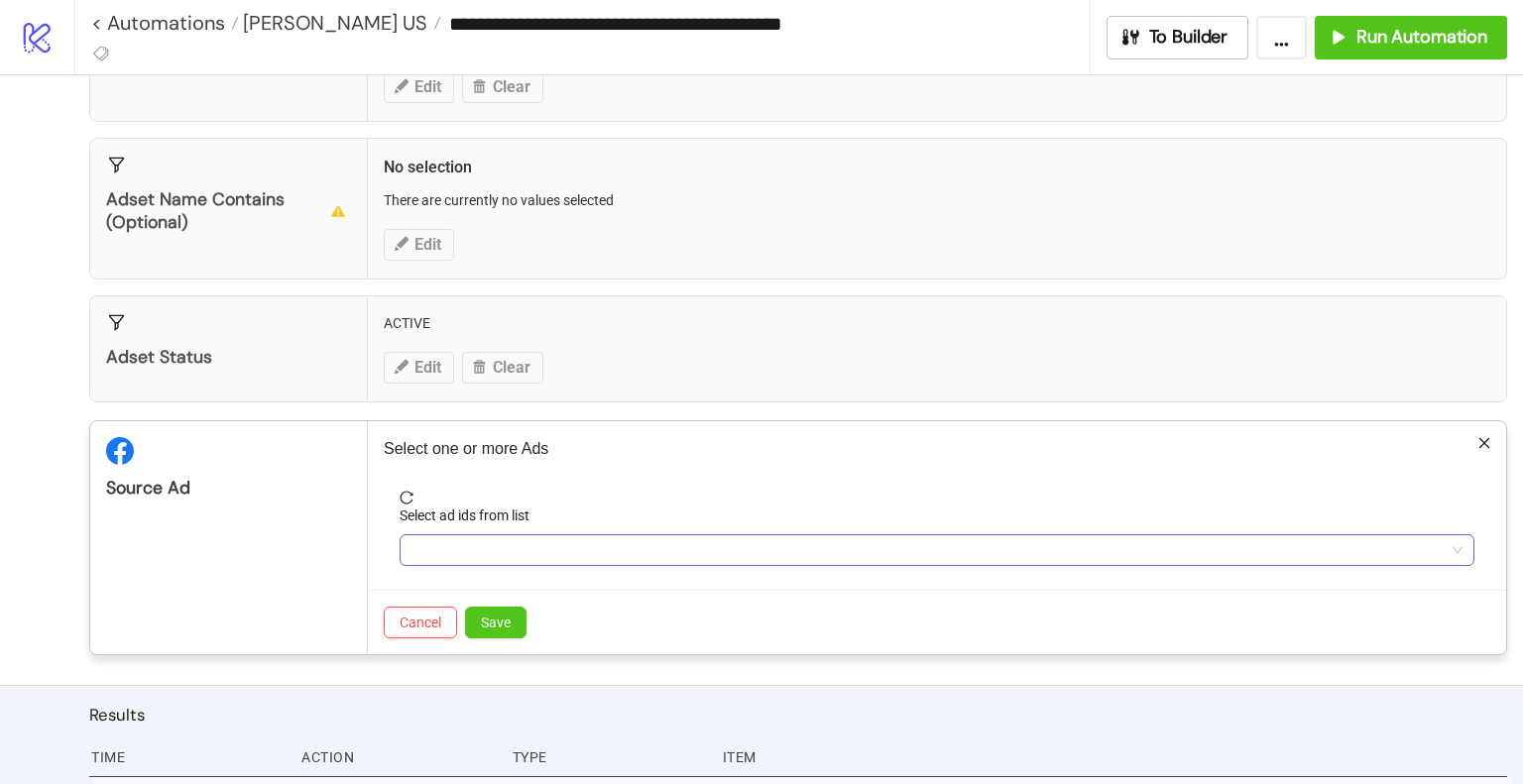 click at bounding box center [926, 550] 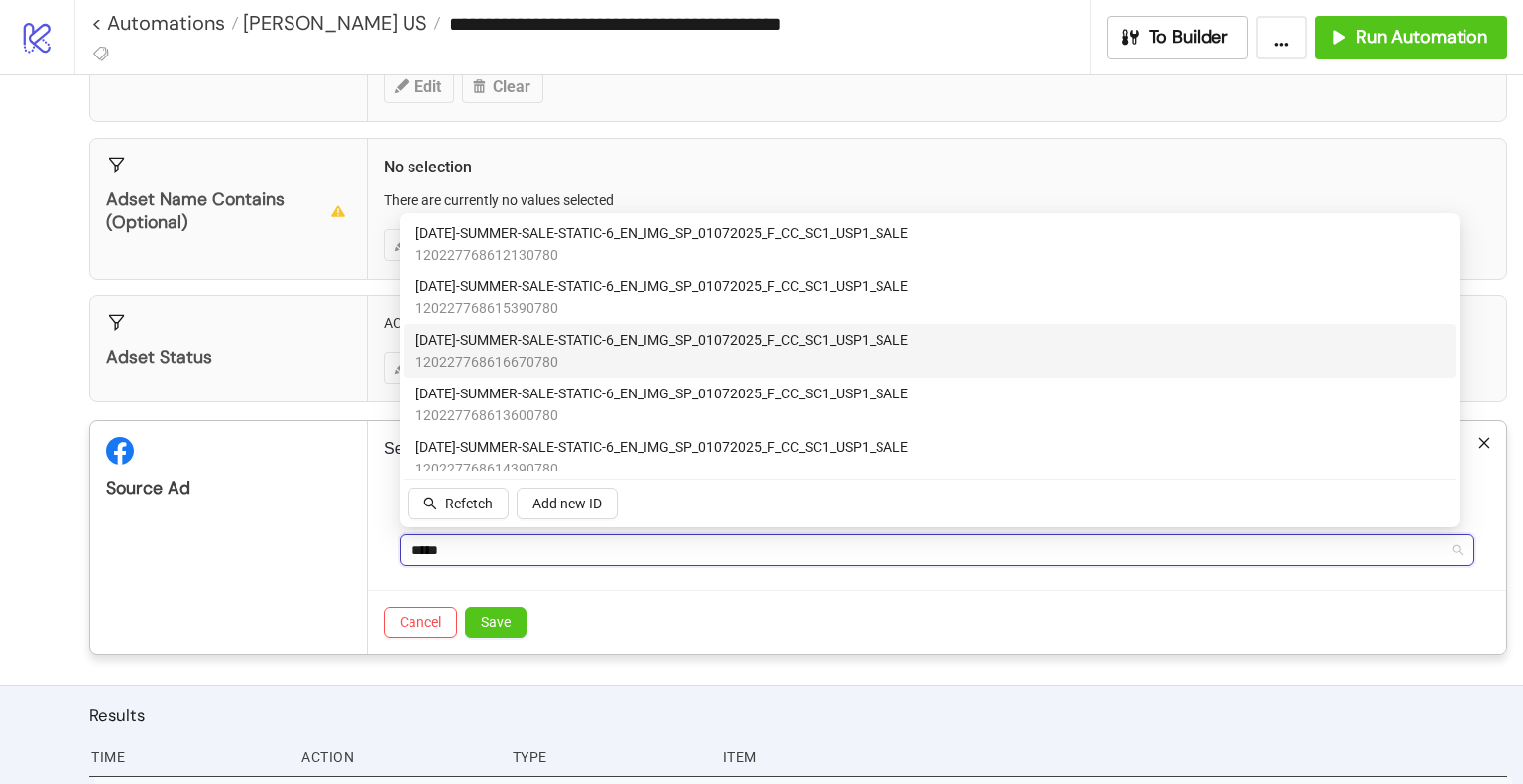 click on "[DATE]-SUMMER-SALE-STATIC-6_EN_IMG_SP_01072025_F_CC_SC1_USP1_SALE" at bounding box center (661, 340) 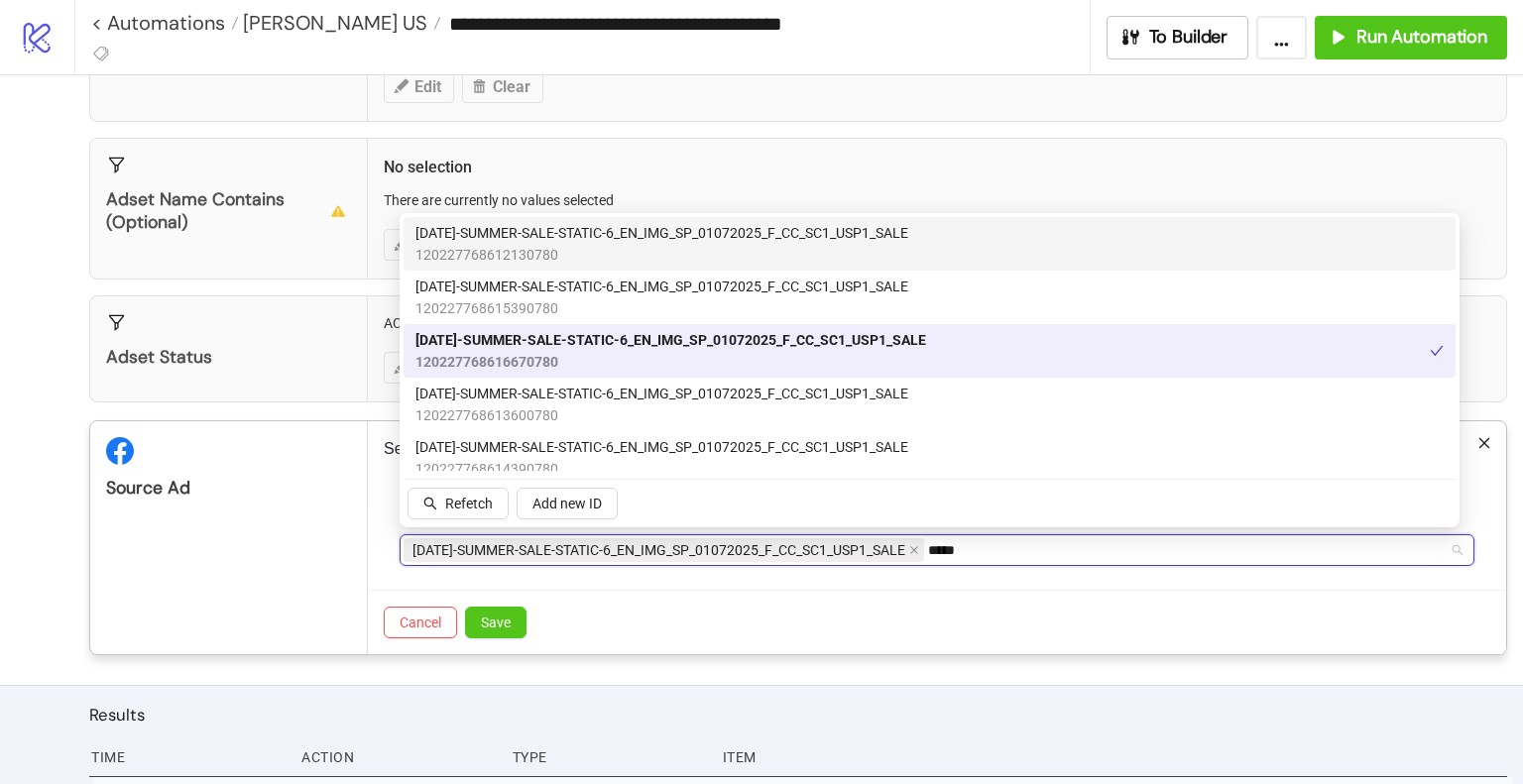 type on "*****" 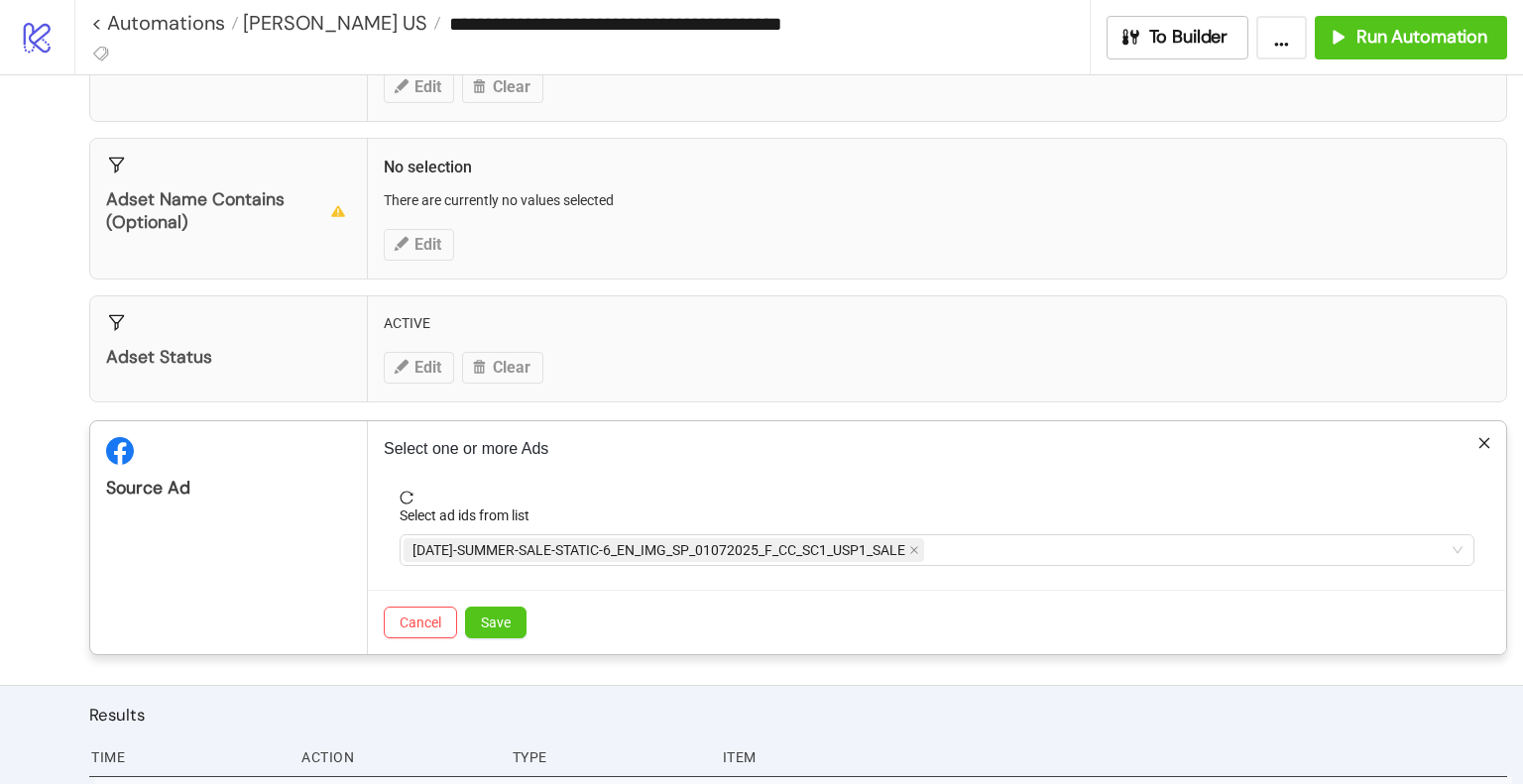 drag, startPoint x: 503, startPoint y: 619, endPoint x: 841, endPoint y: 616, distance: 338.01331 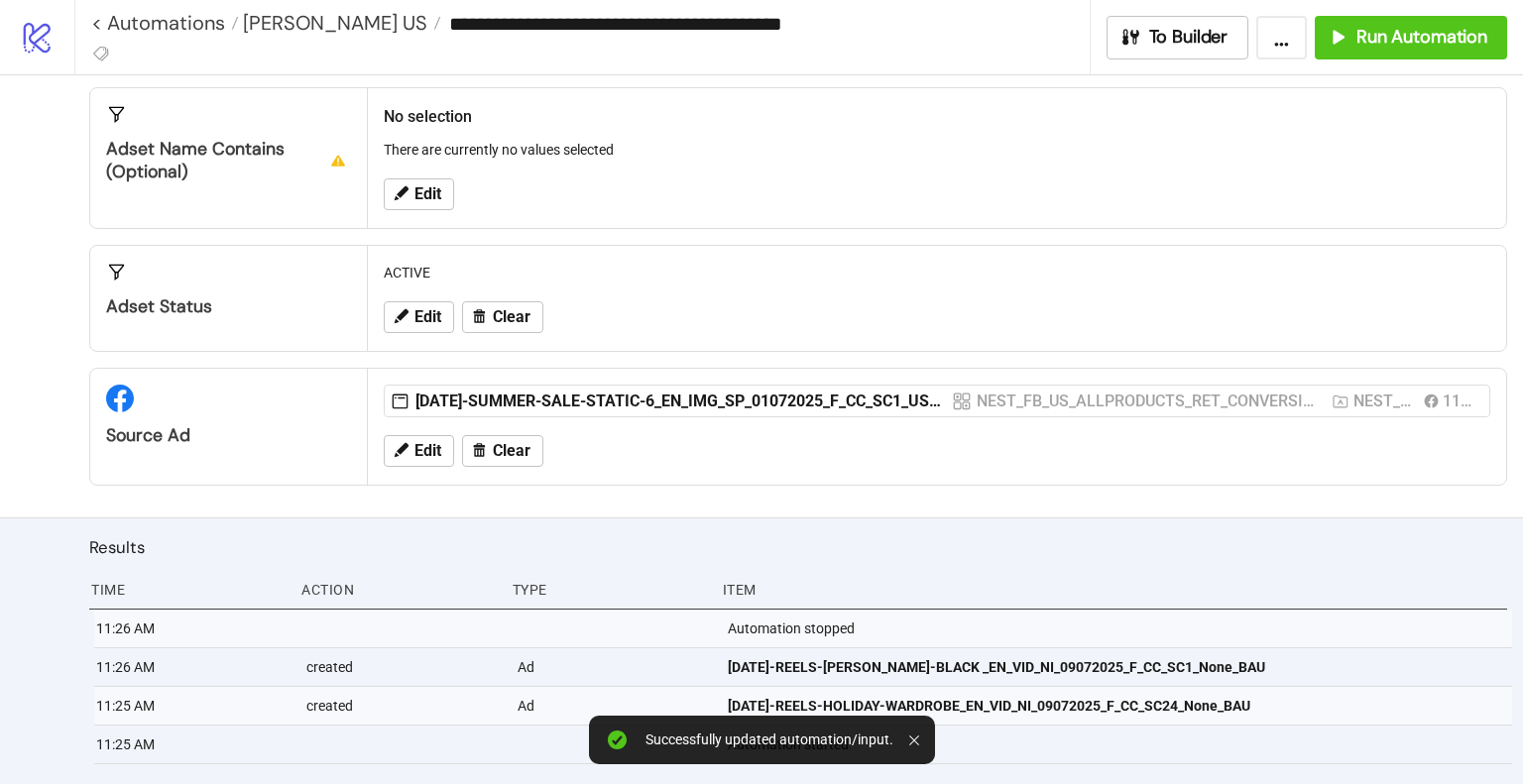 scroll, scrollTop: 376, scrollLeft: 0, axis: vertical 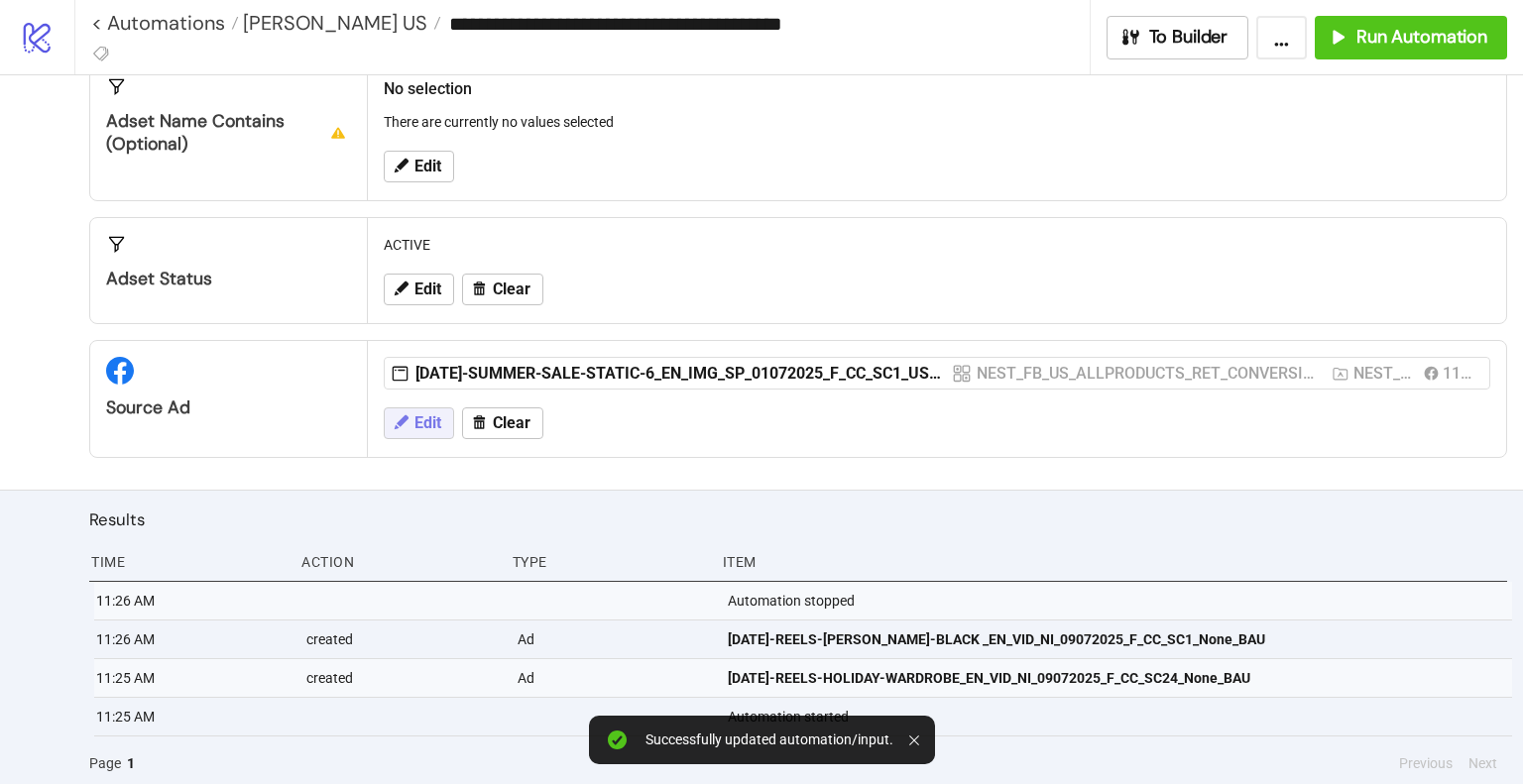 click on "Edit" at bounding box center (427, 423) 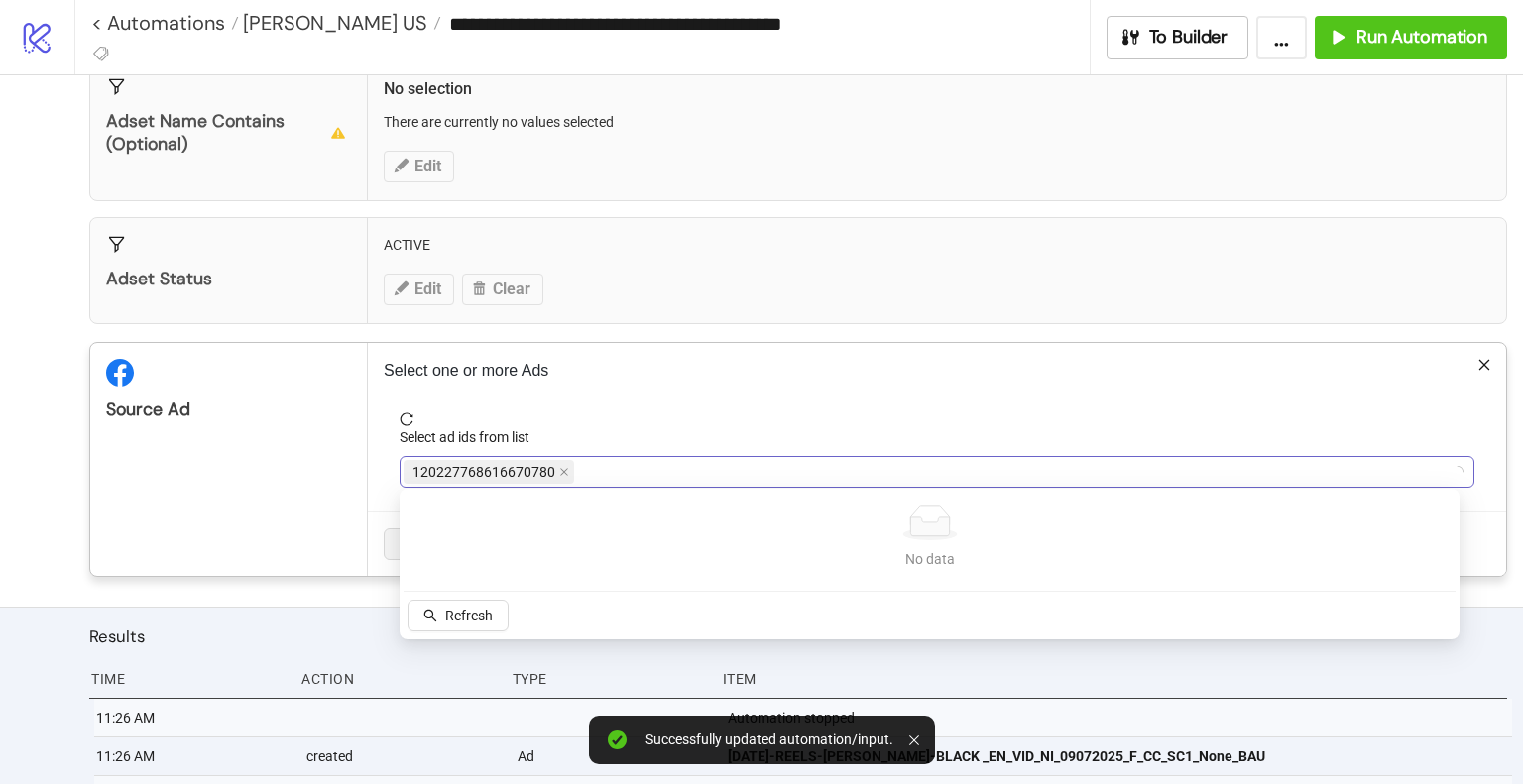 click on "120227768616670780" at bounding box center [926, 472] 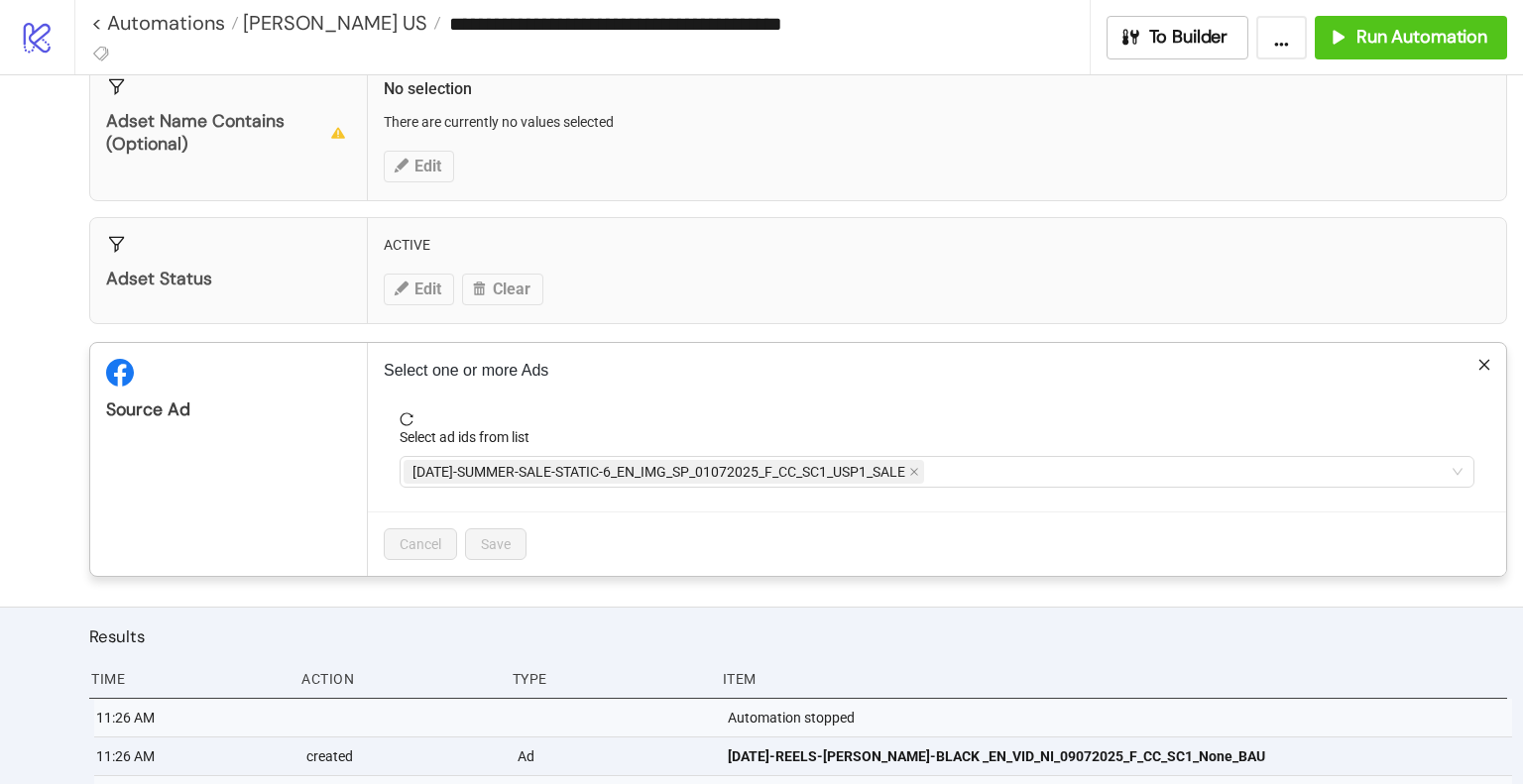 click 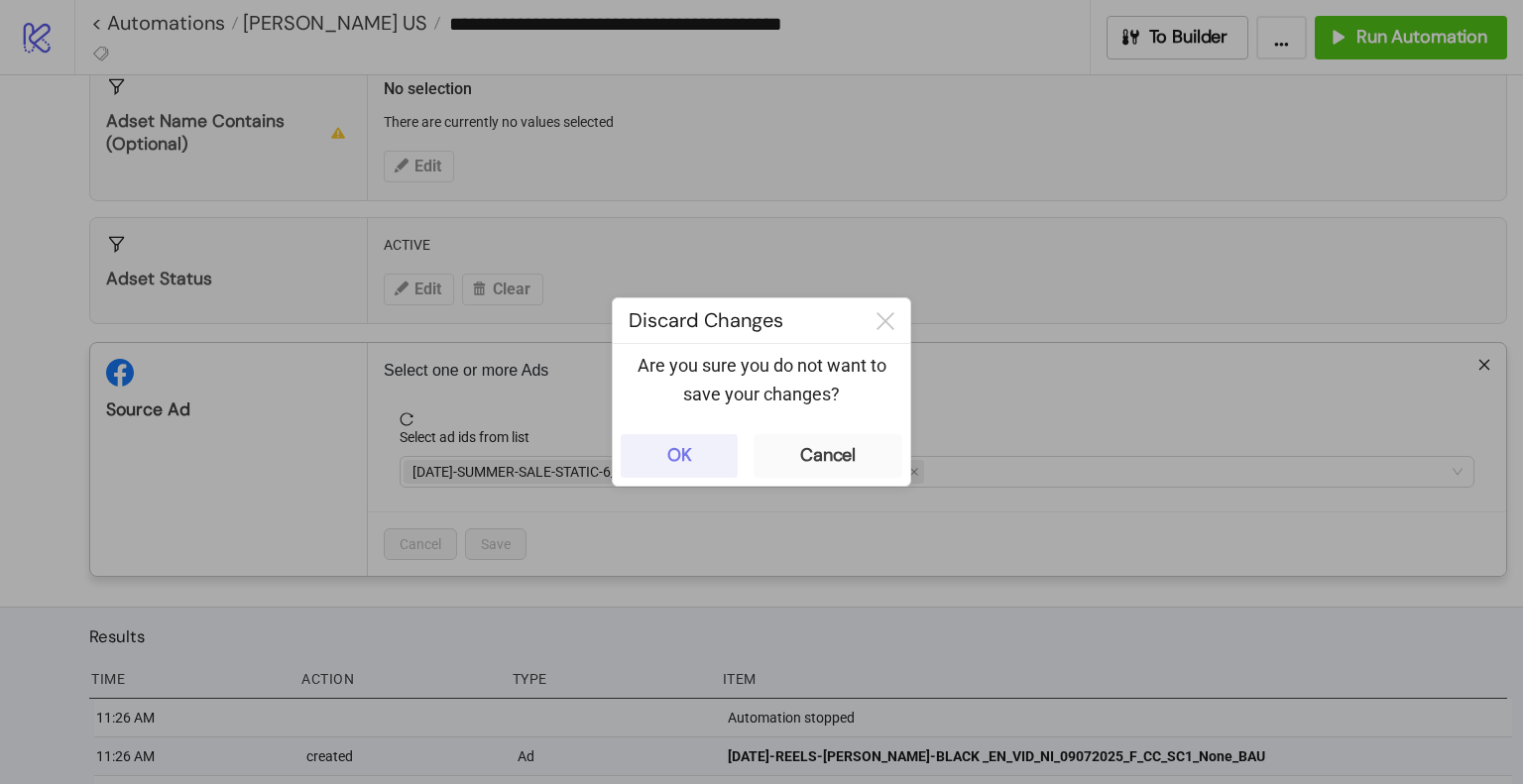 click on "OK" at bounding box center [679, 455] 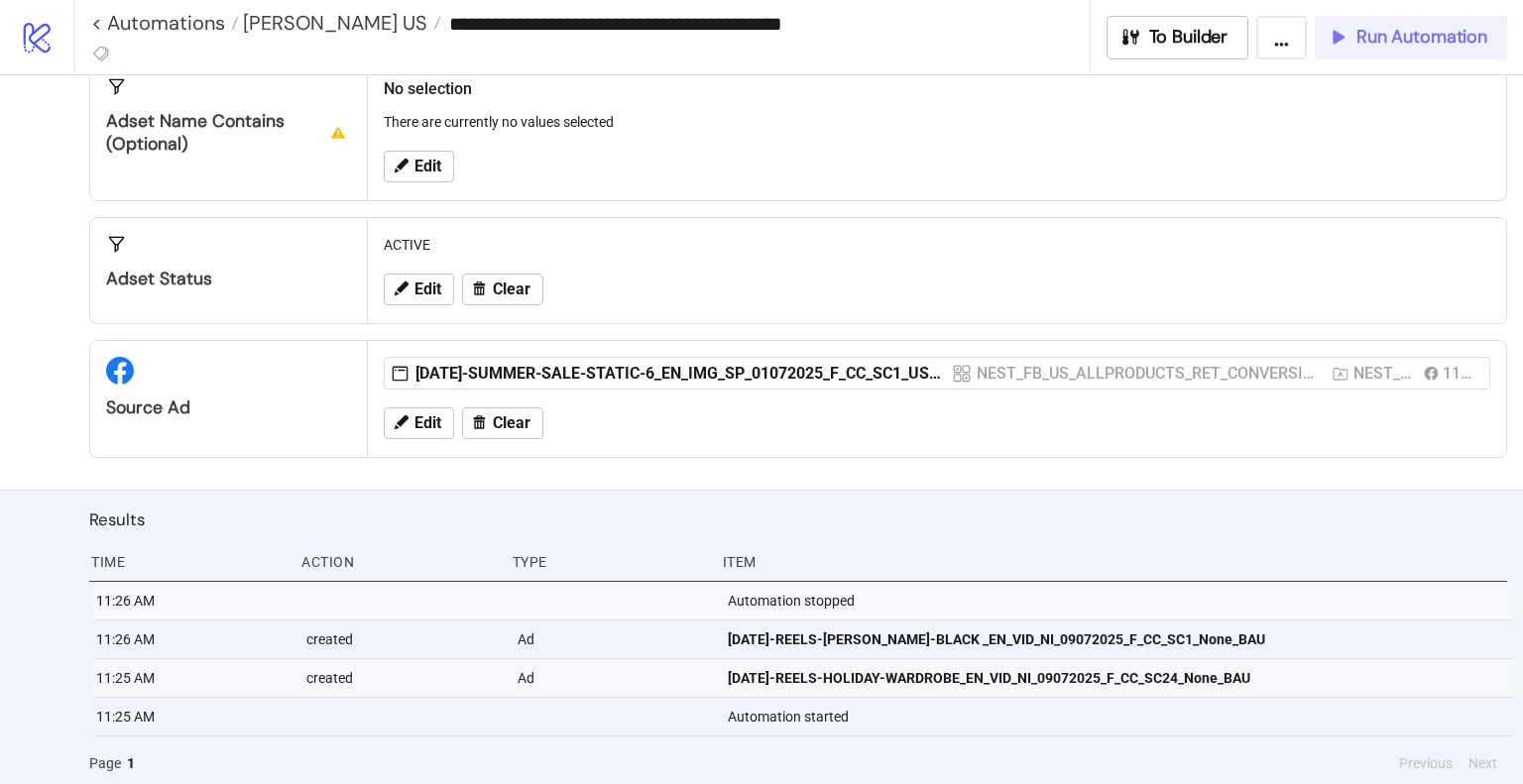 click on "Run Automation" at bounding box center (1422, 37) 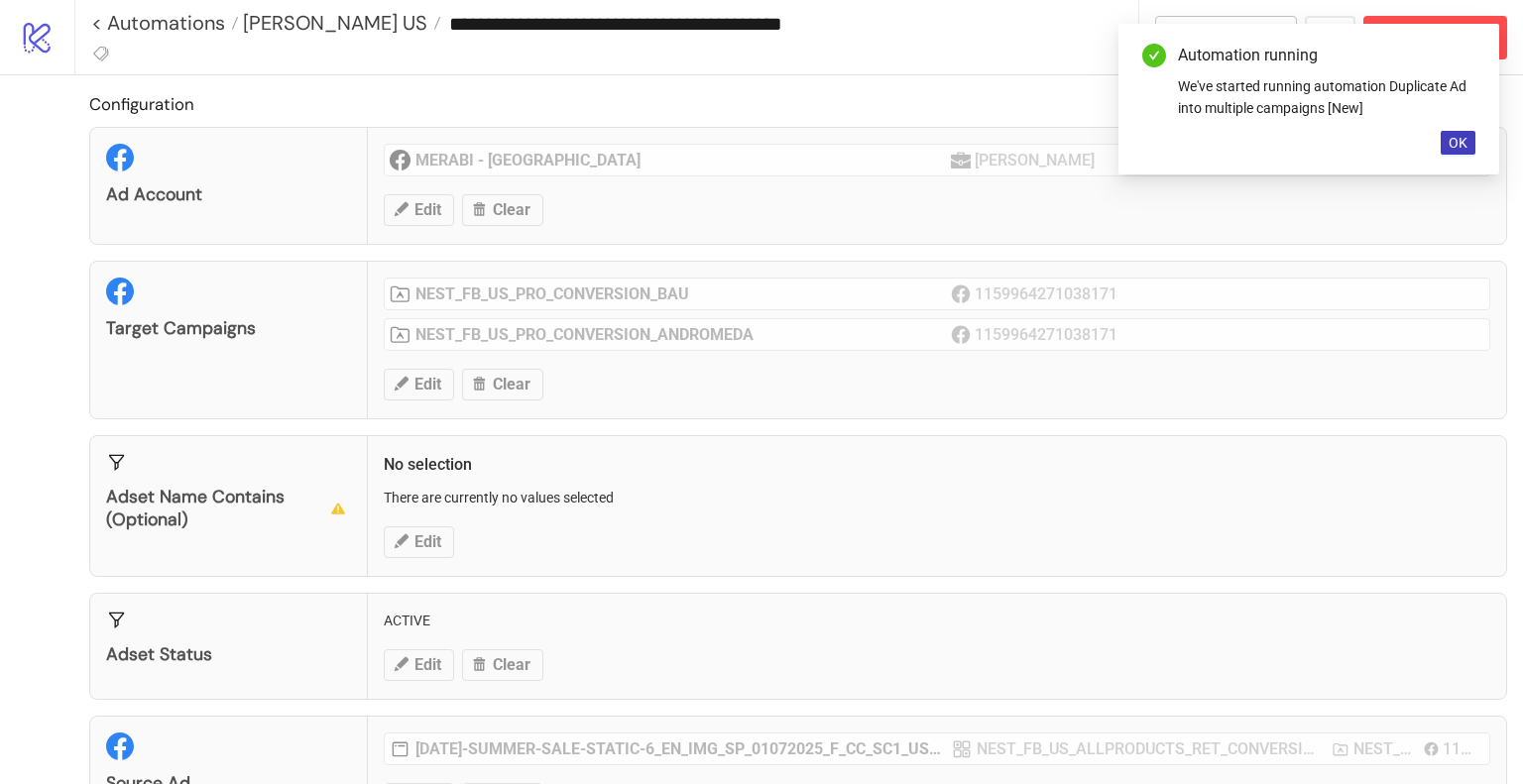 scroll, scrollTop: 414, scrollLeft: 0, axis: vertical 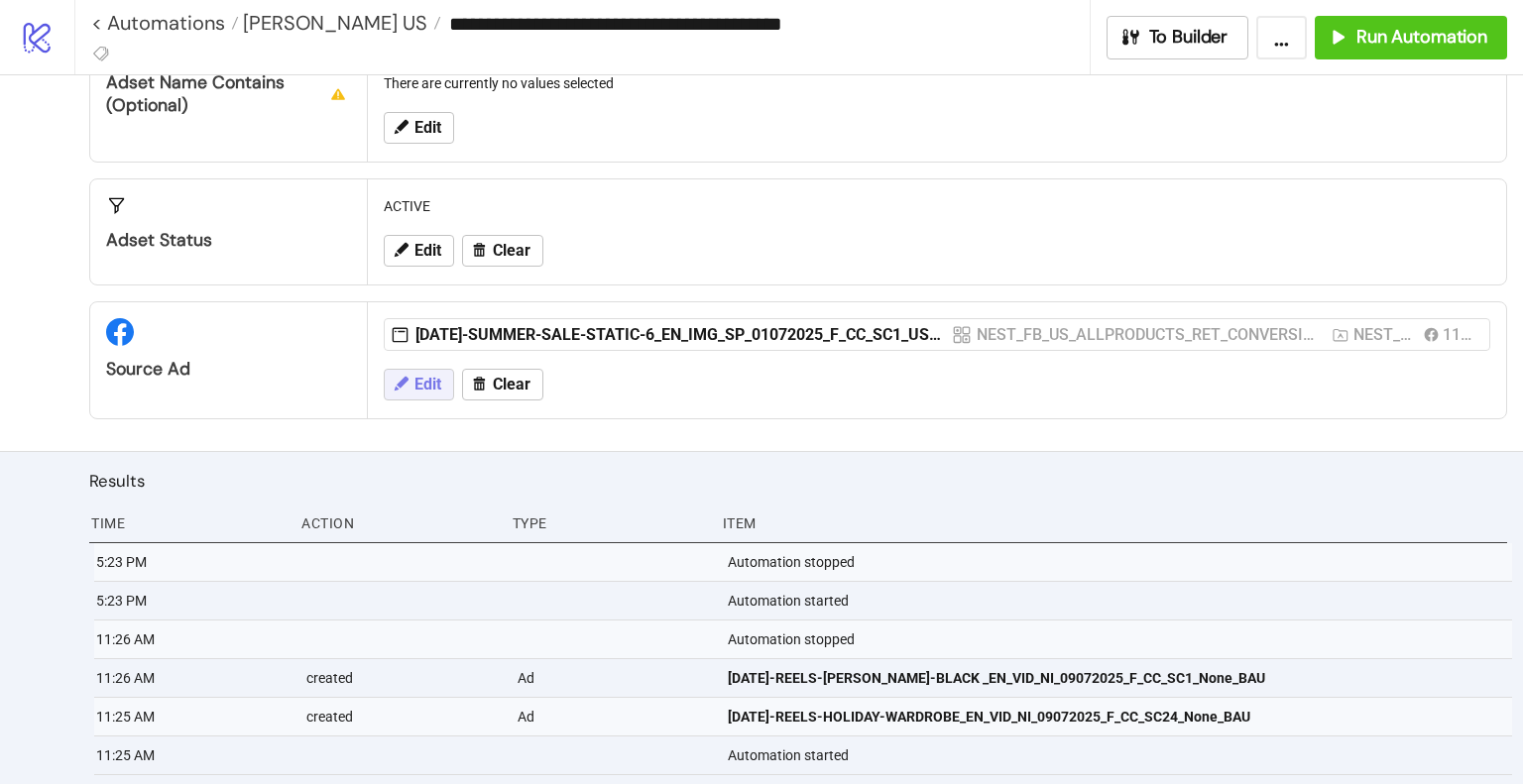 click on "Edit" at bounding box center [418, 385] 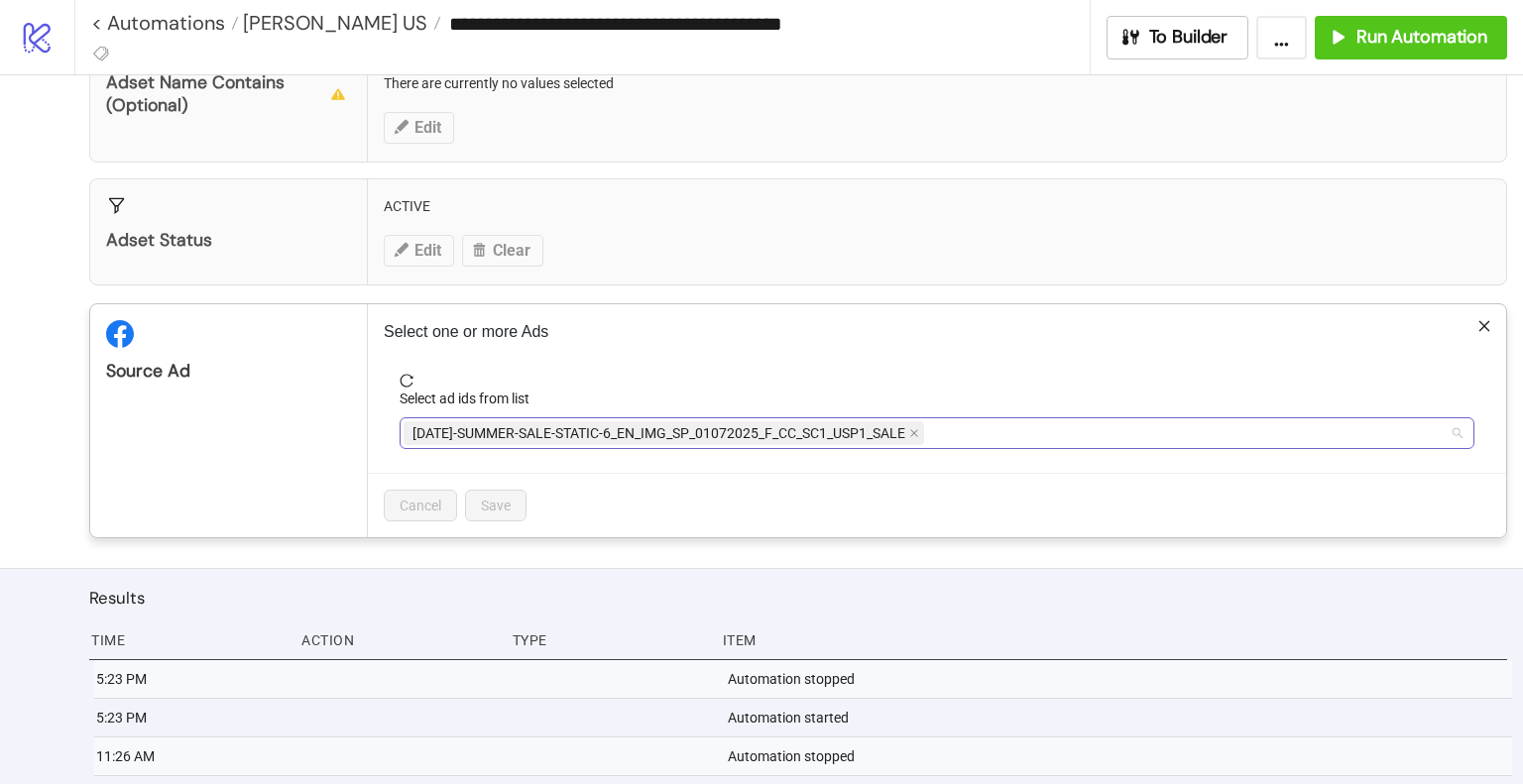click on "[DATE]-SUMMER-SALE-STATIC-6_EN_IMG_SP_01072025_F_CC_SC1_USP1_SALE" at bounding box center [926, 433] 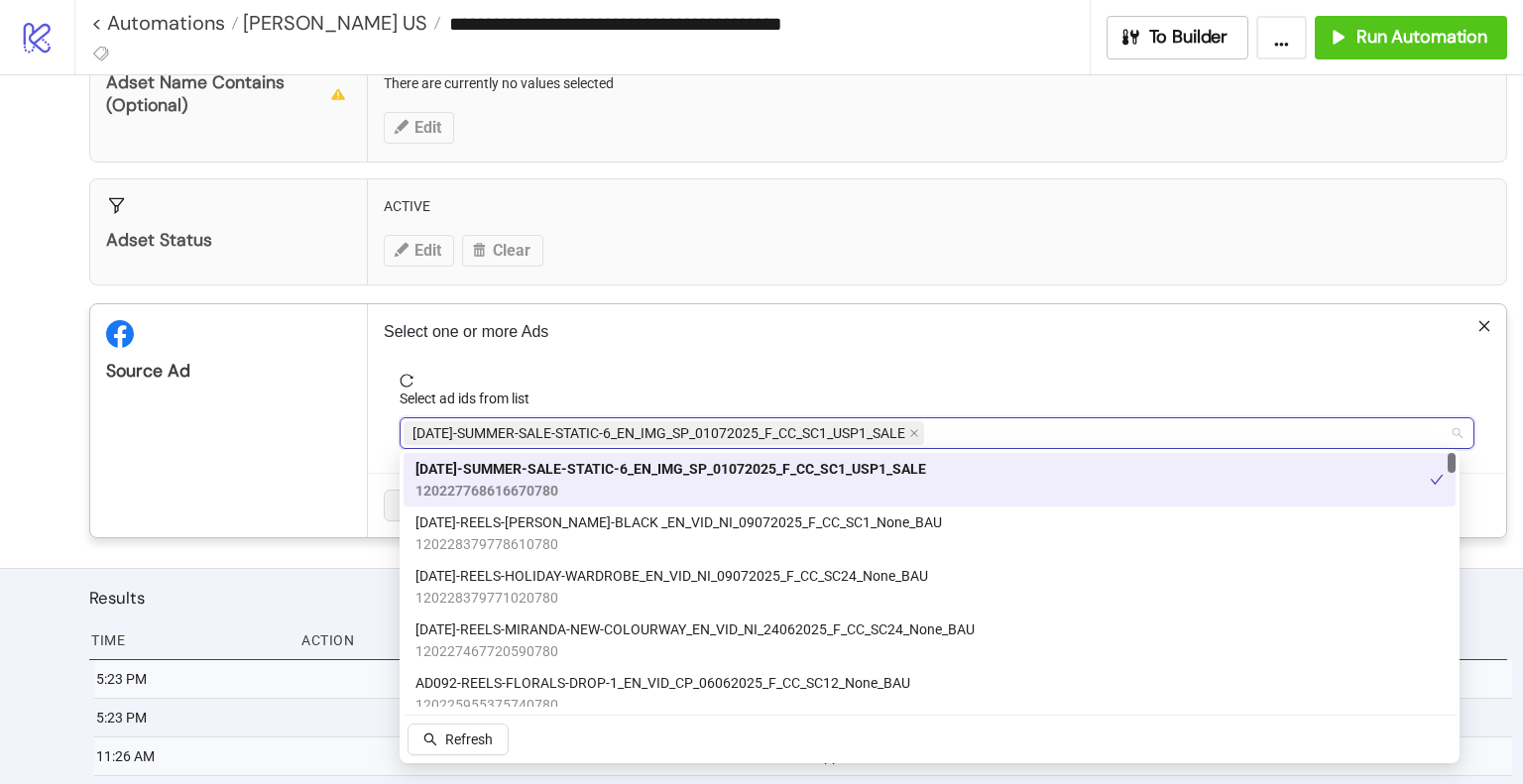 click on "[DATE]-SUMMER-SALE-STATIC-6_EN_IMG_SP_01072025_F_CC_SC1_USP1_SALE 120227768616670780" at bounding box center [922, 480] 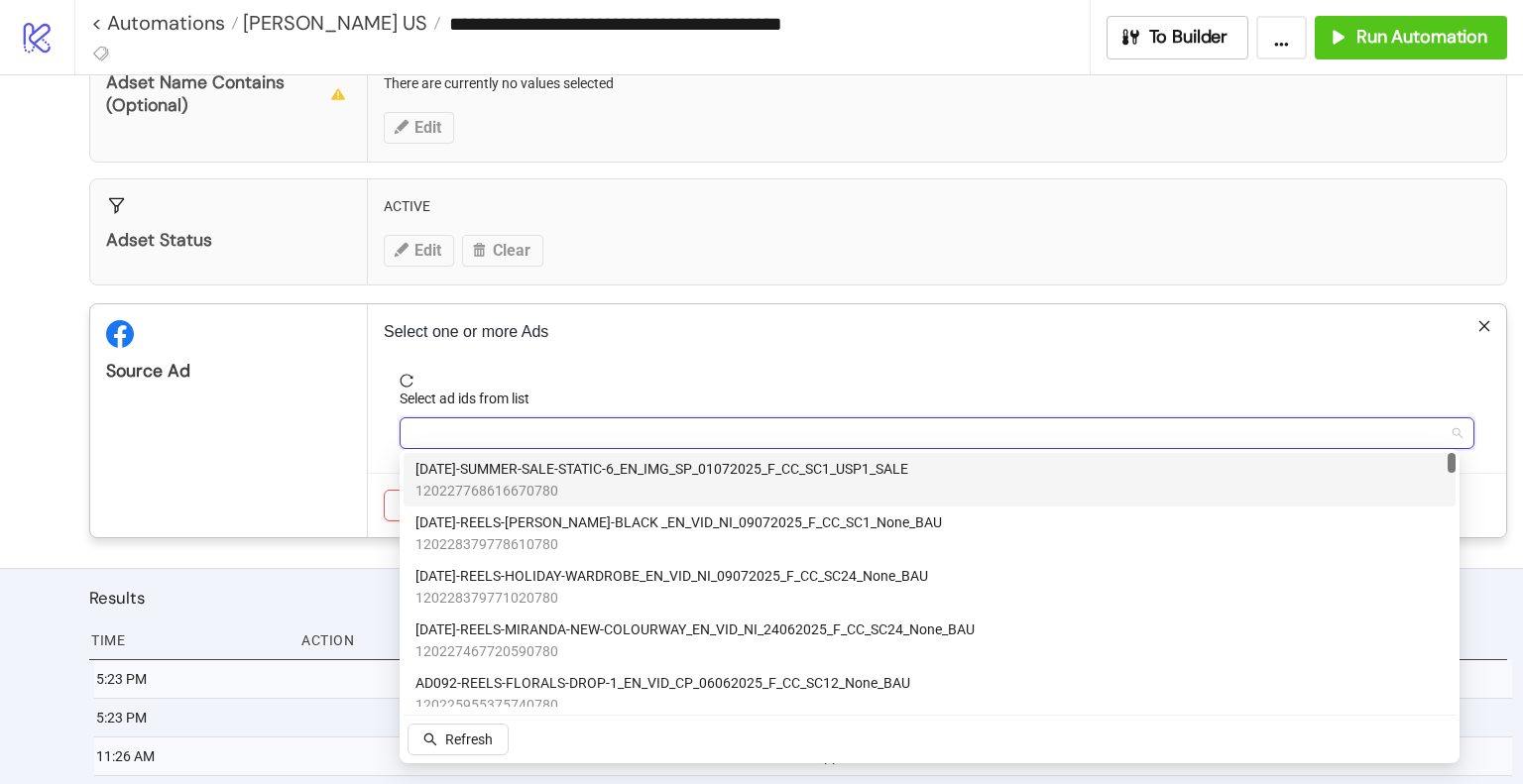 click at bounding box center [926, 433] 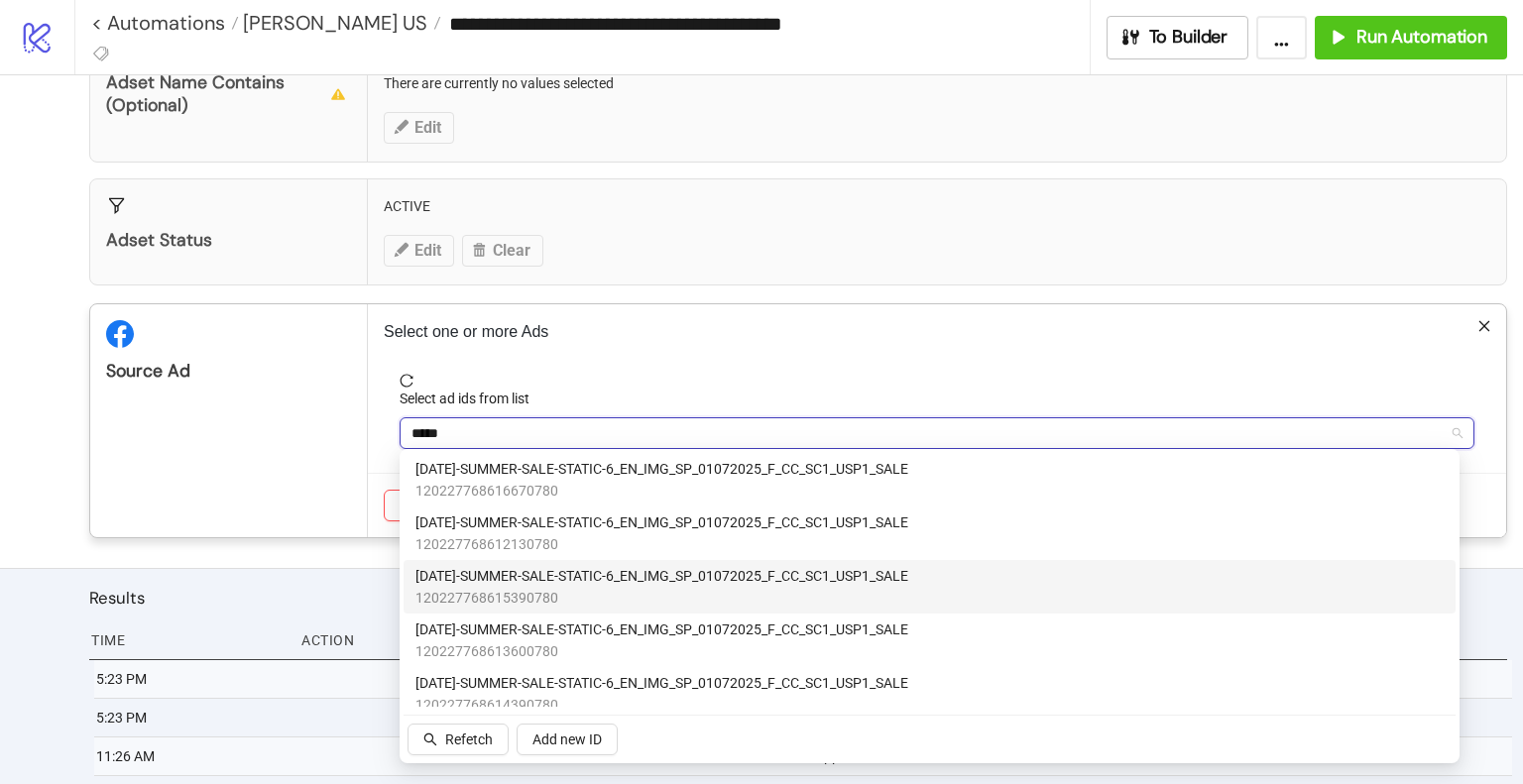 scroll, scrollTop: 67, scrollLeft: 0, axis: vertical 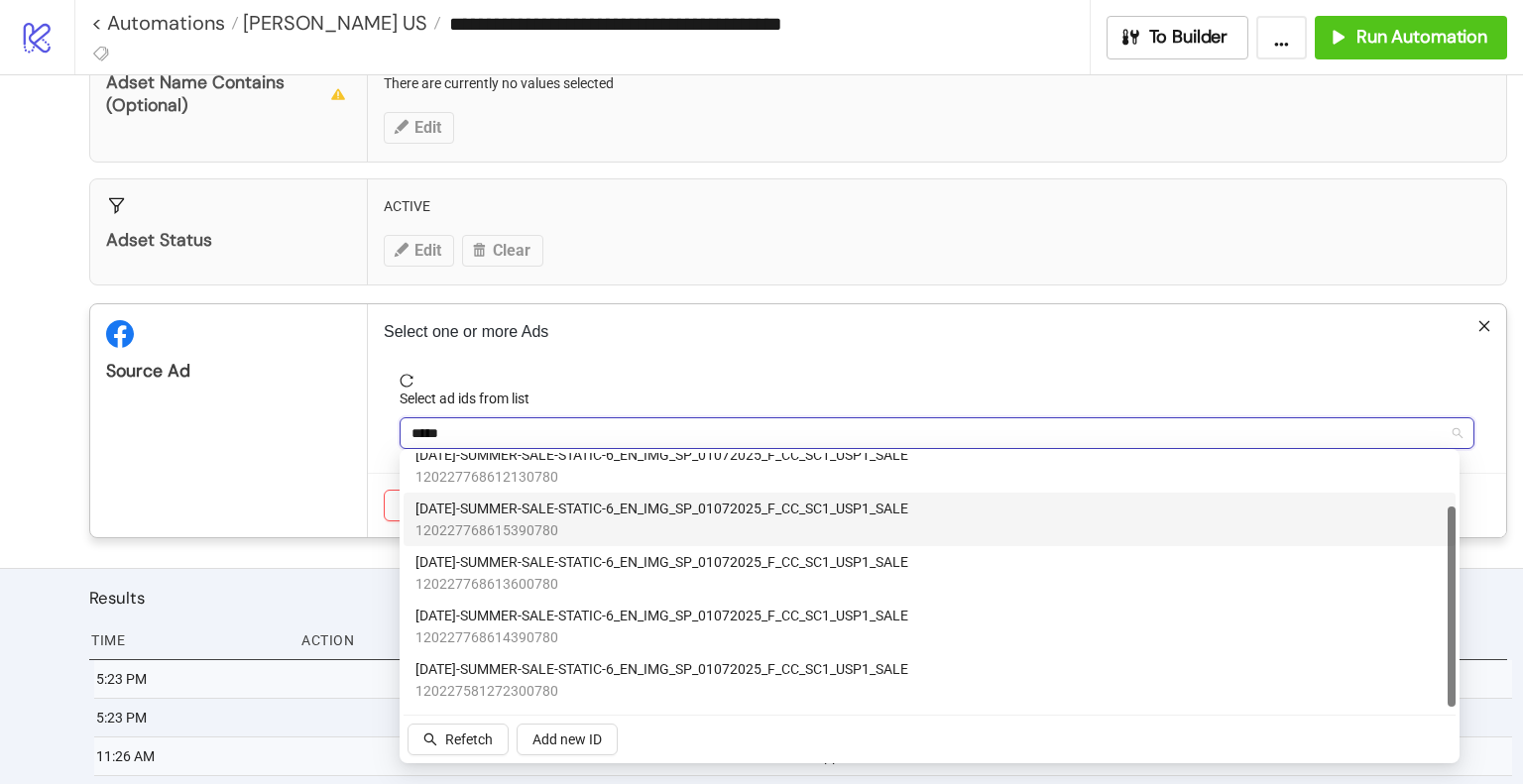 type on "*****" 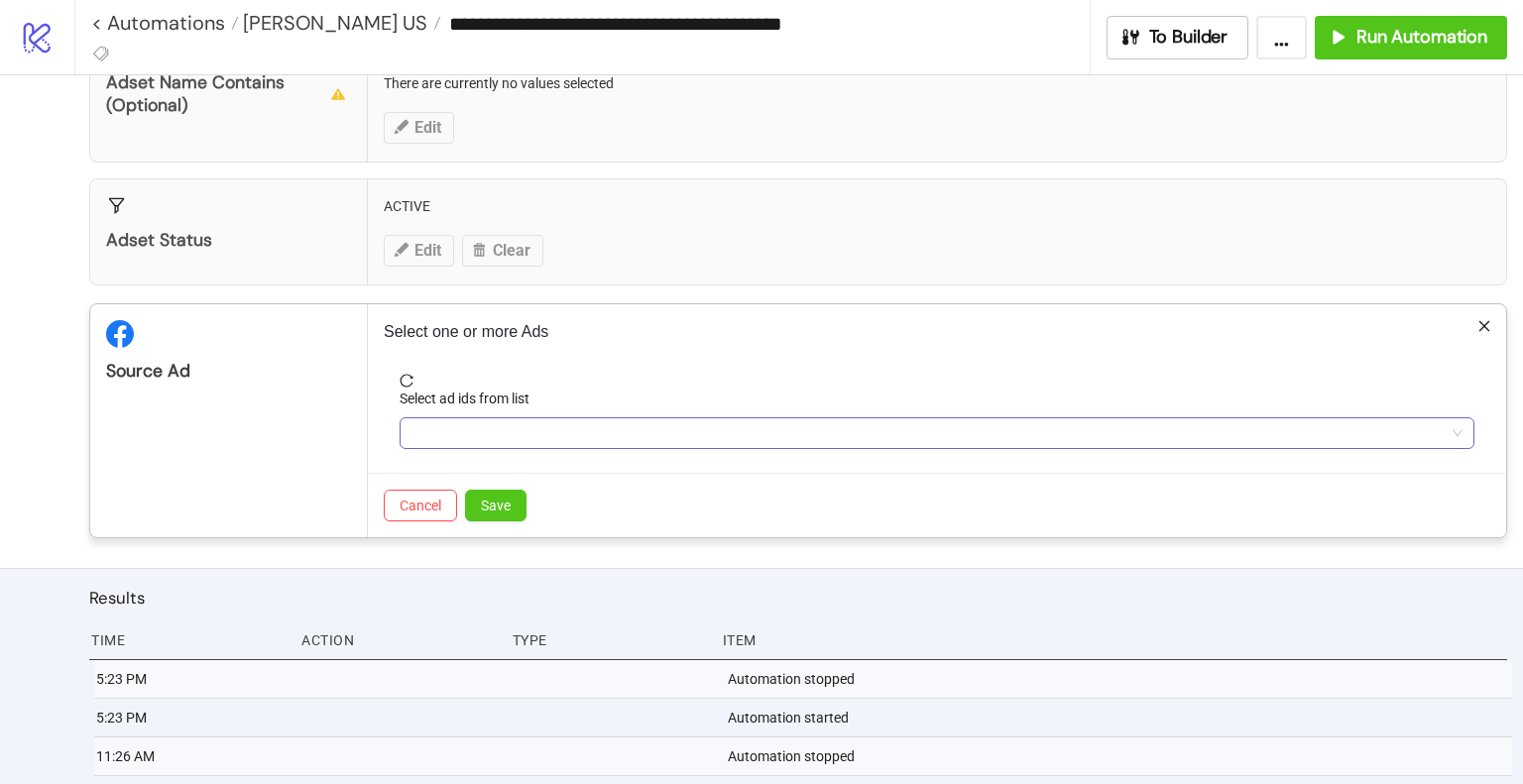 click on "*****" at bounding box center (926, 433) 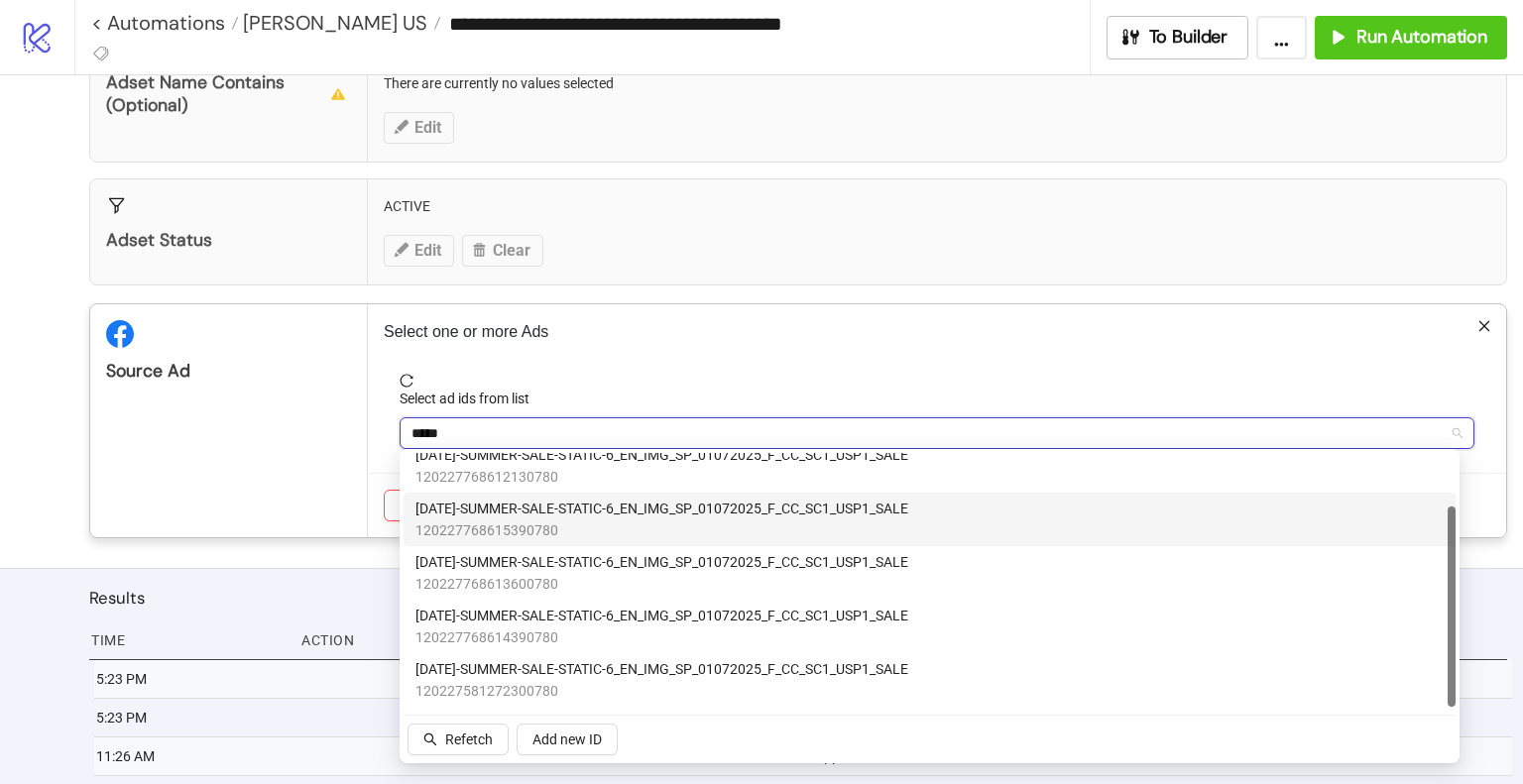paste on "**********" 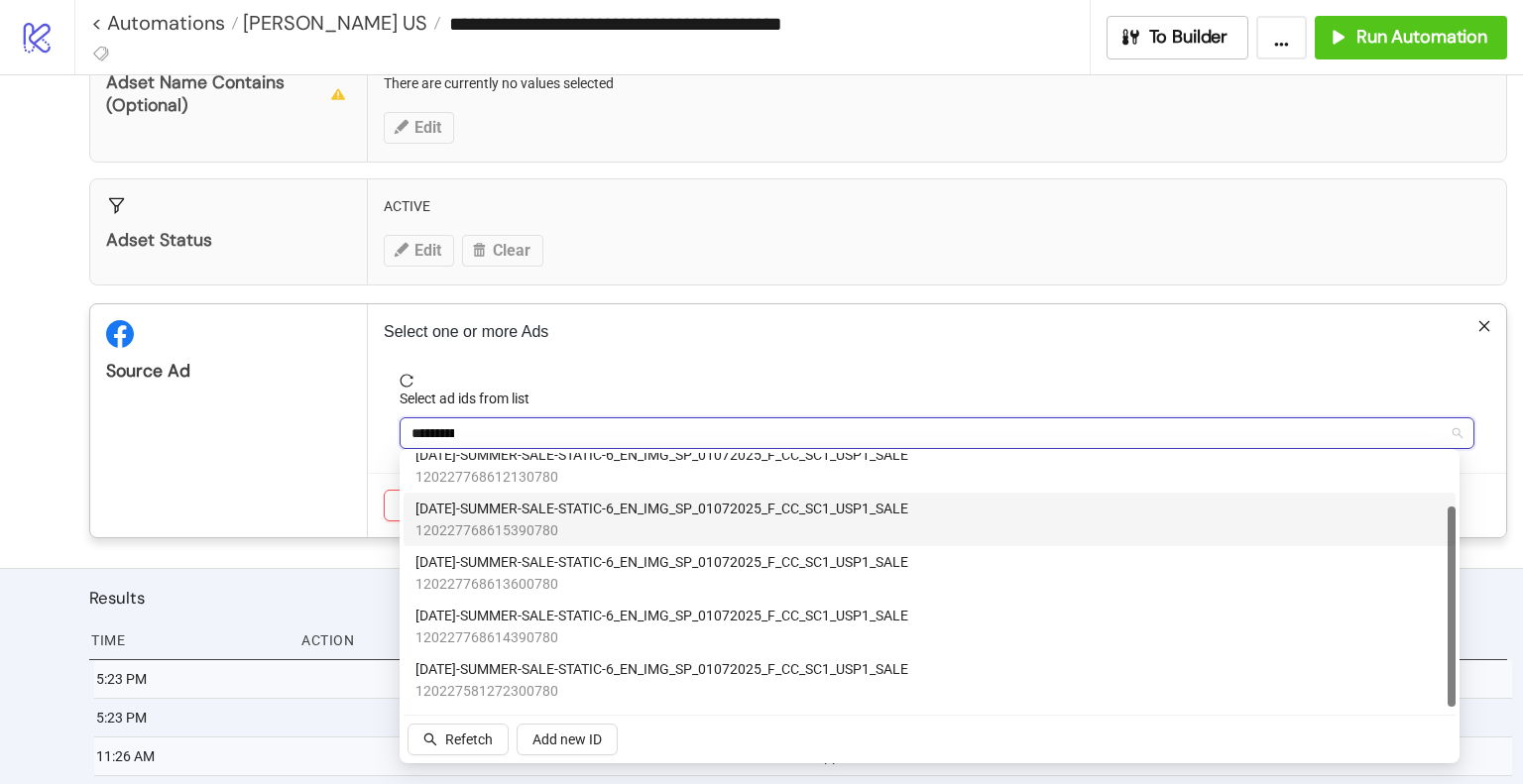 scroll, scrollTop: 0, scrollLeft: 0, axis: both 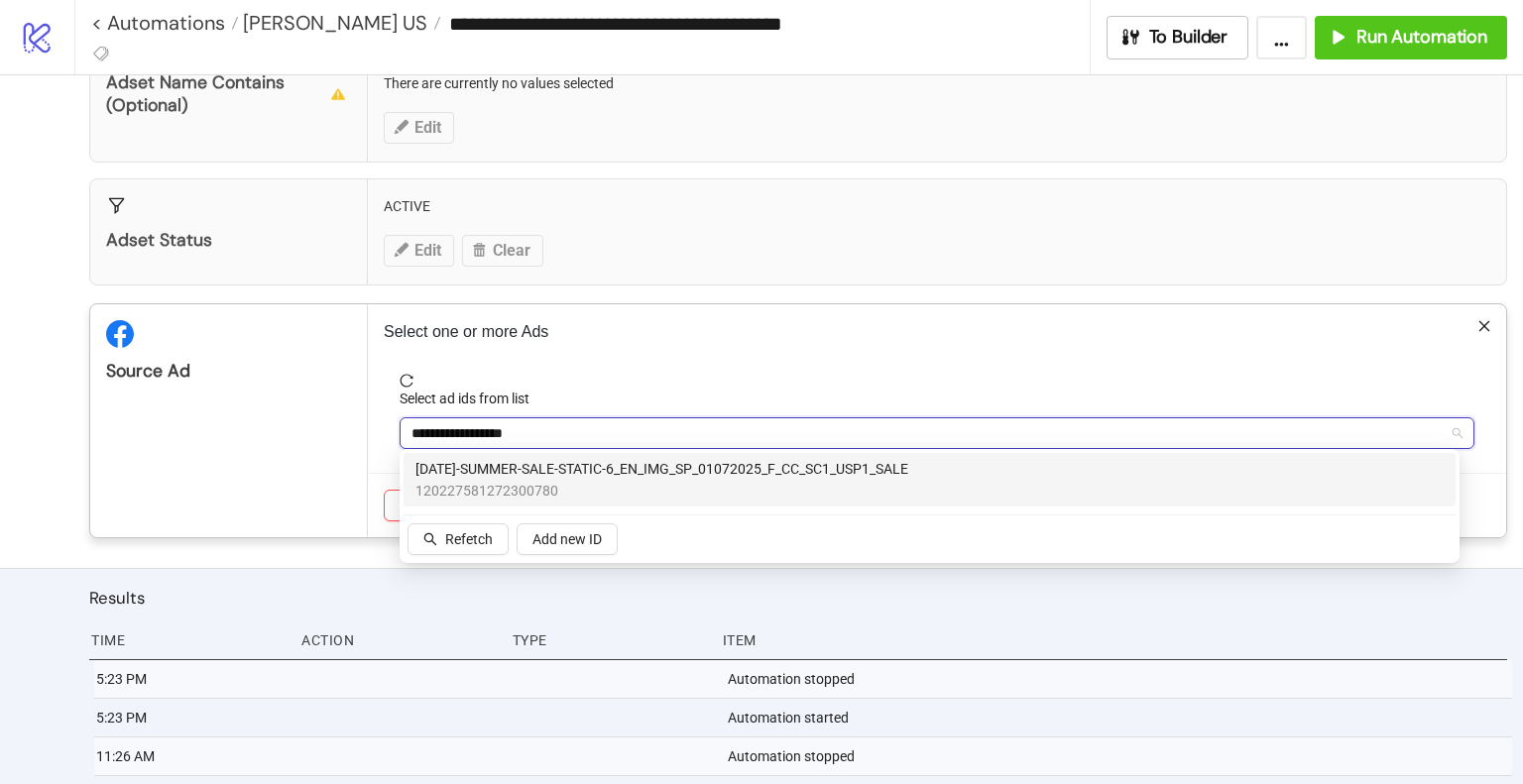 click on "[DATE]-SUMMER-SALE-STATIC-6_EN_IMG_SP_01072025_F_CC_SC1_USP1_SALE" at bounding box center (661, 469) 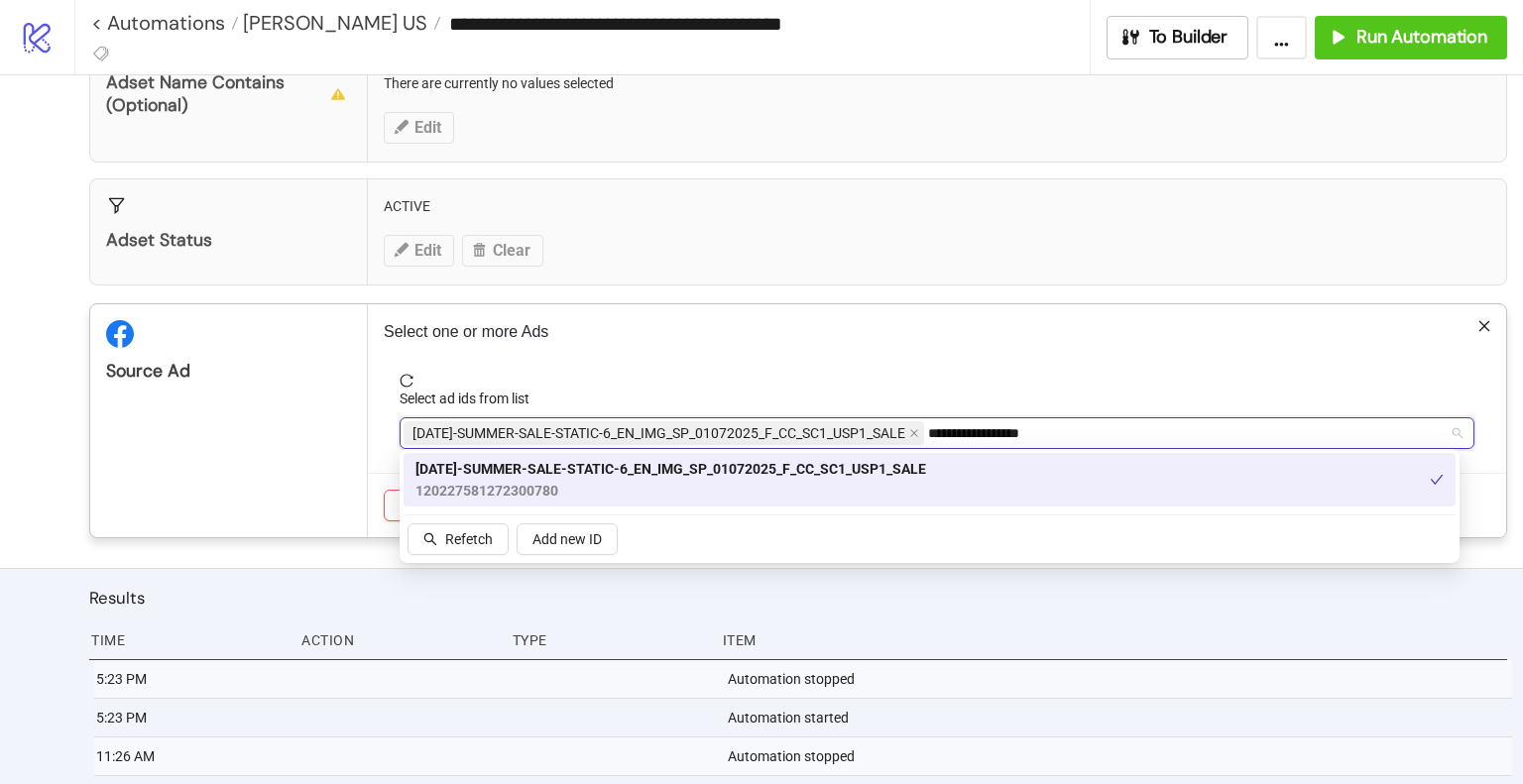 type 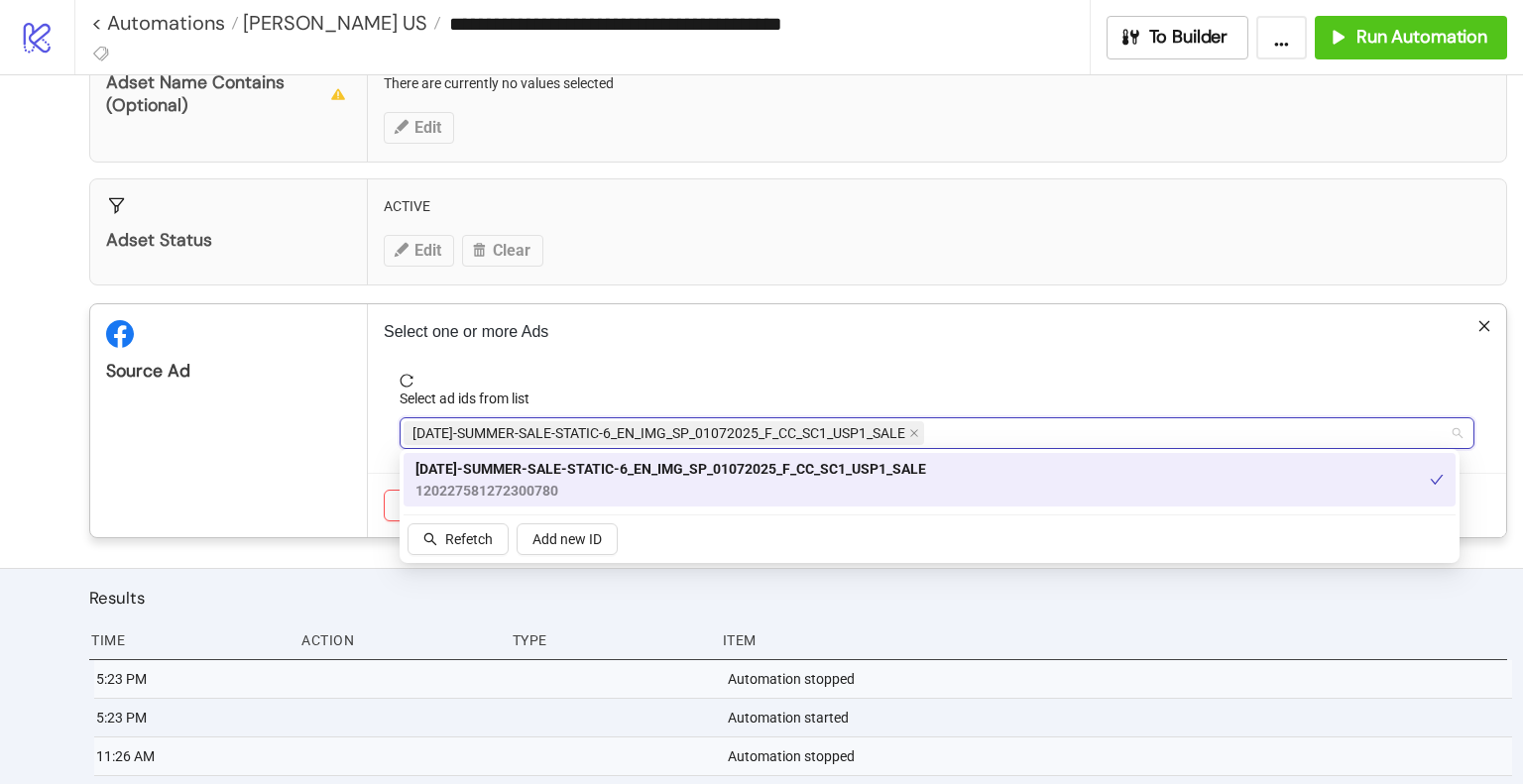 click on "Source Ad" at bounding box center (229, 420) 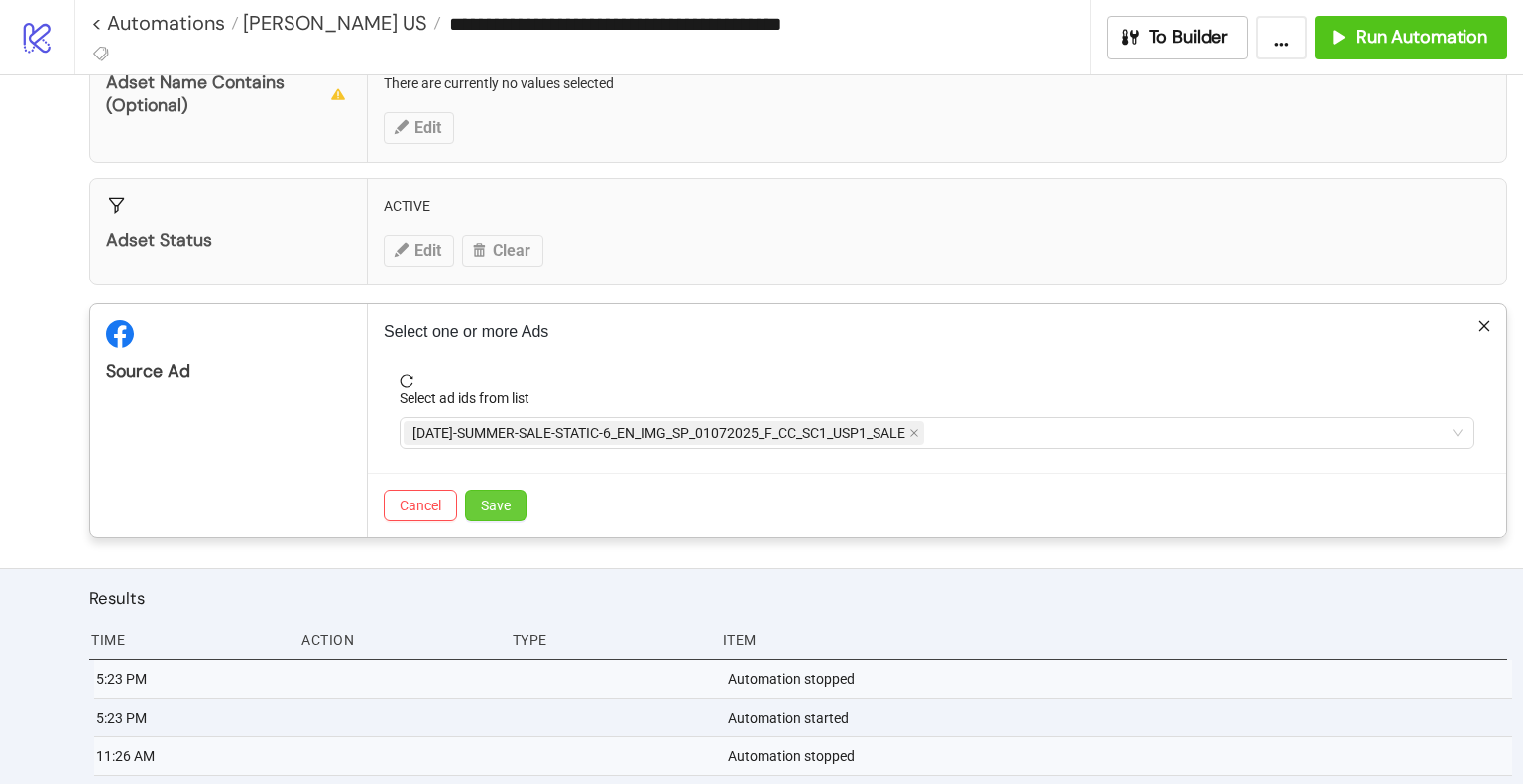 click on "Save" at bounding box center [496, 505] 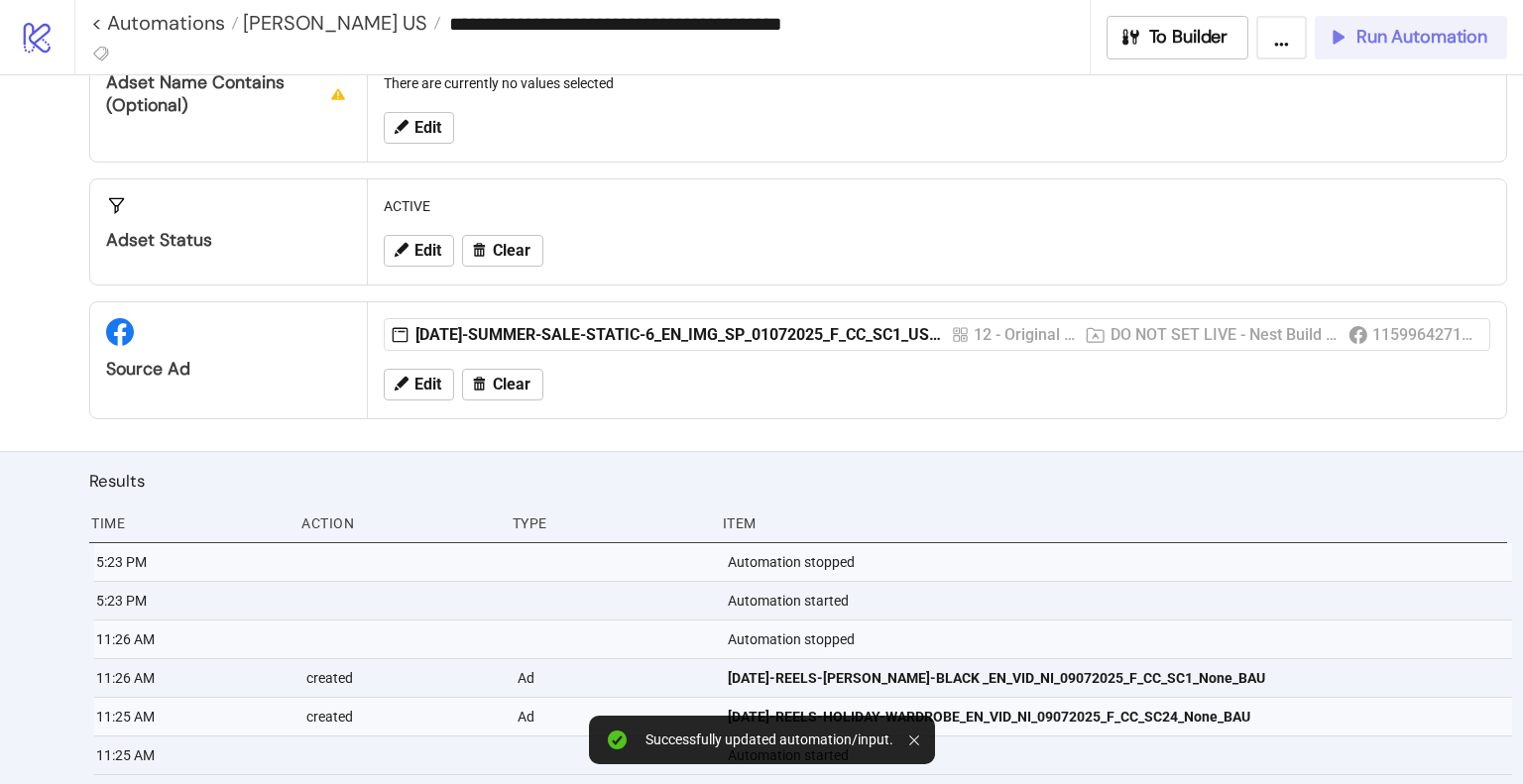 click on "Run Automation" at bounding box center [1422, 37] 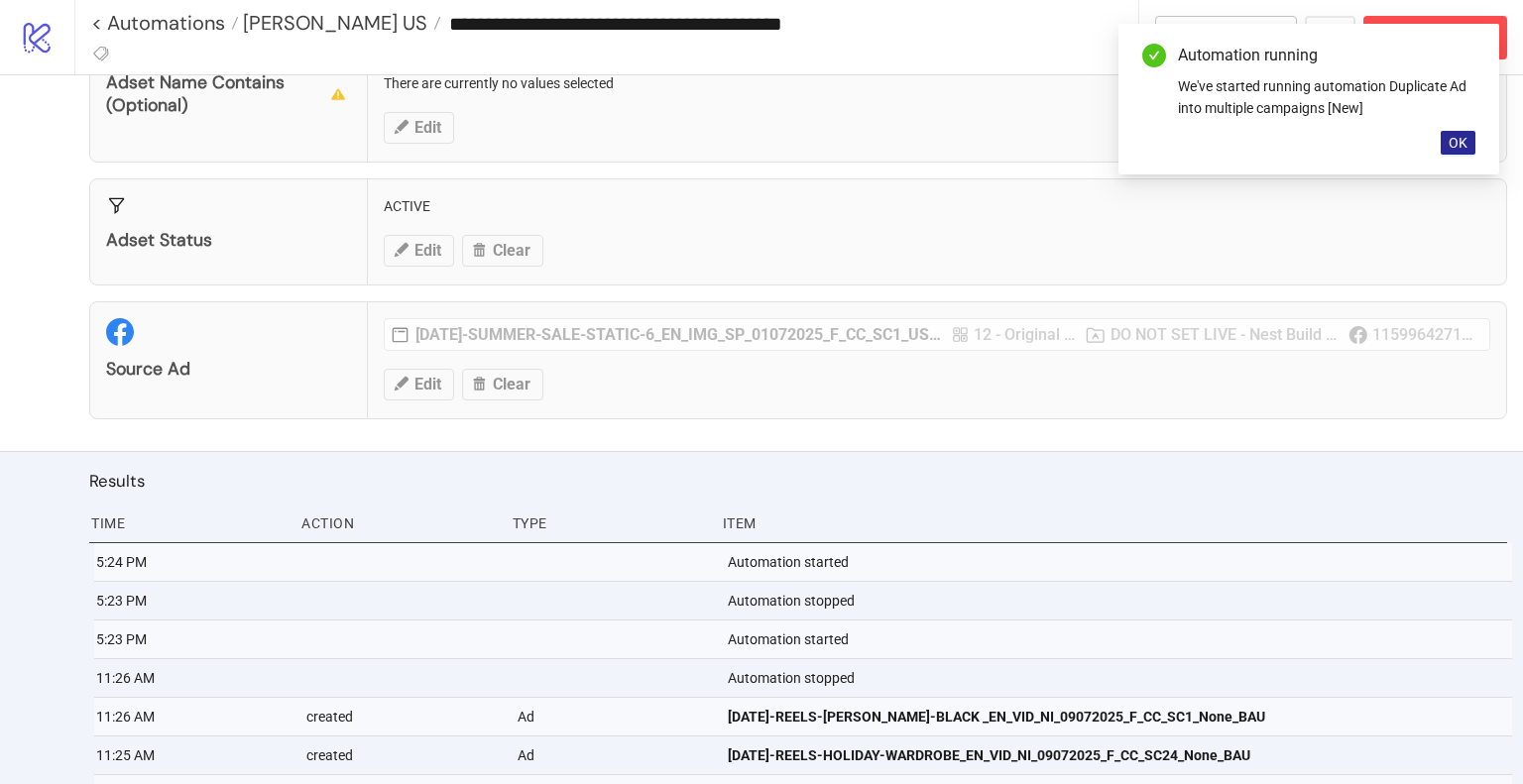 click on "OK" at bounding box center [1458, 143] 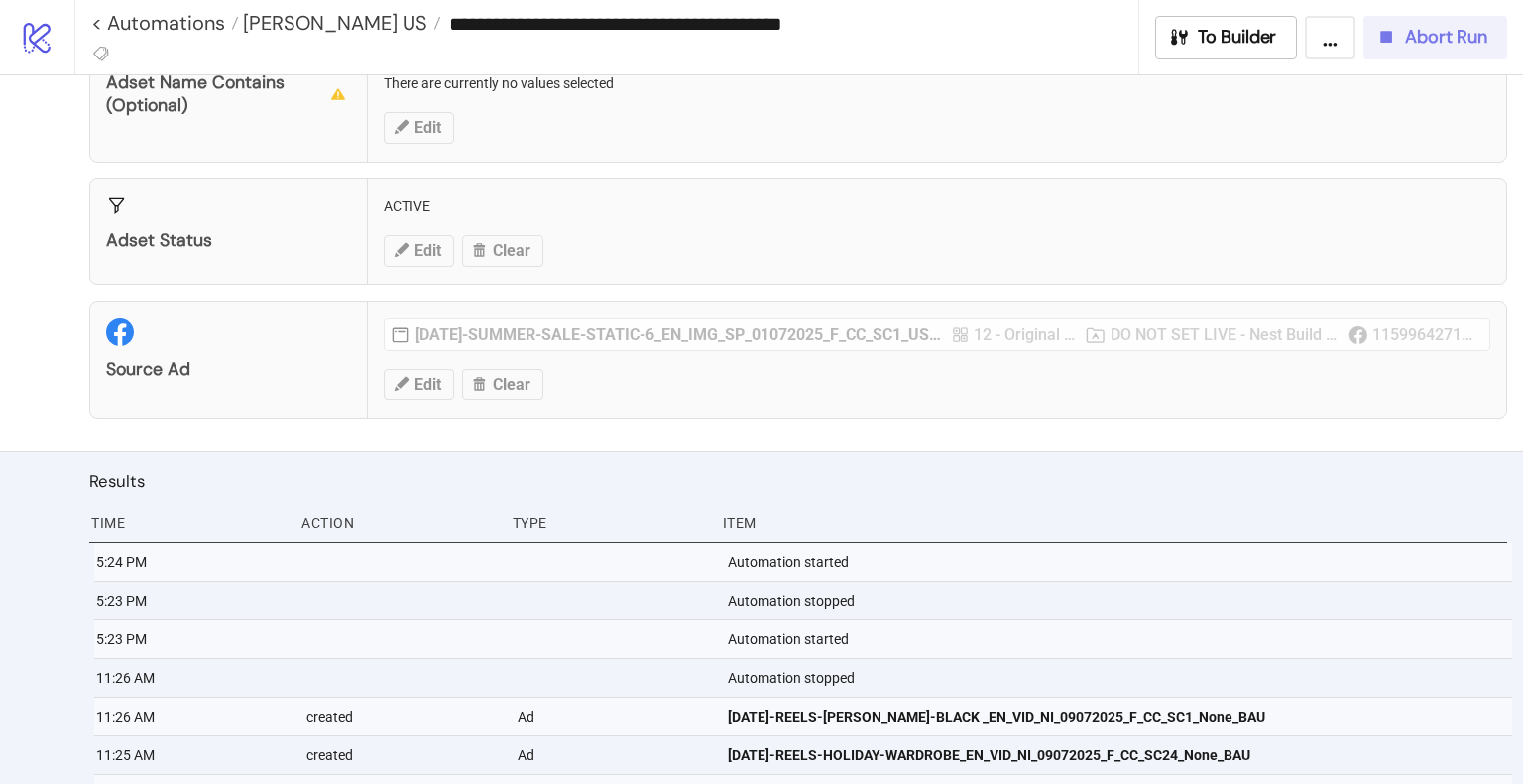 click on "Abort Run" at bounding box center (1435, 38) 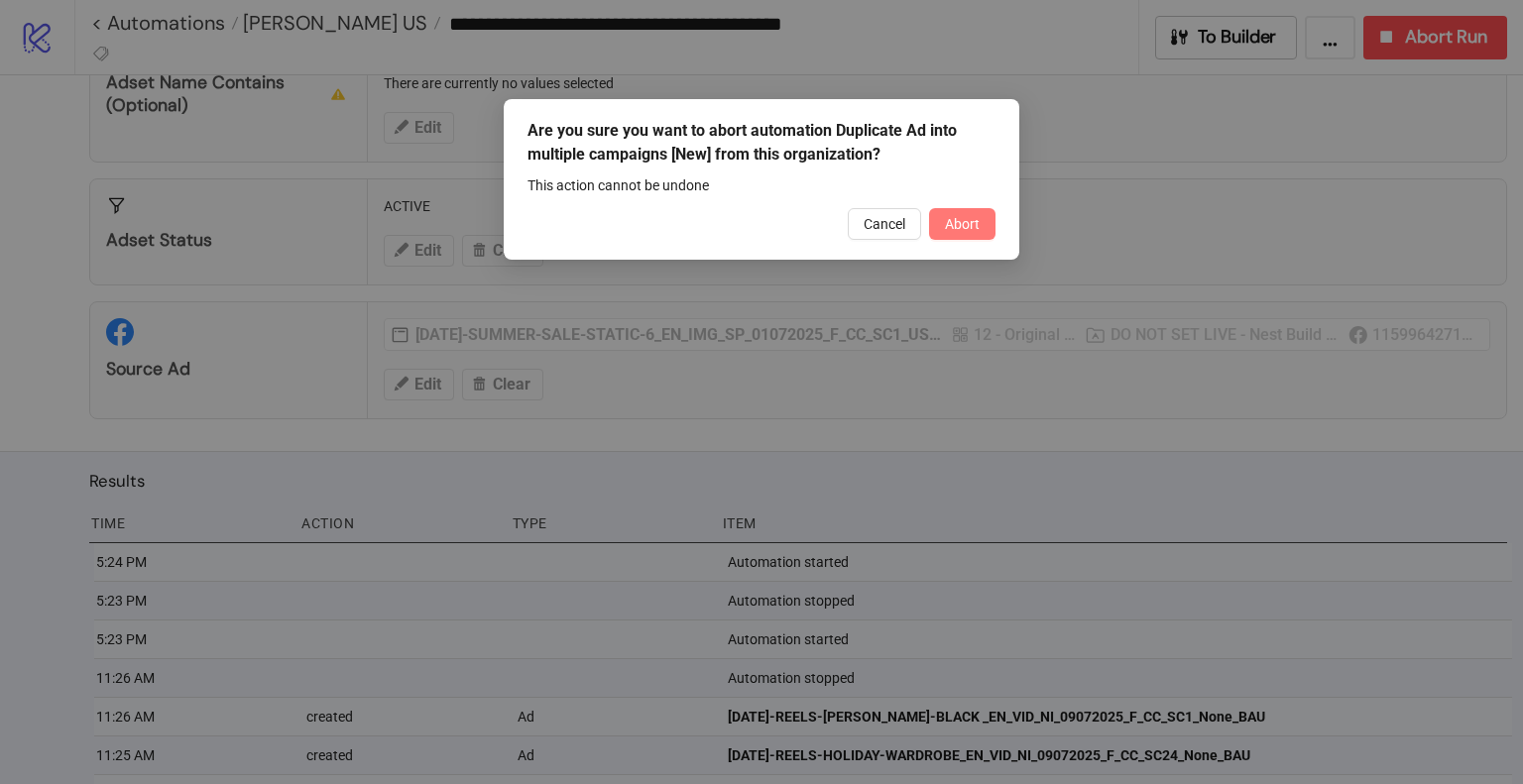 click on "Abort" at bounding box center (962, 224) 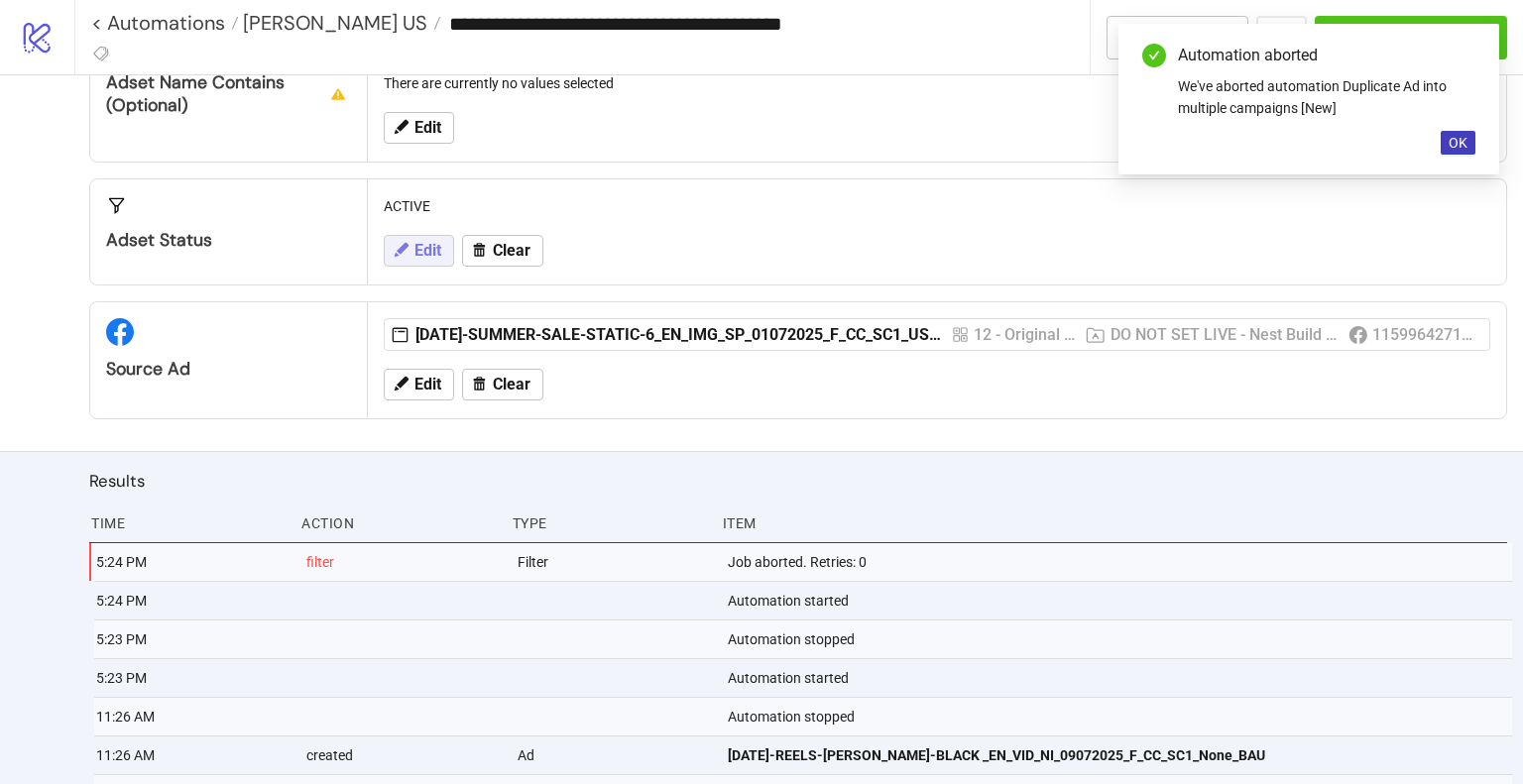 click 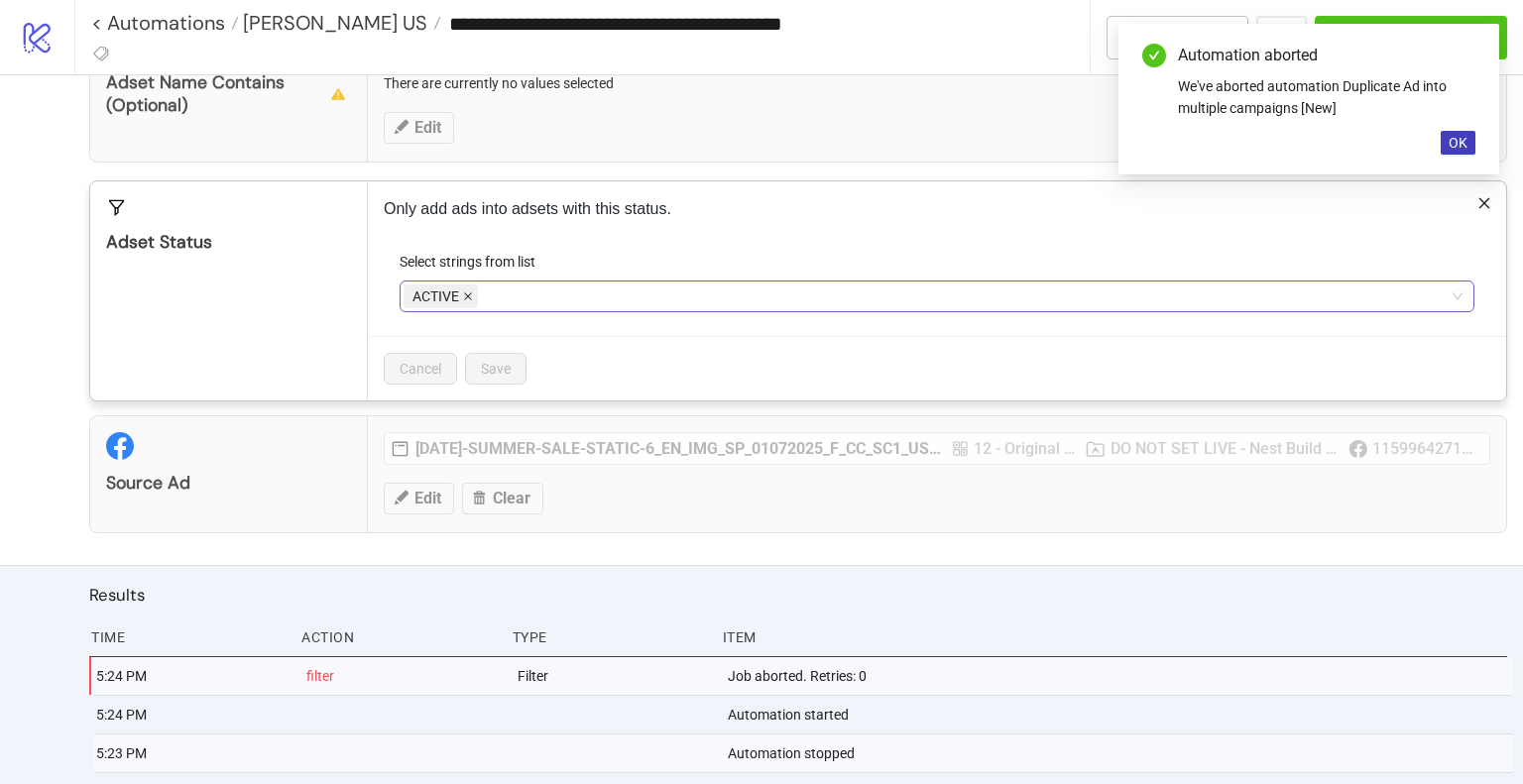 click 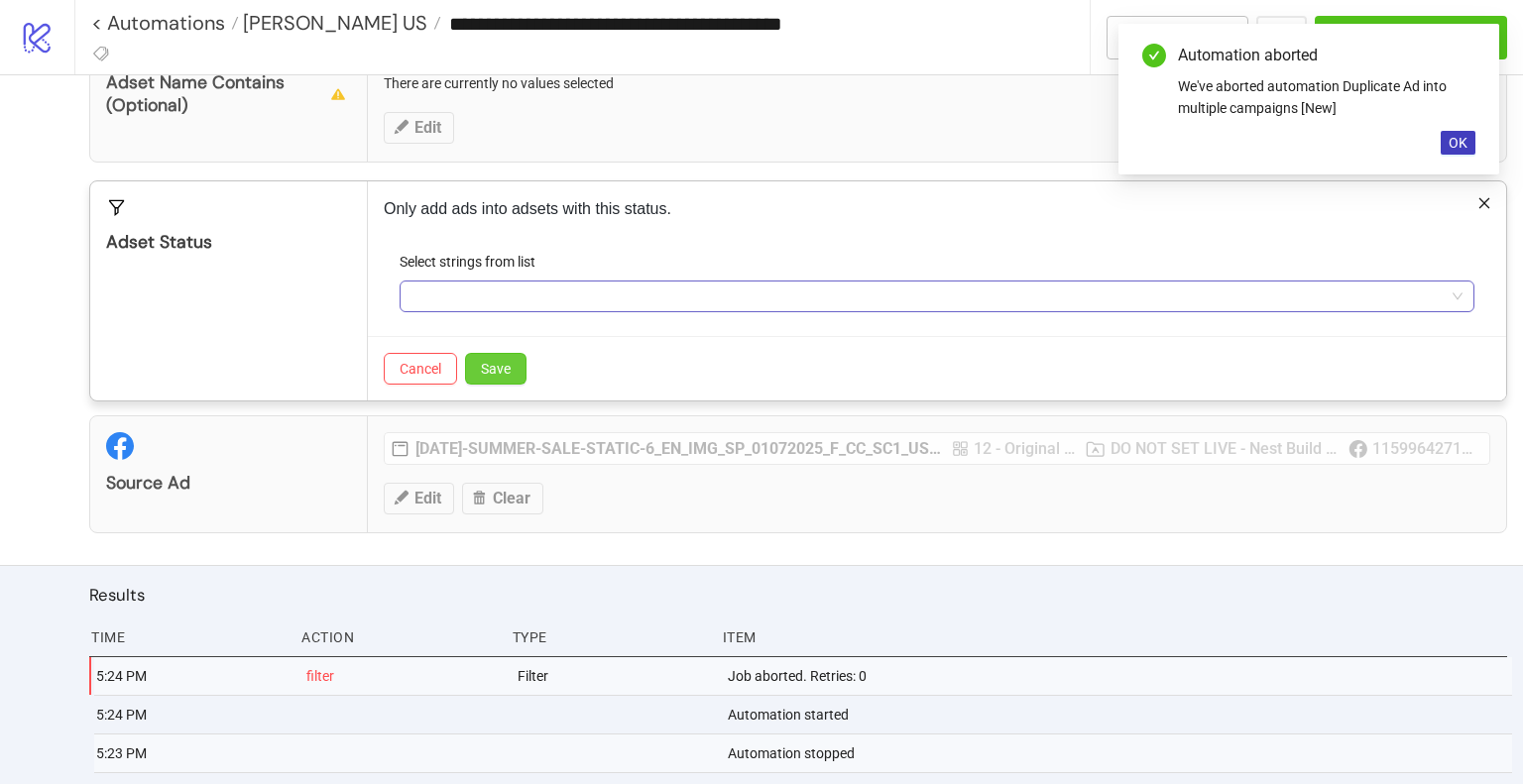 click on "Save" at bounding box center (496, 369) 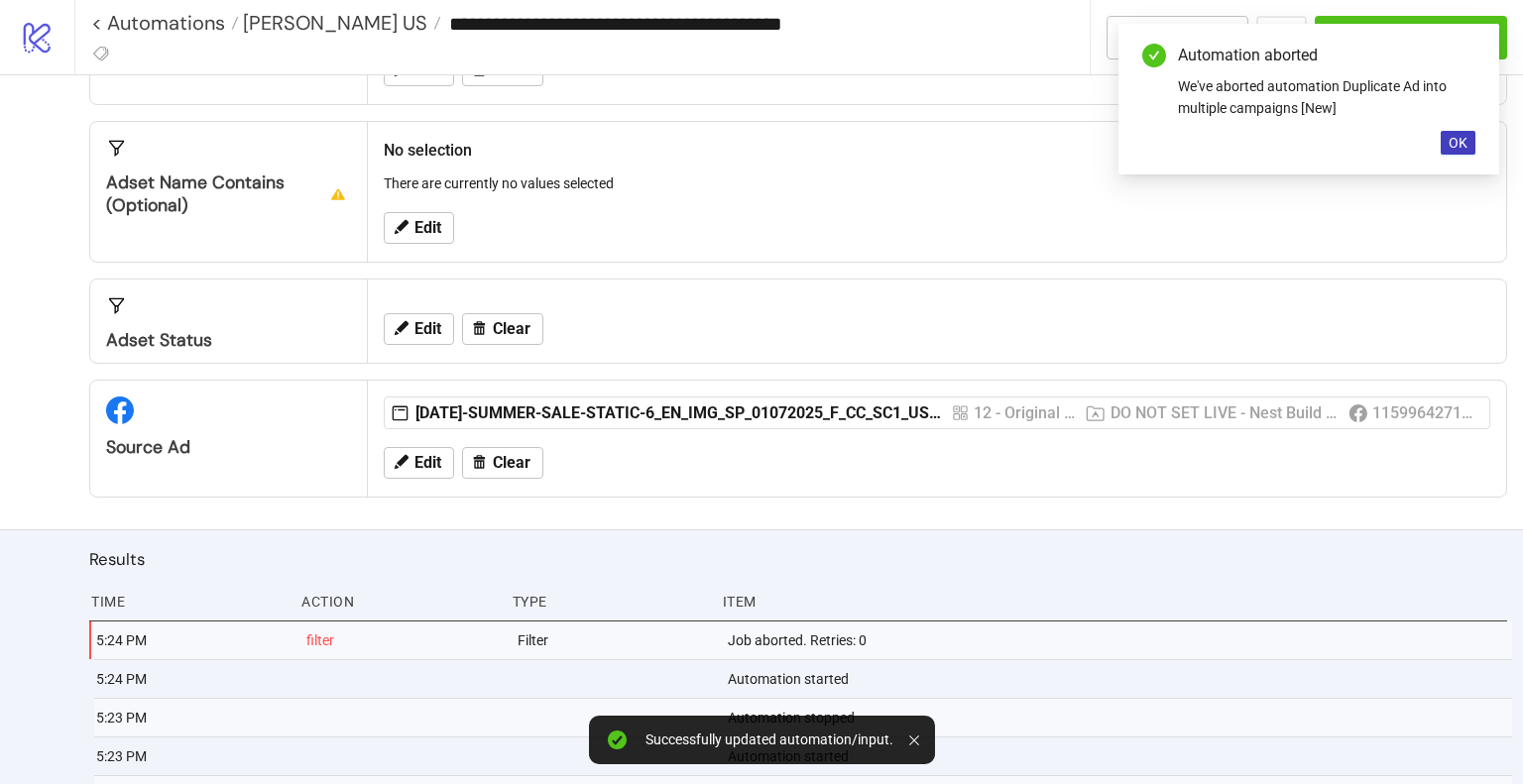 scroll, scrollTop: 414, scrollLeft: 0, axis: vertical 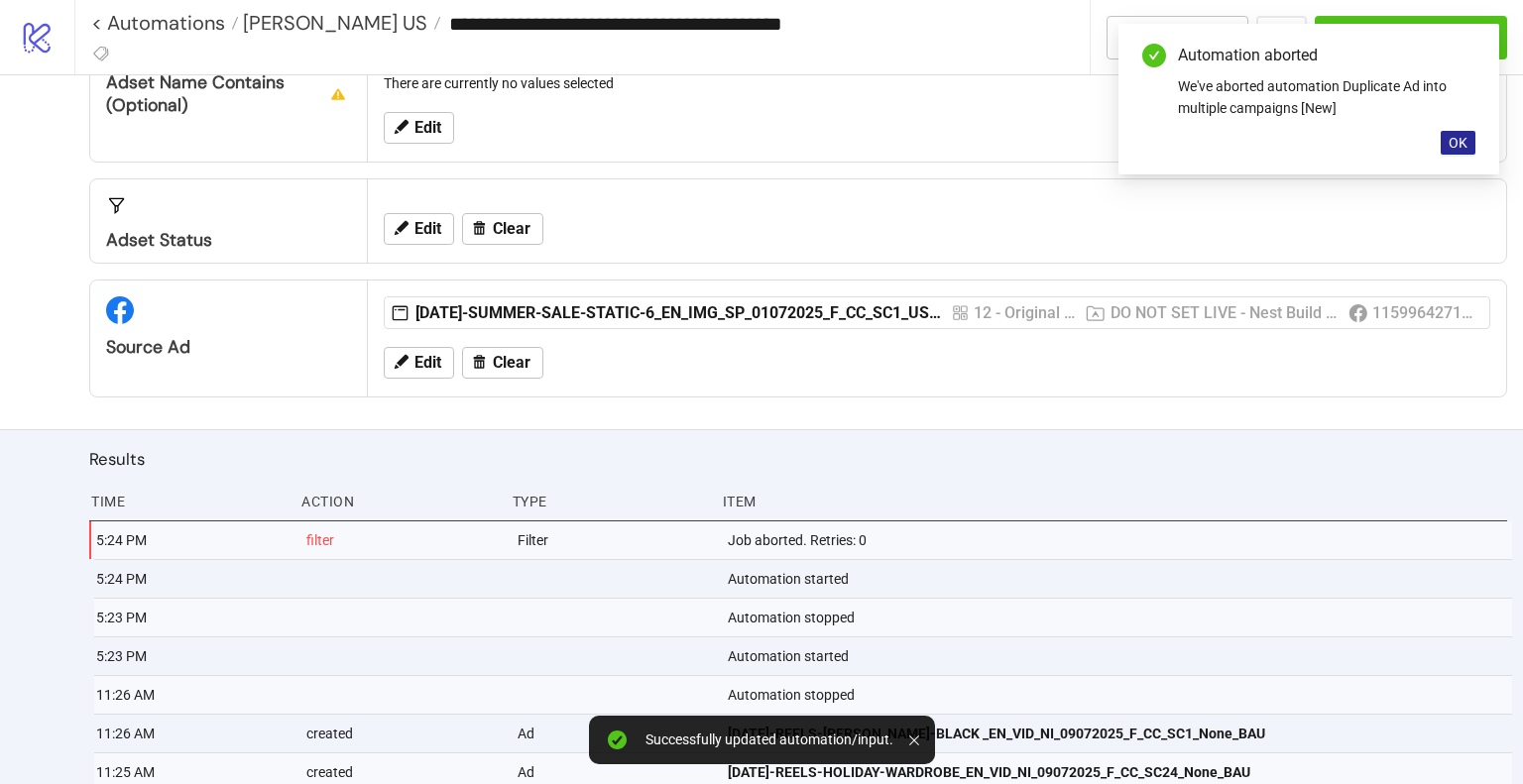 click on "OK" at bounding box center (1458, 143) 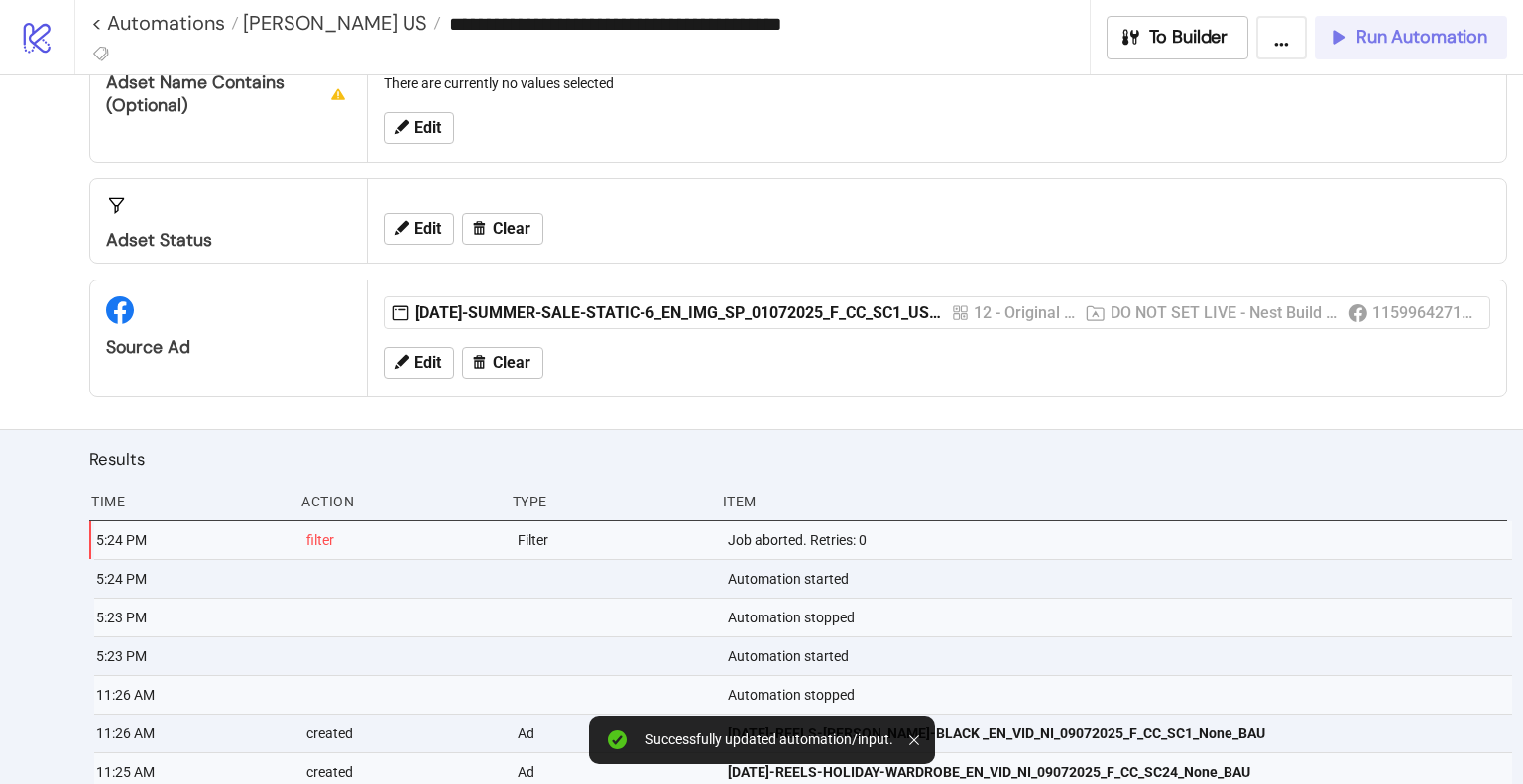 click on "Run Automation" at bounding box center (1422, 37) 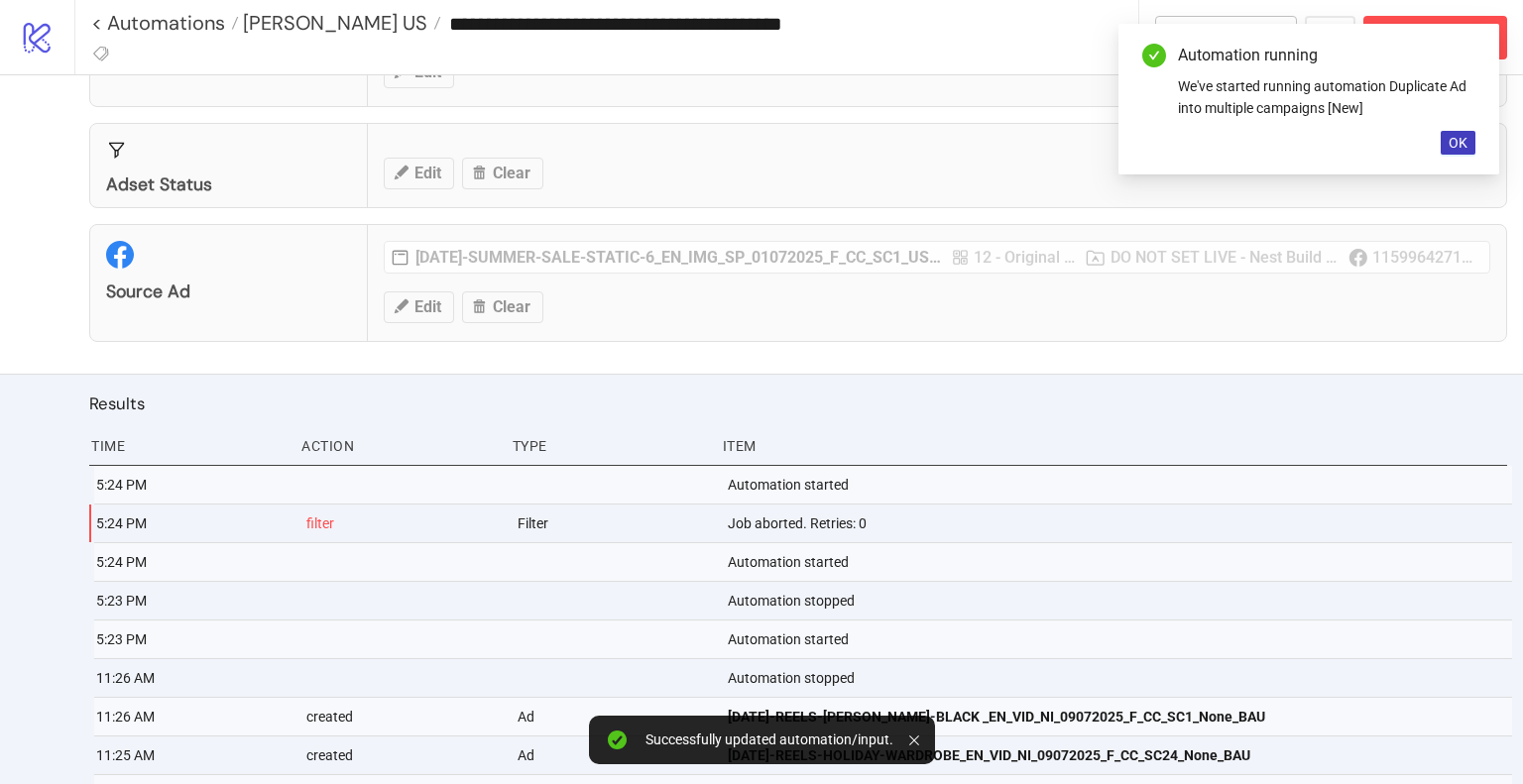 scroll, scrollTop: 546, scrollLeft: 0, axis: vertical 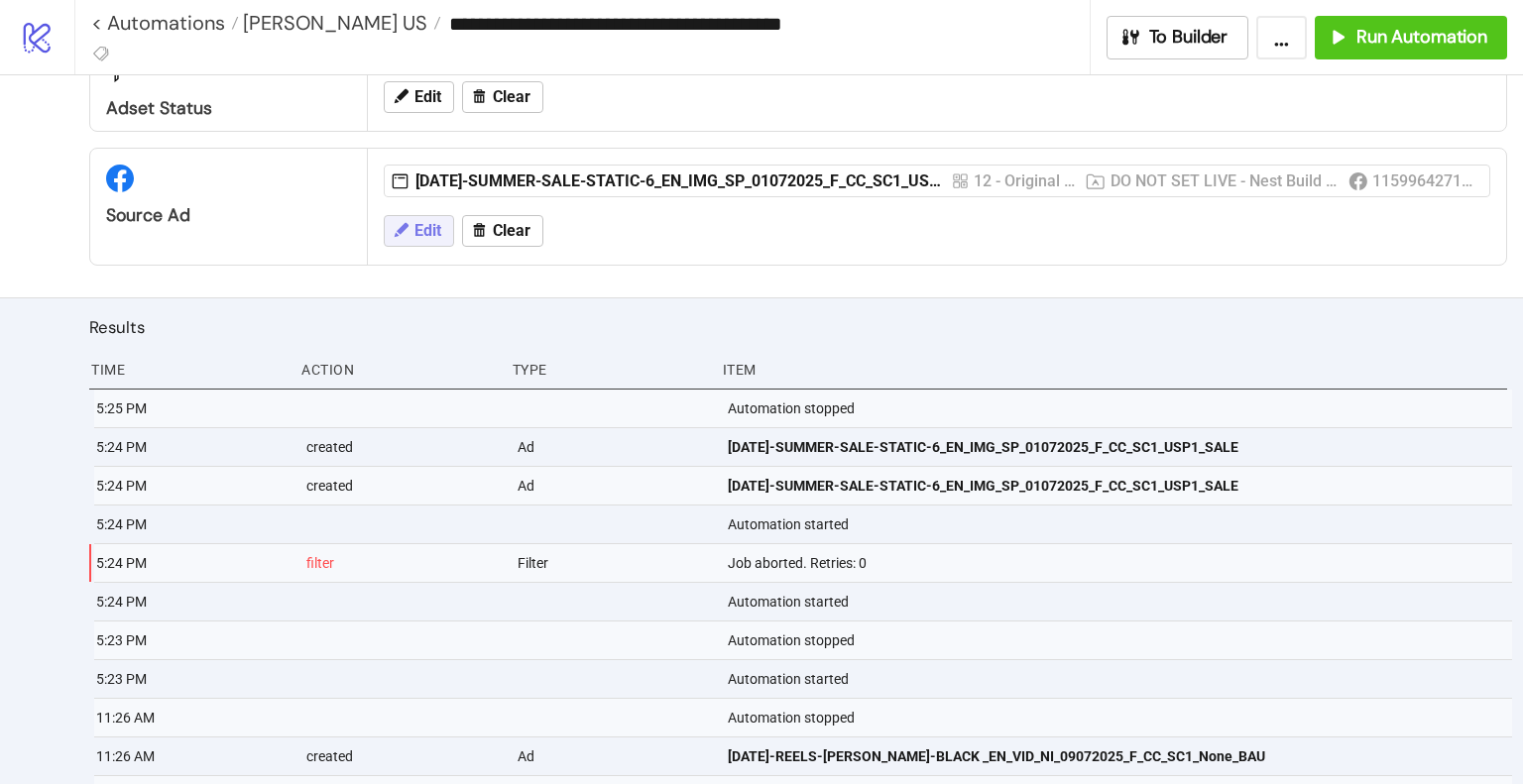 click on "Edit" at bounding box center [418, 231] 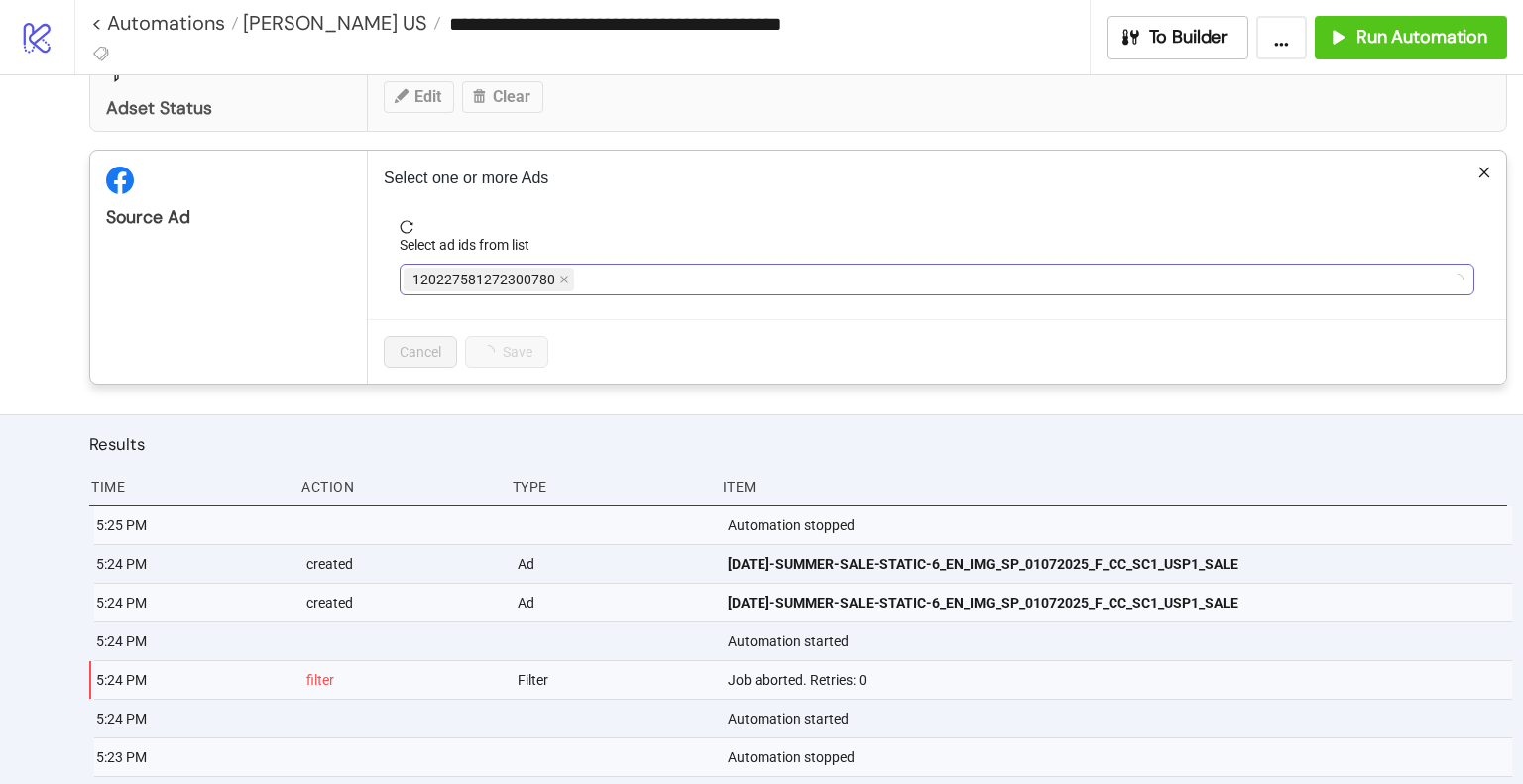 click on "120227581272300780" at bounding box center (926, 280) 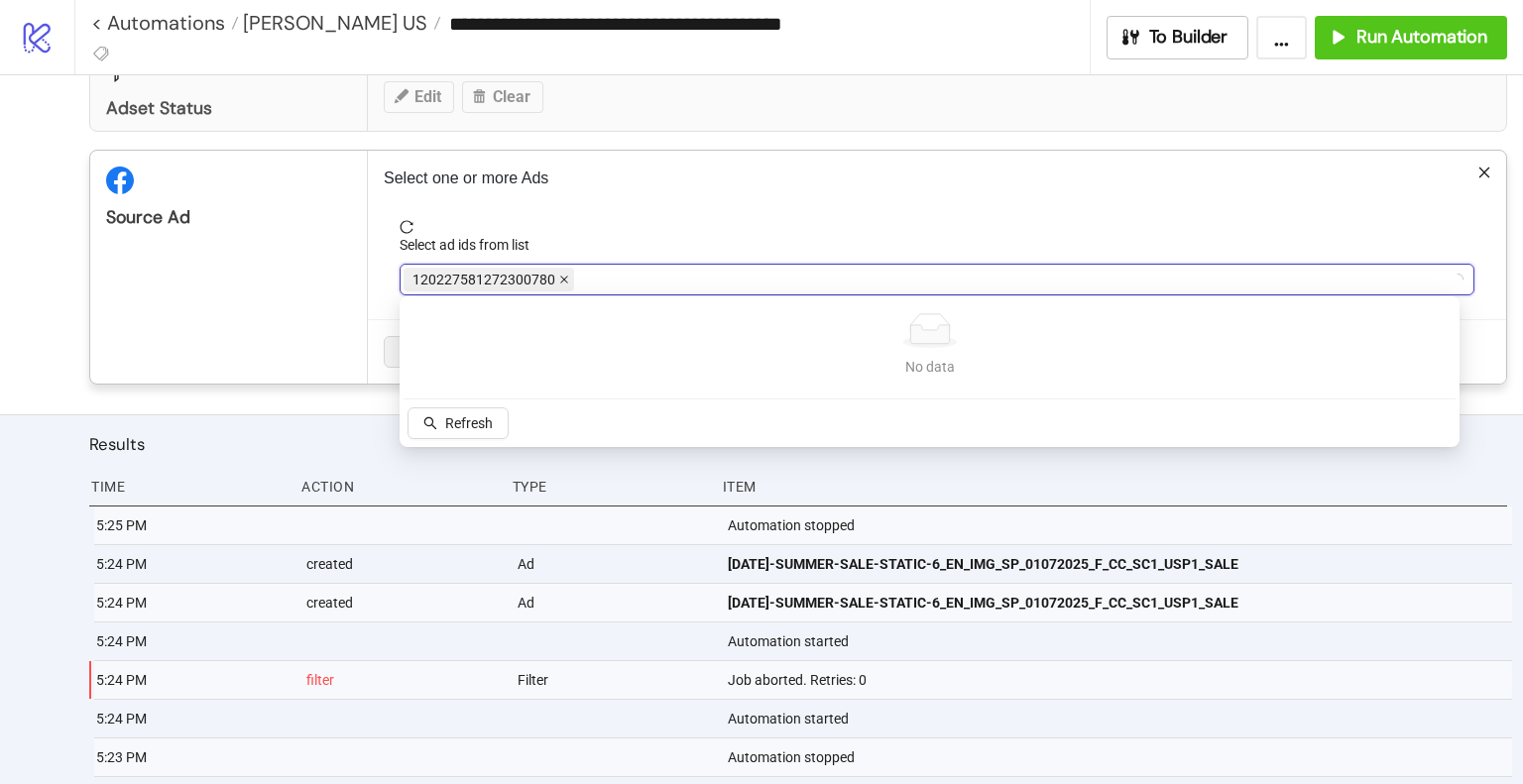 click 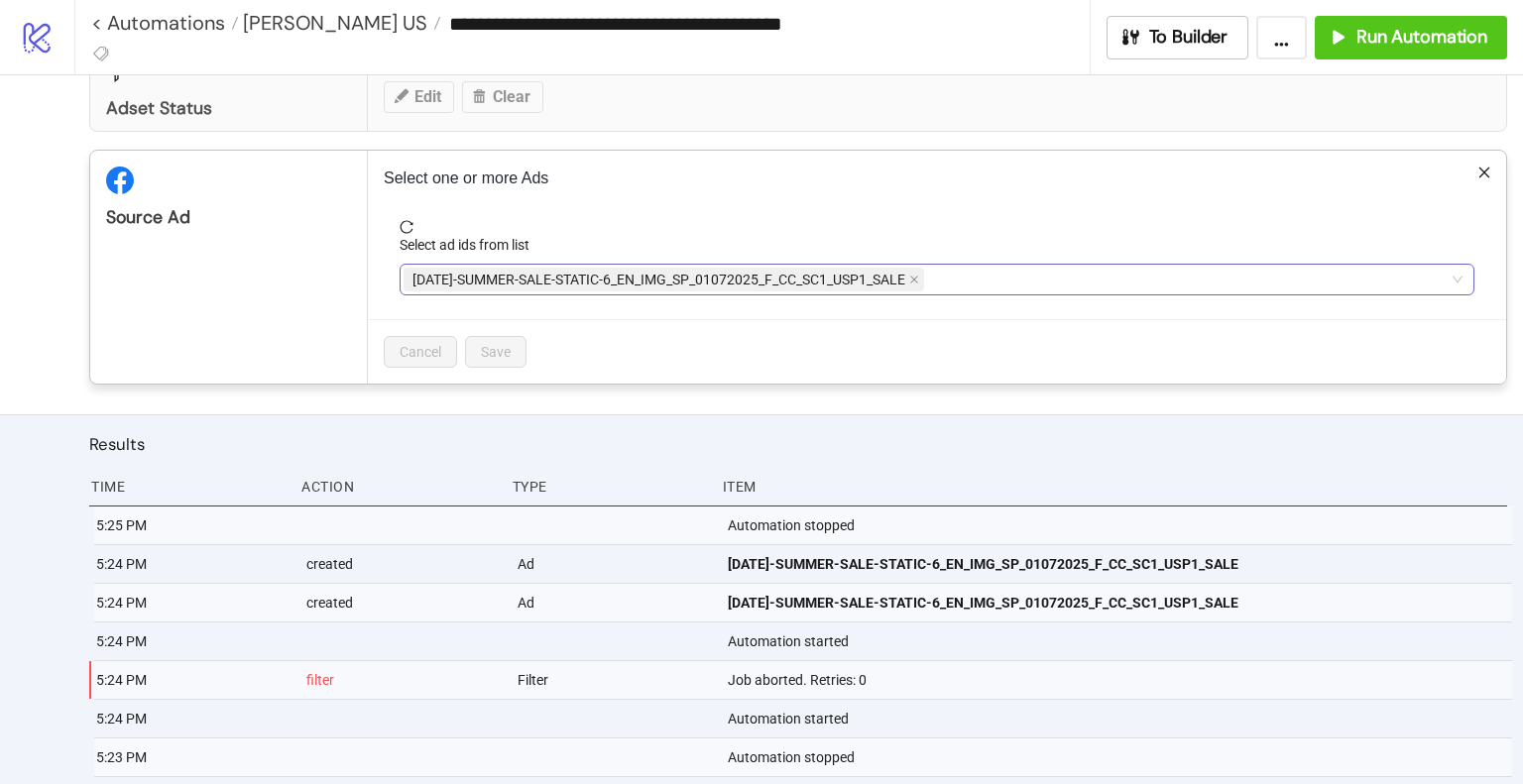 click 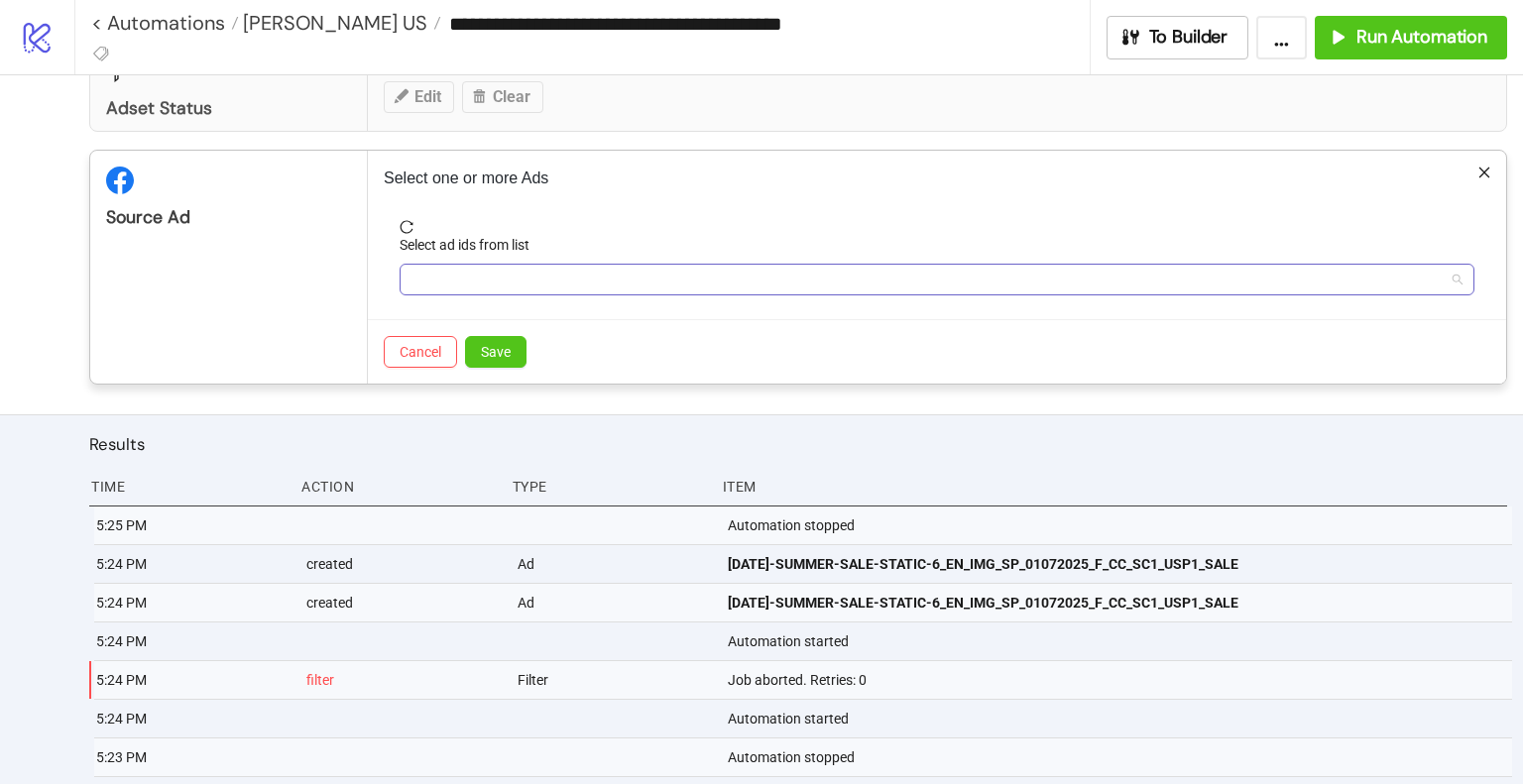 click at bounding box center (926, 280) 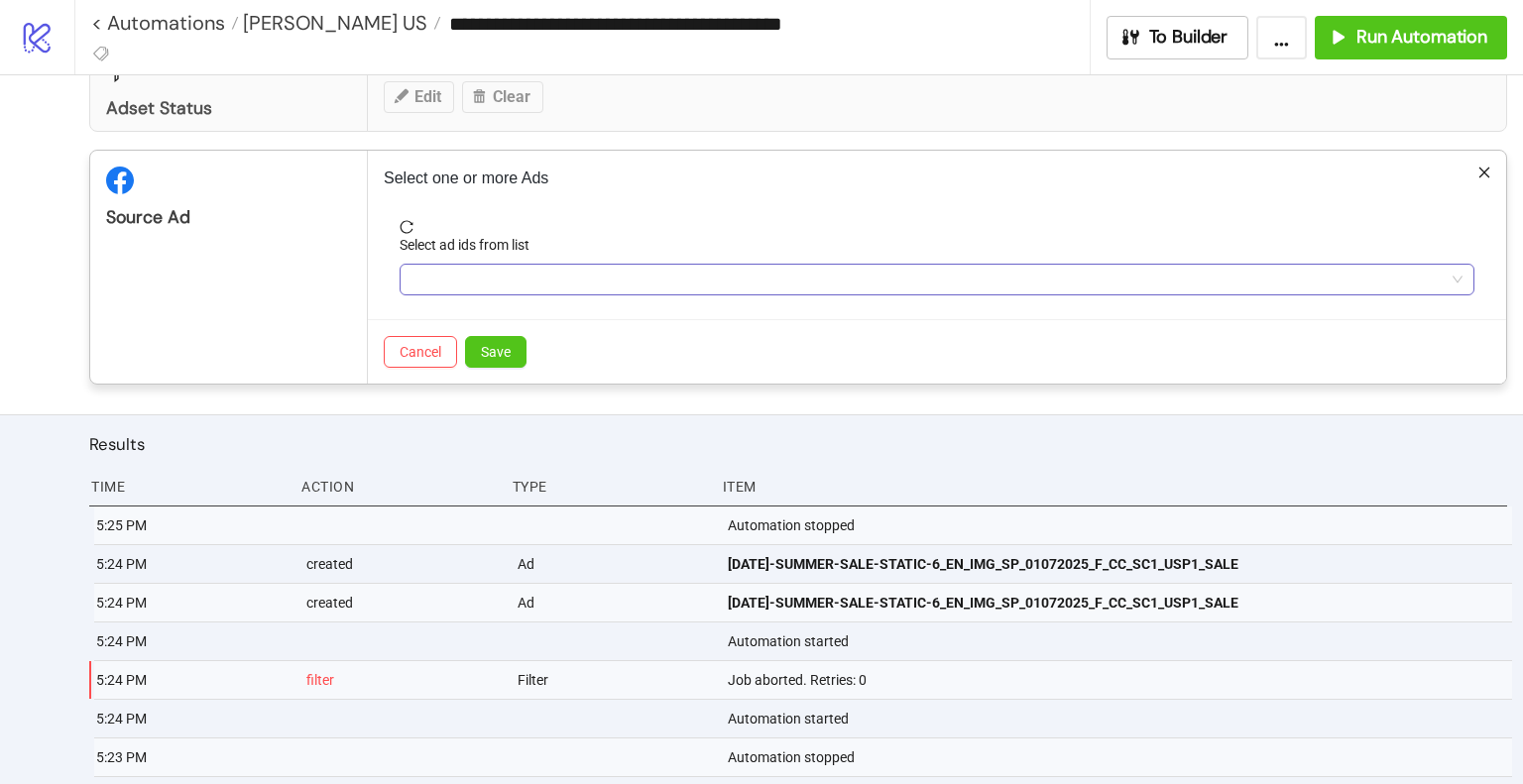 click at bounding box center [926, 280] 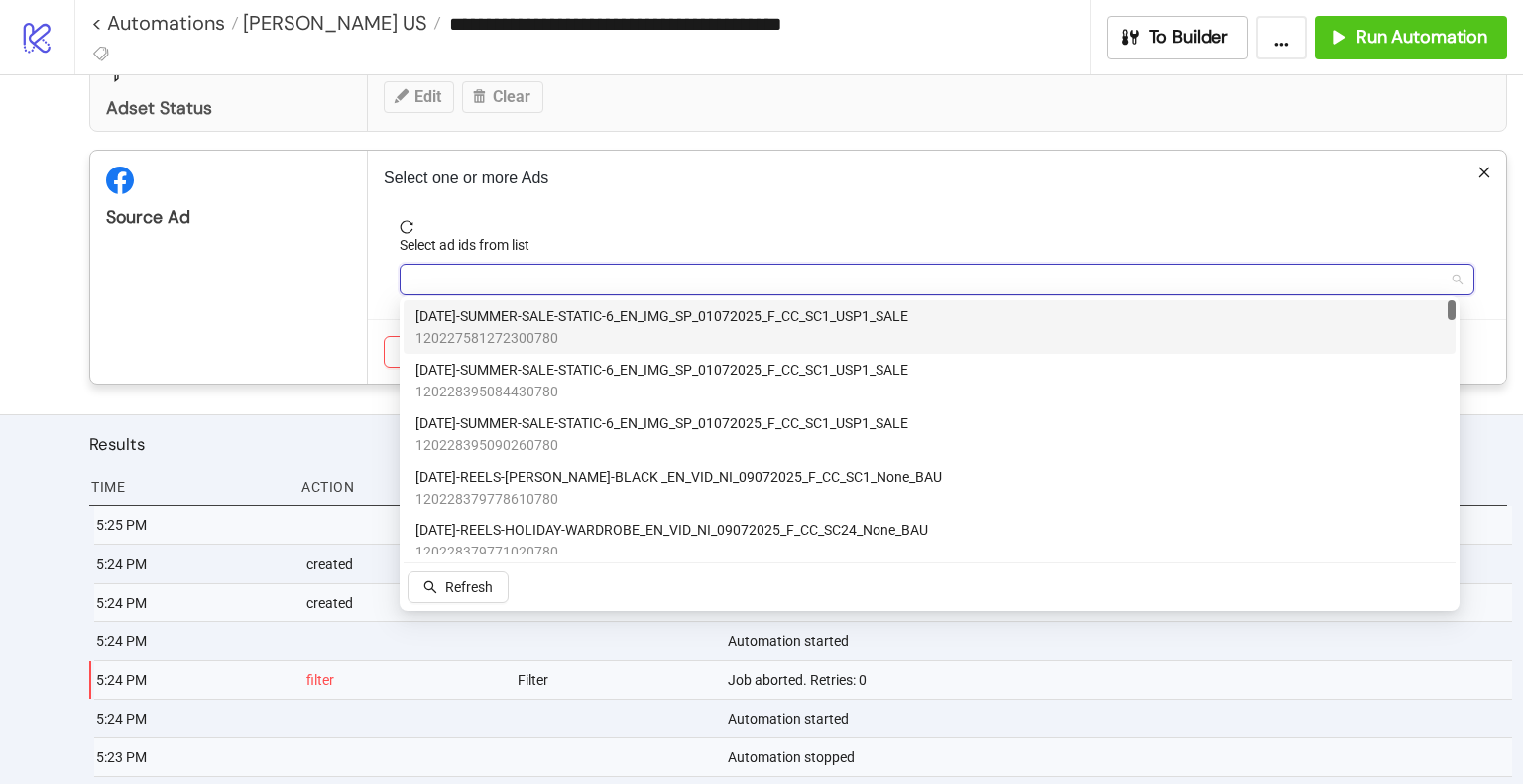 paste on "**********" 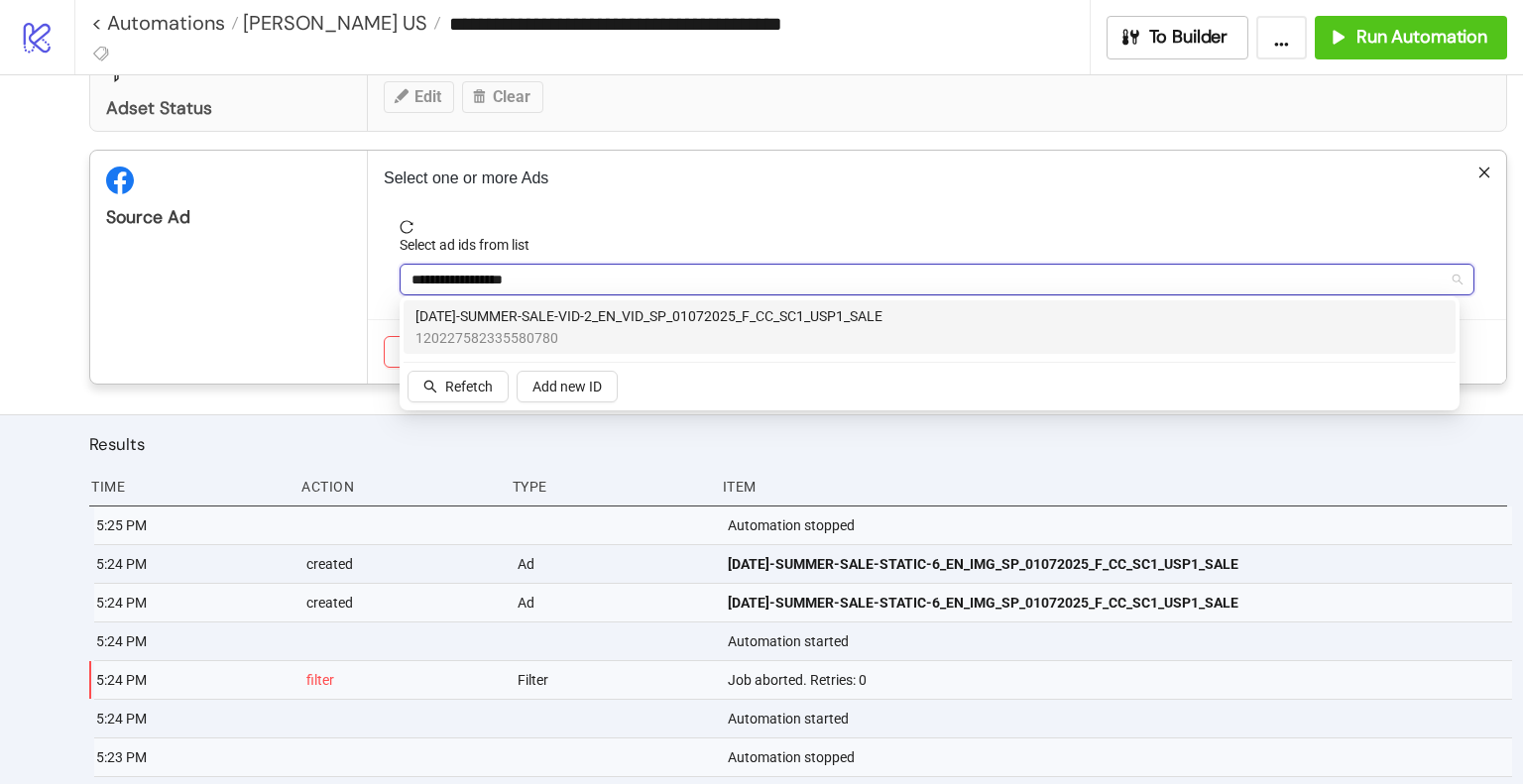 click on "120227582335580780" at bounding box center (648, 338) 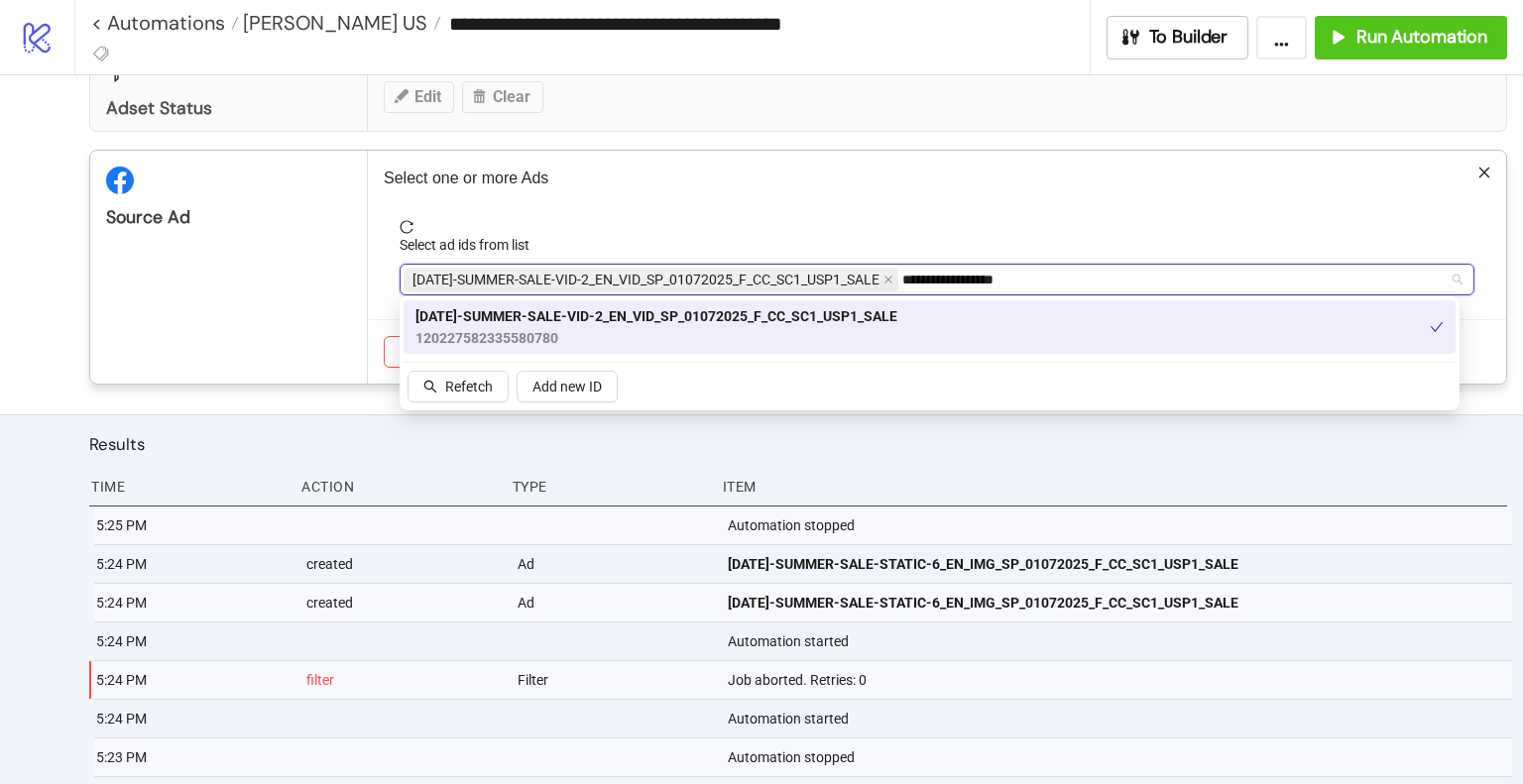 type on "**********" 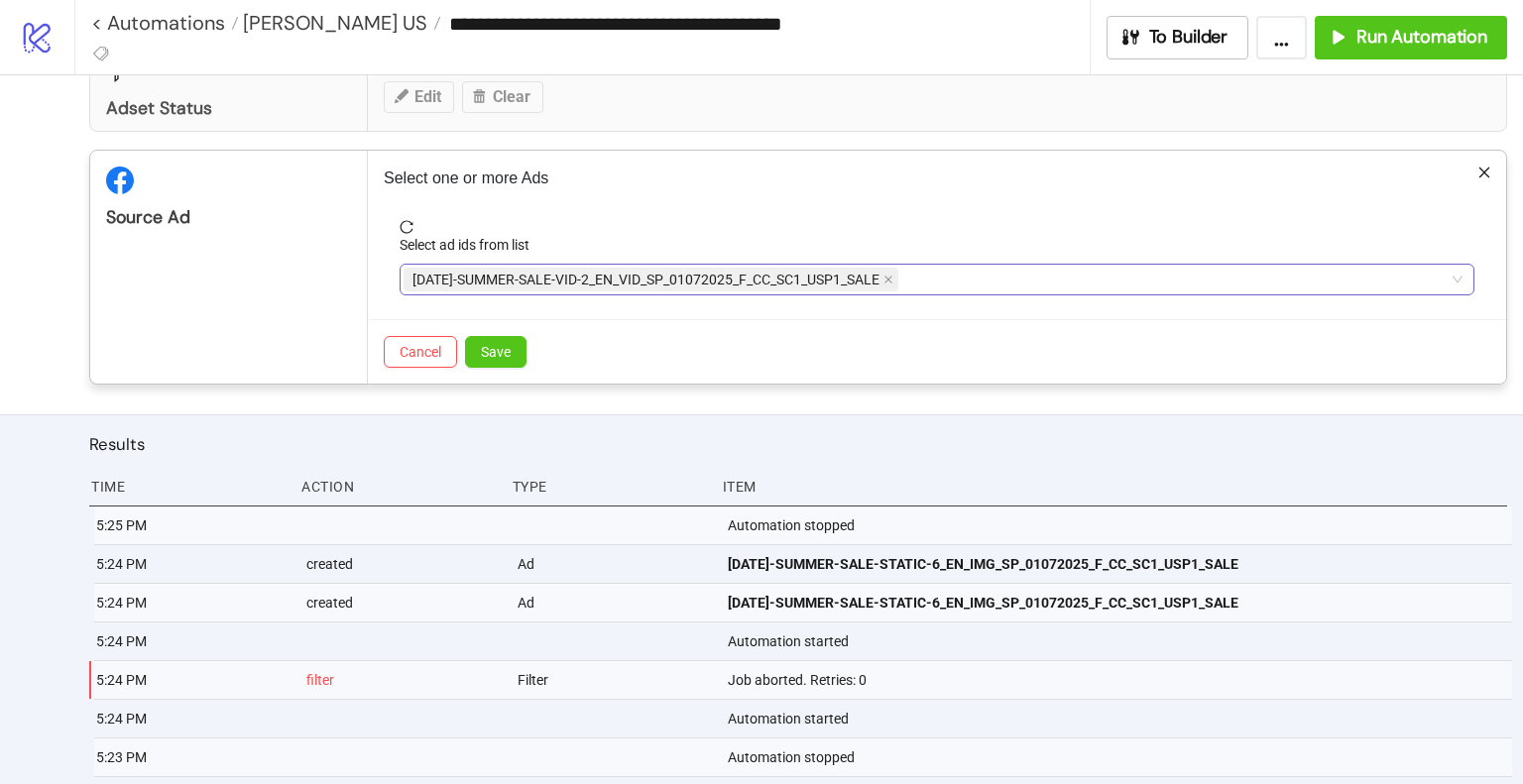 click on "**********" at bounding box center [926, 280] 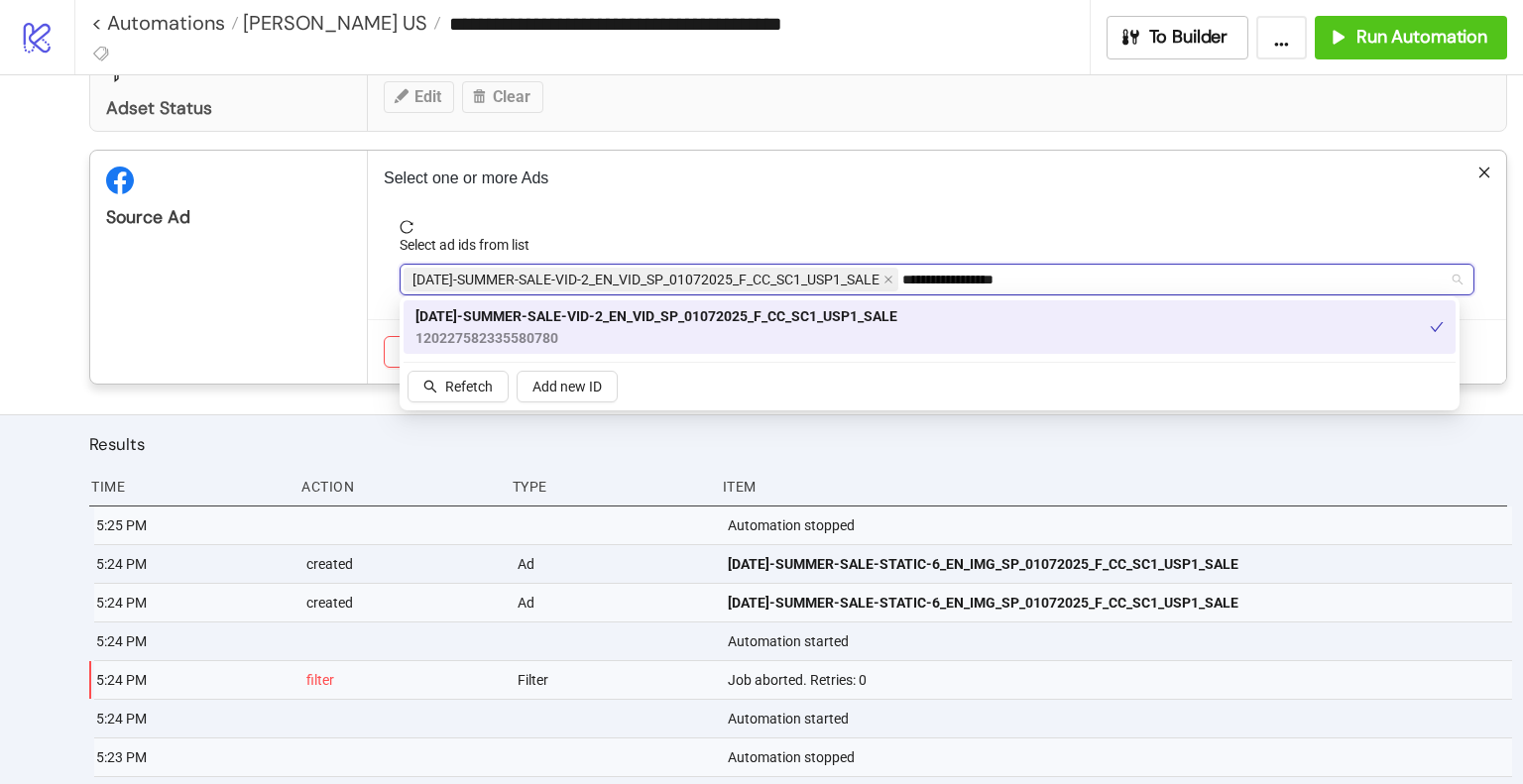 paste 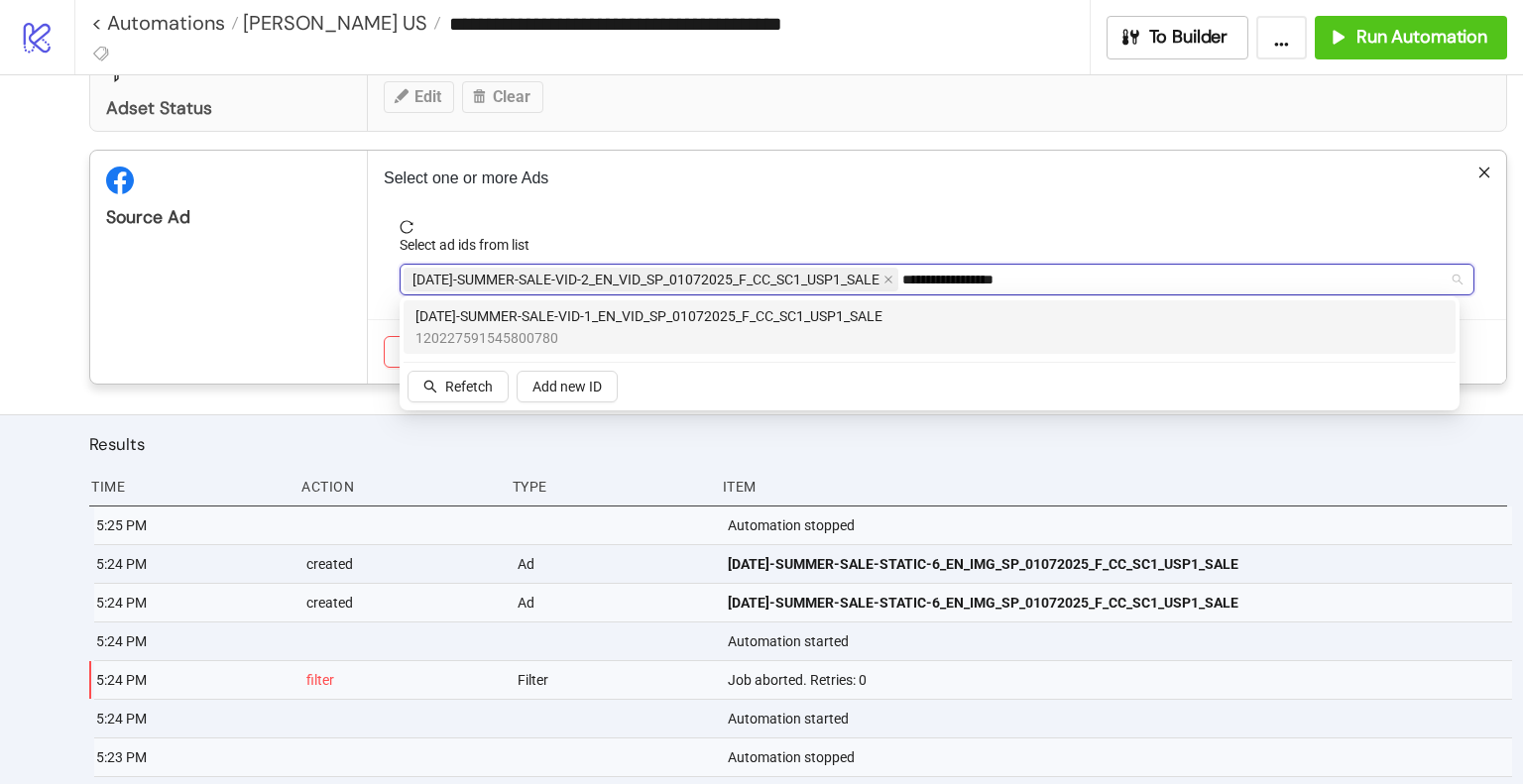 click on "[DATE]-SUMMER-SALE-VID-1_EN_VID_SP_01072025_F_CC_SC1_USP1_SALE 120227591545800780" at bounding box center (929, 327) 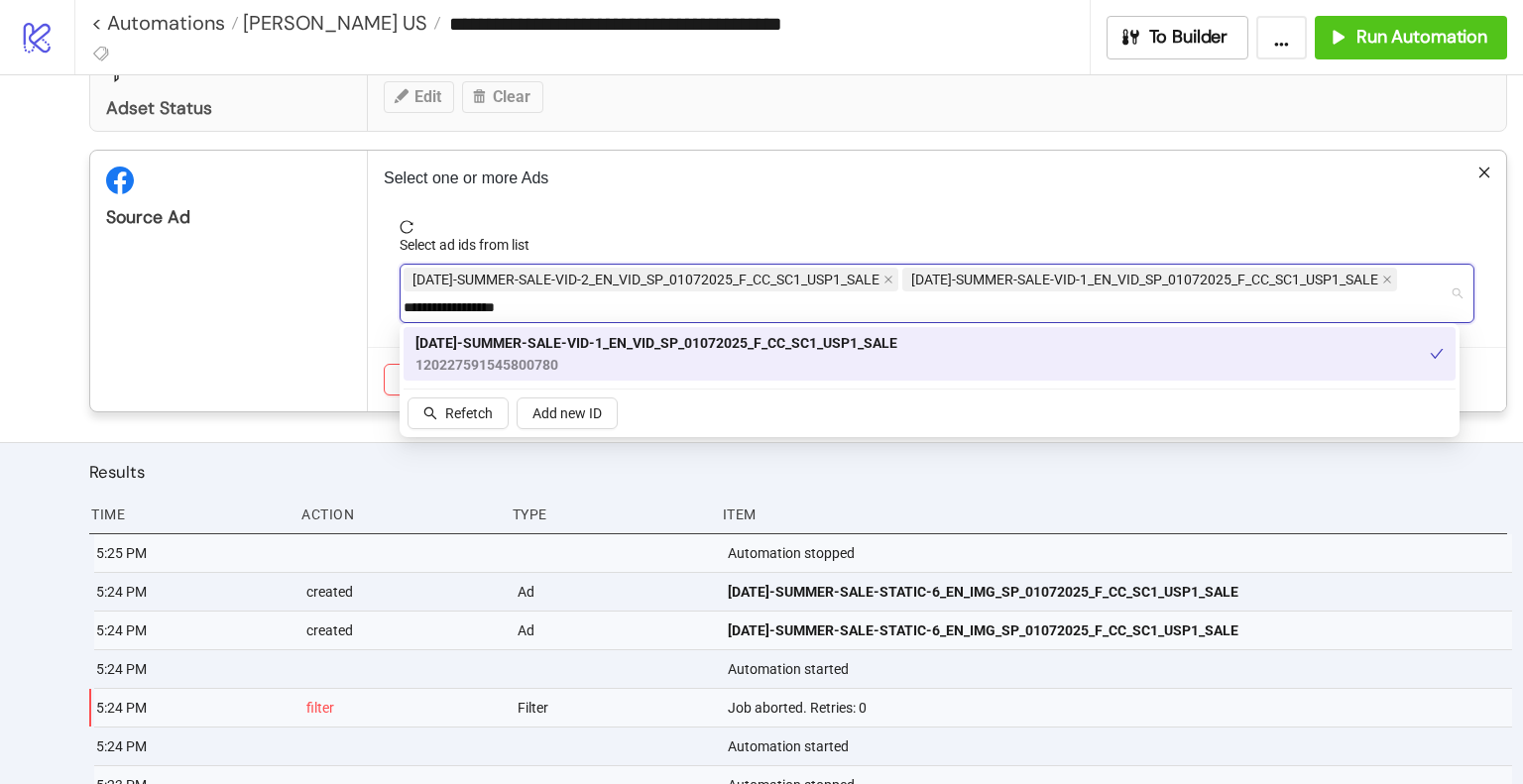 type on "**********" 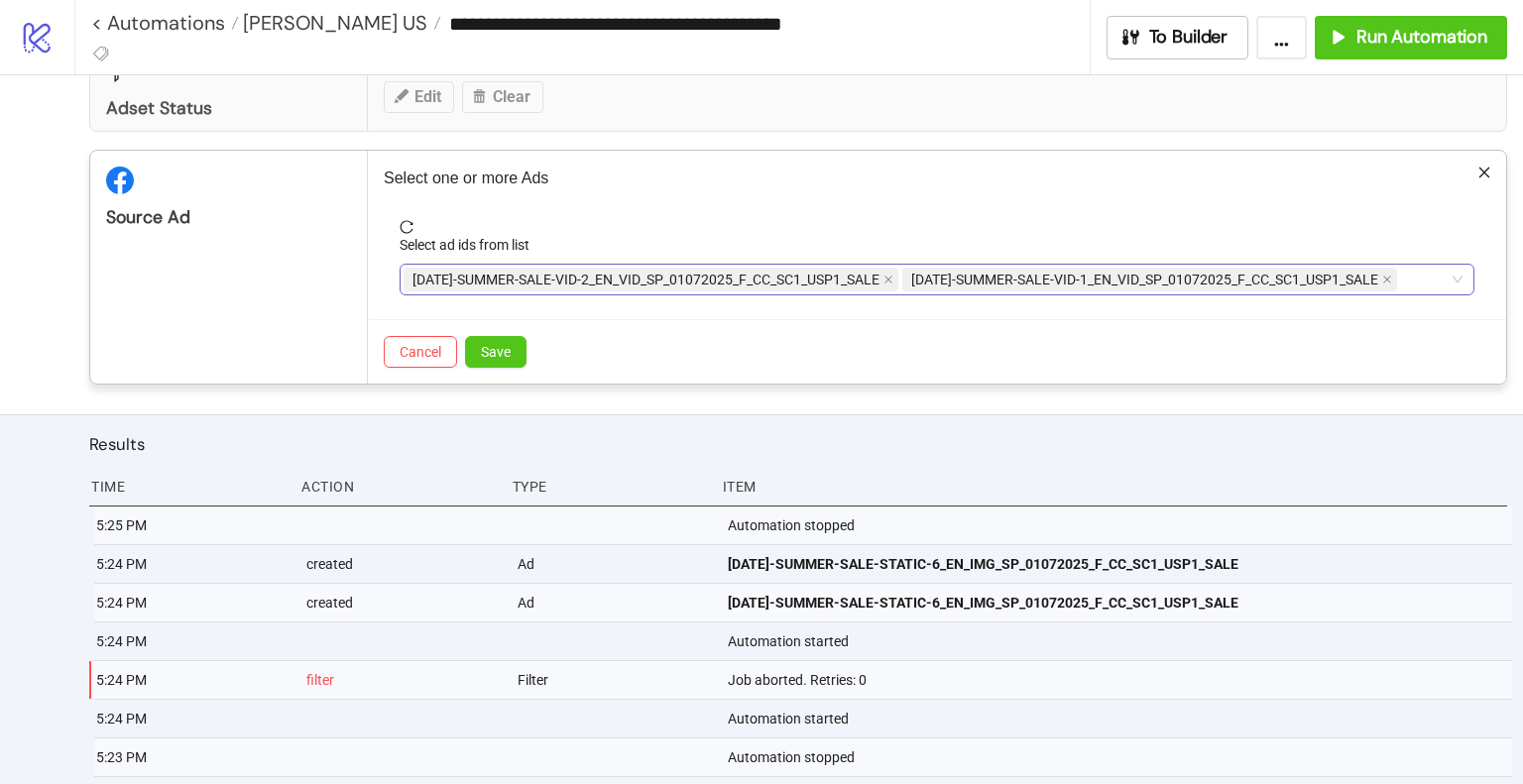 click on "**********" at bounding box center [926, 280] 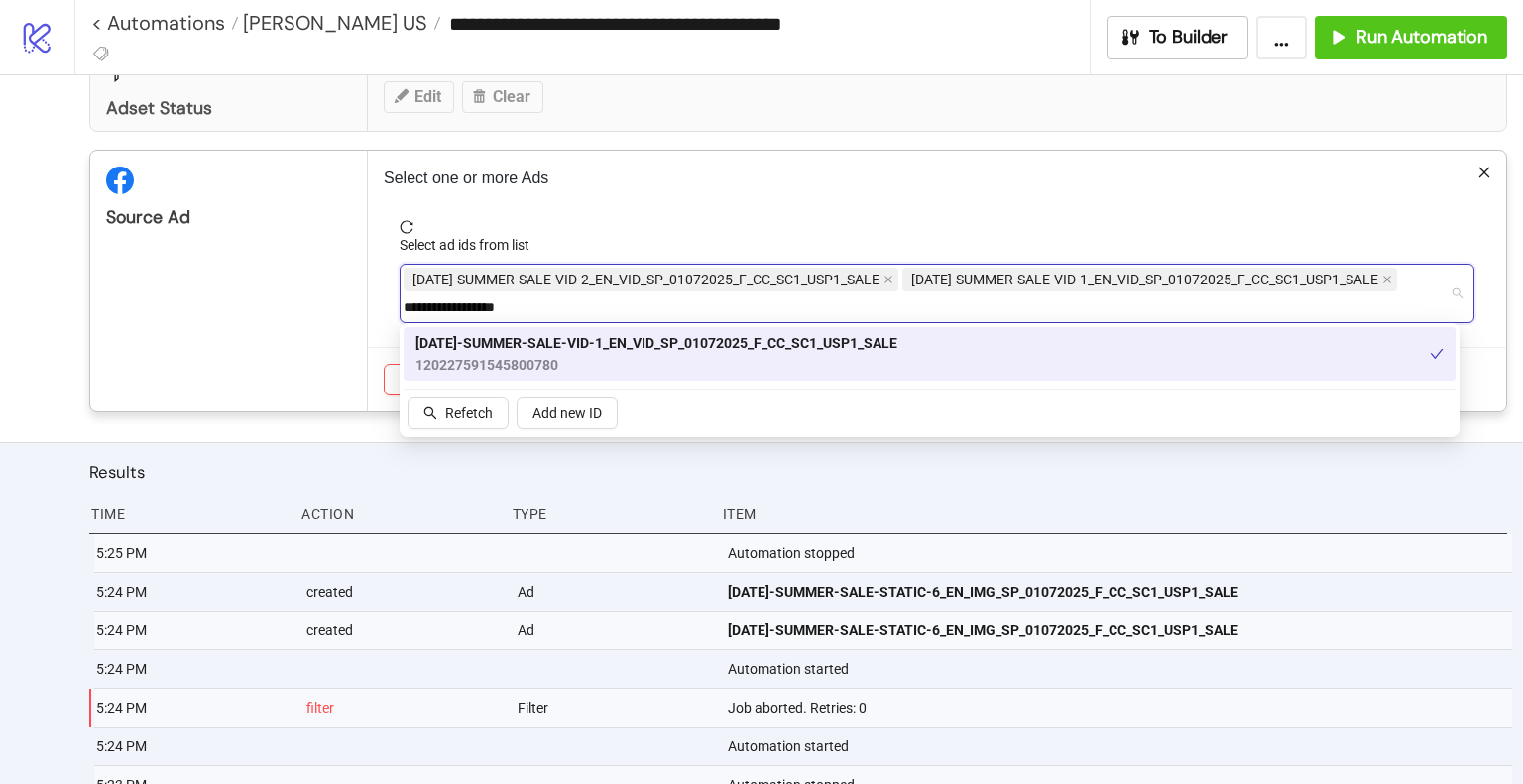 paste 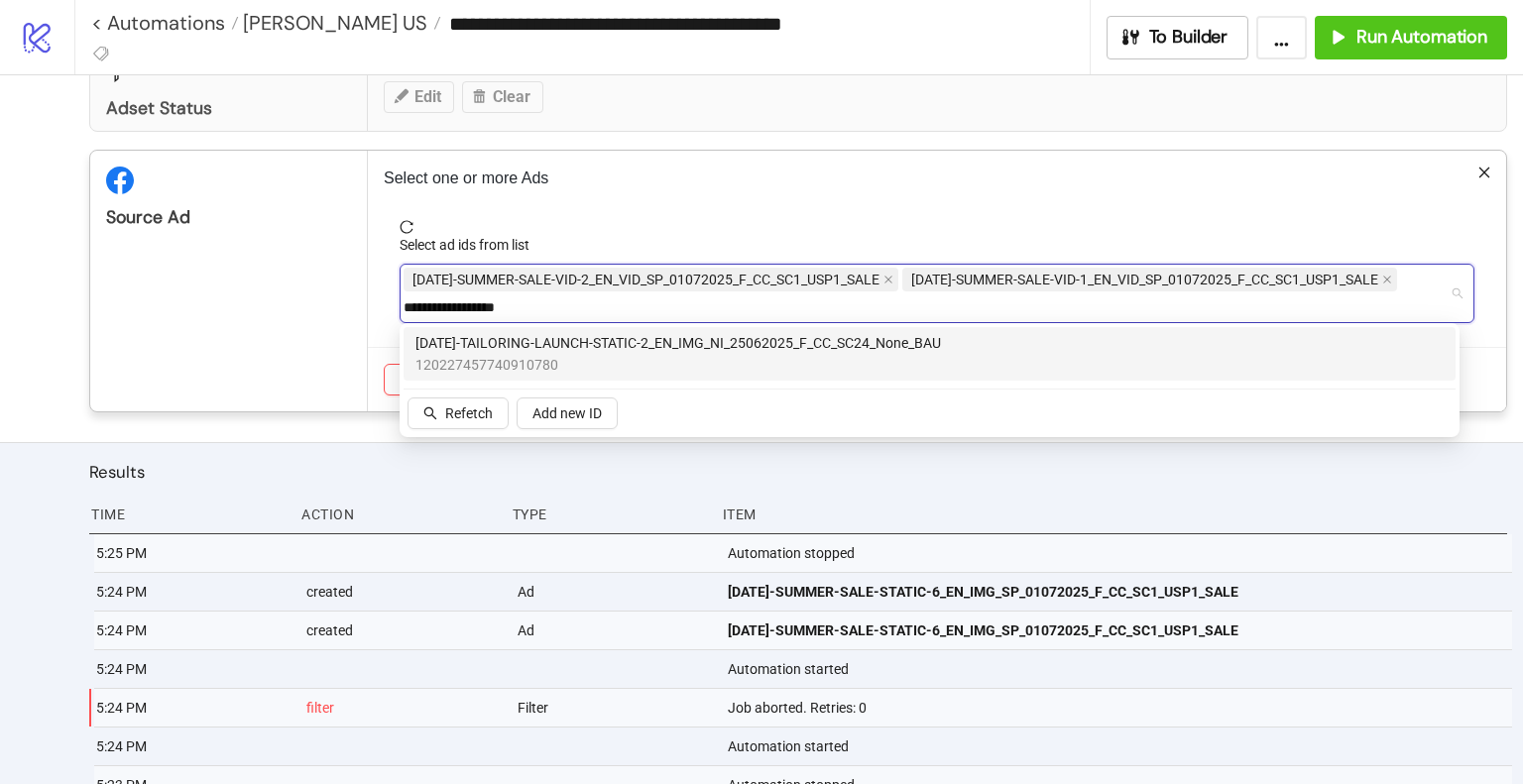 click on "[DATE]-TAILORING-LAUNCH-STATIC-2_EN_IMG_NI_25062025_F_CC_SC24_None_BAU" at bounding box center (678, 343) 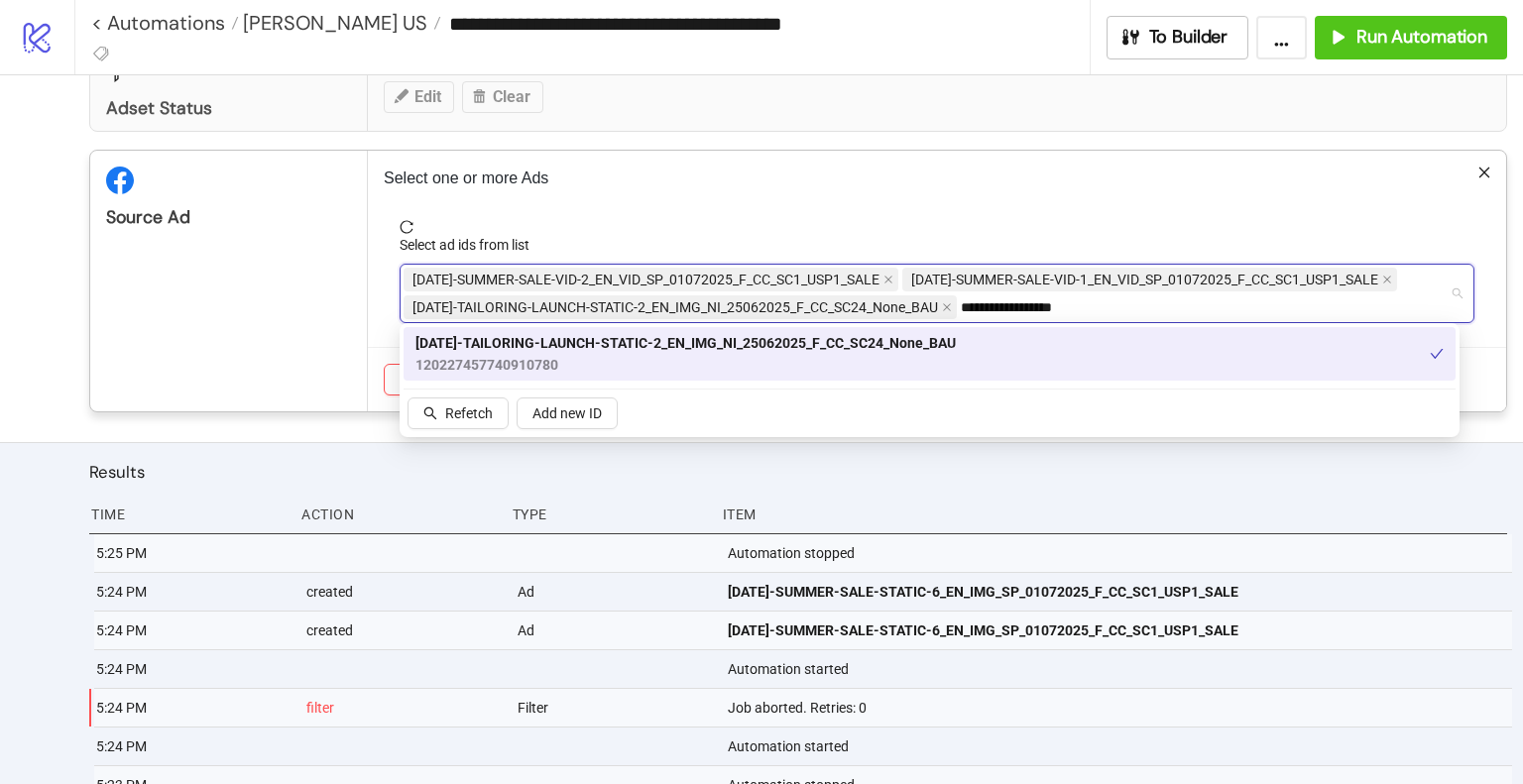 type on "**********" 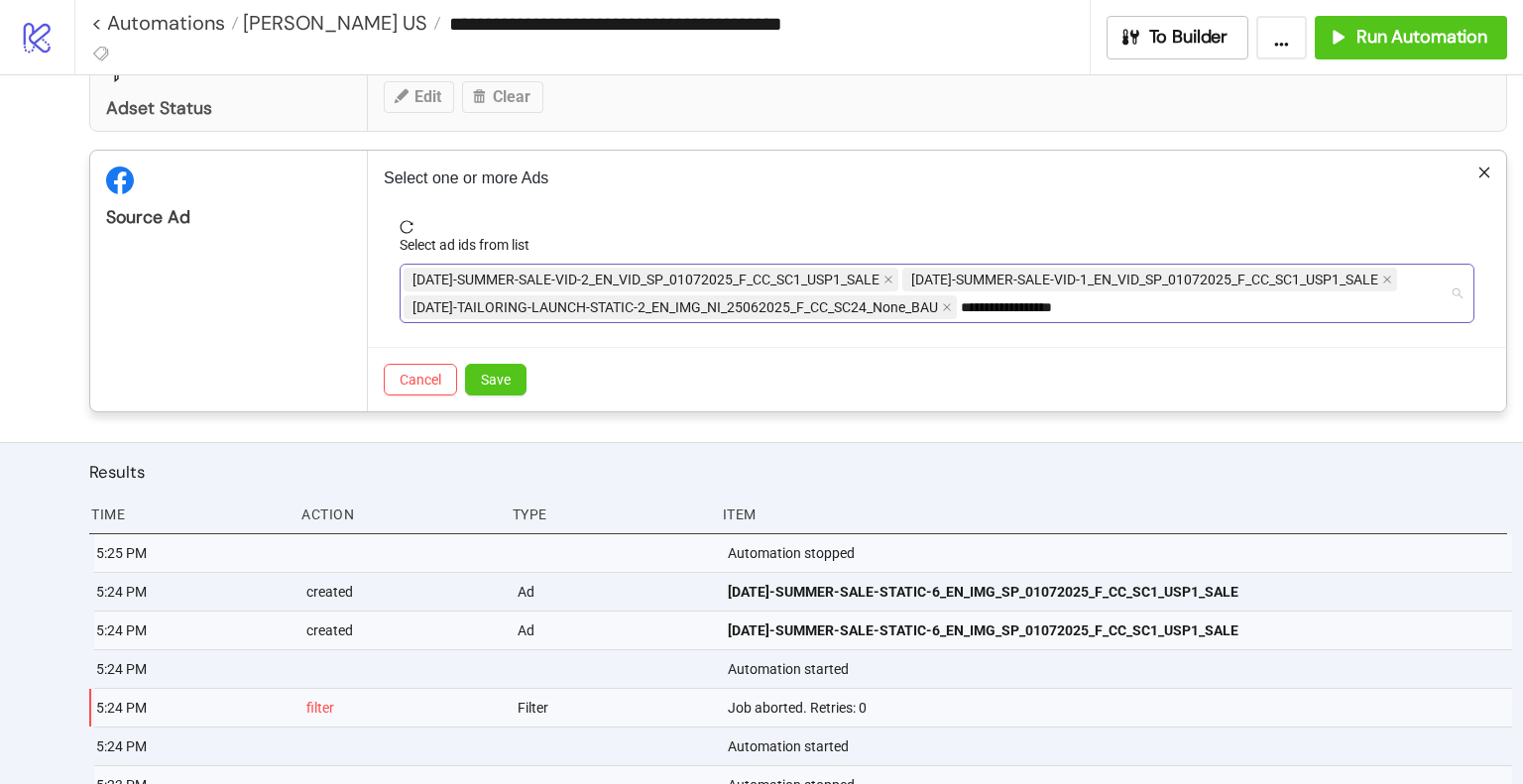 click on "**********" at bounding box center [926, 293] 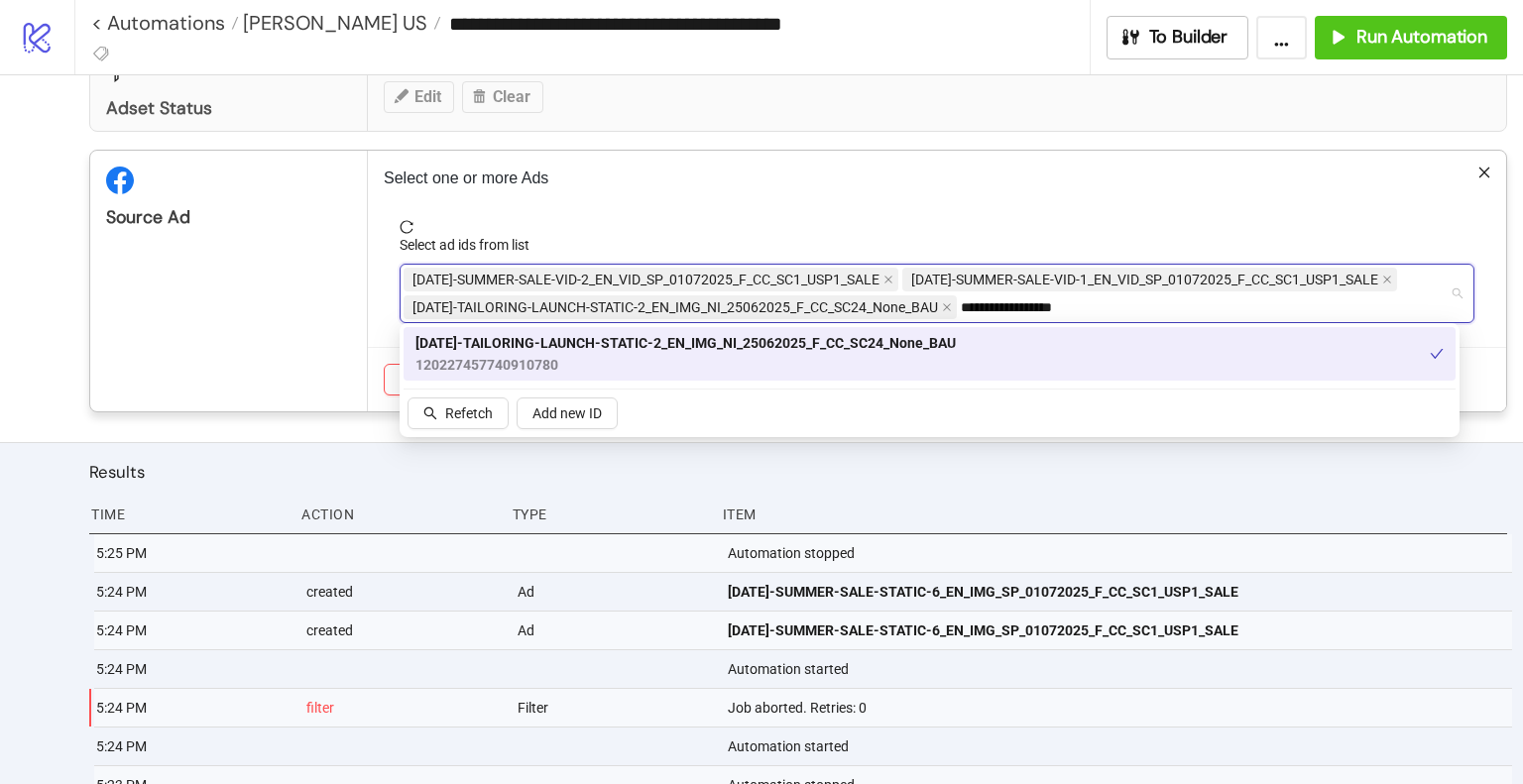 paste 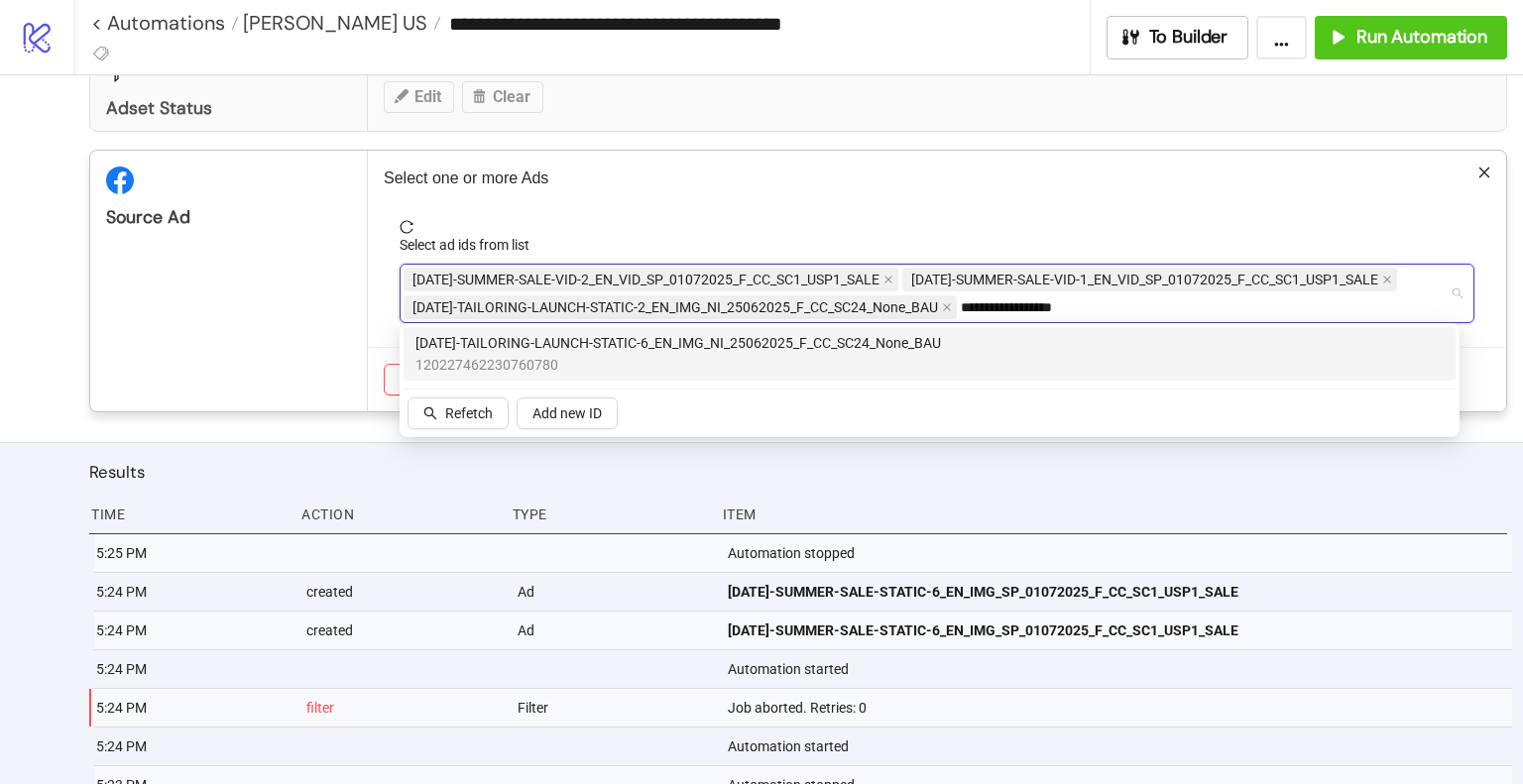 click on "[DATE]-TAILORING-LAUNCH-STATIC-6_EN_IMG_NI_25062025_F_CC_SC24_None_BAU" at bounding box center (678, 343) 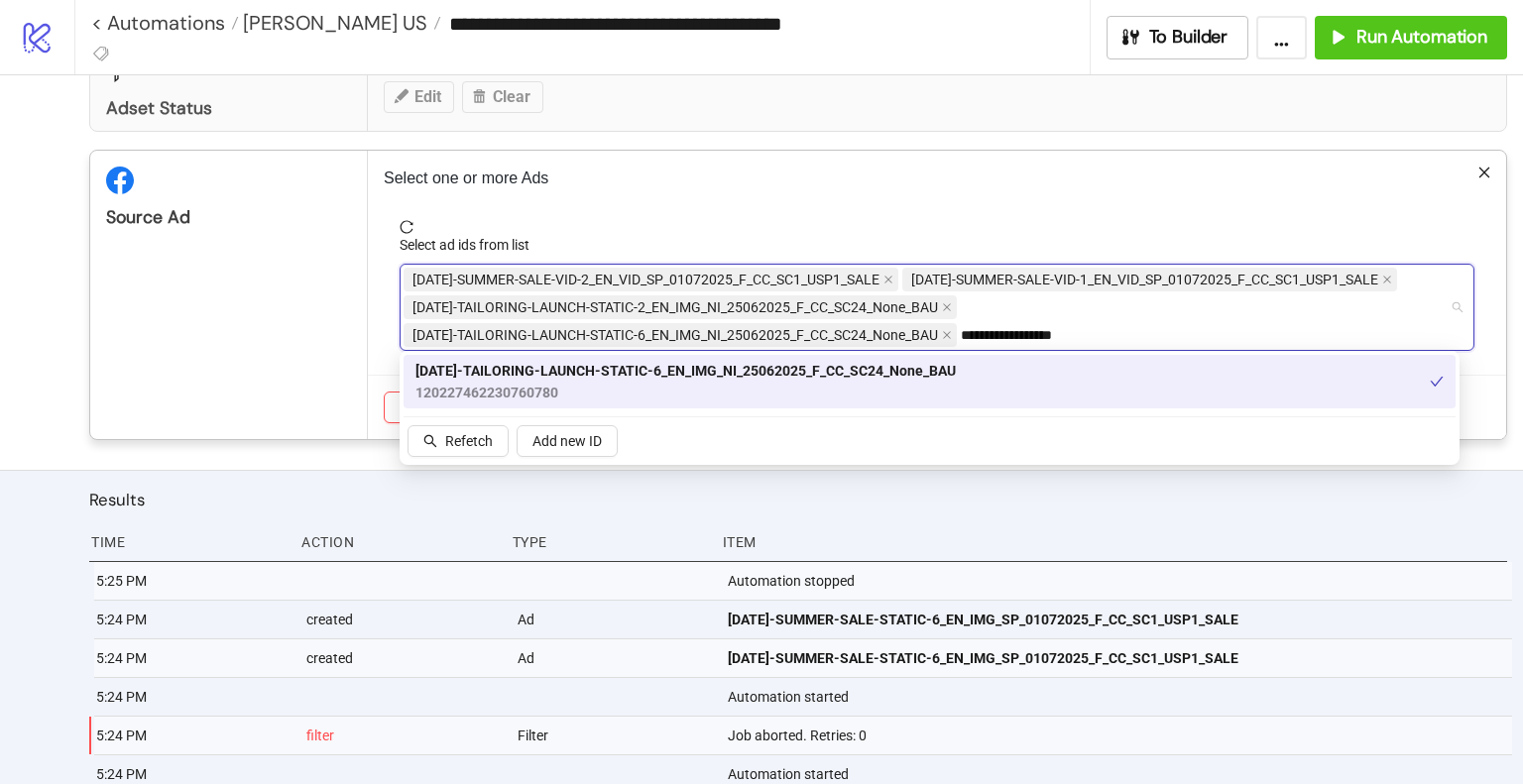 type on "**********" 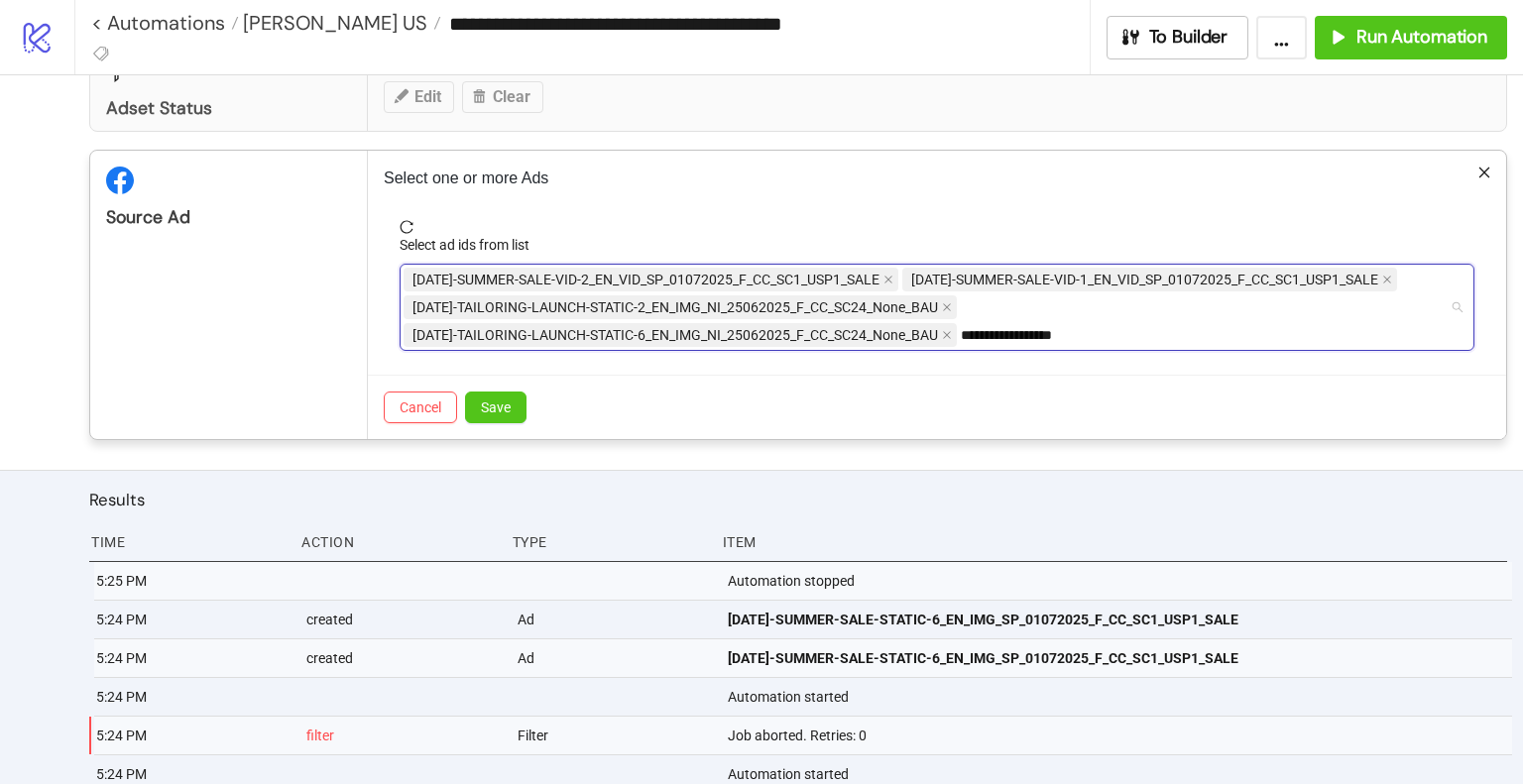 click on "**********" at bounding box center [926, 307] 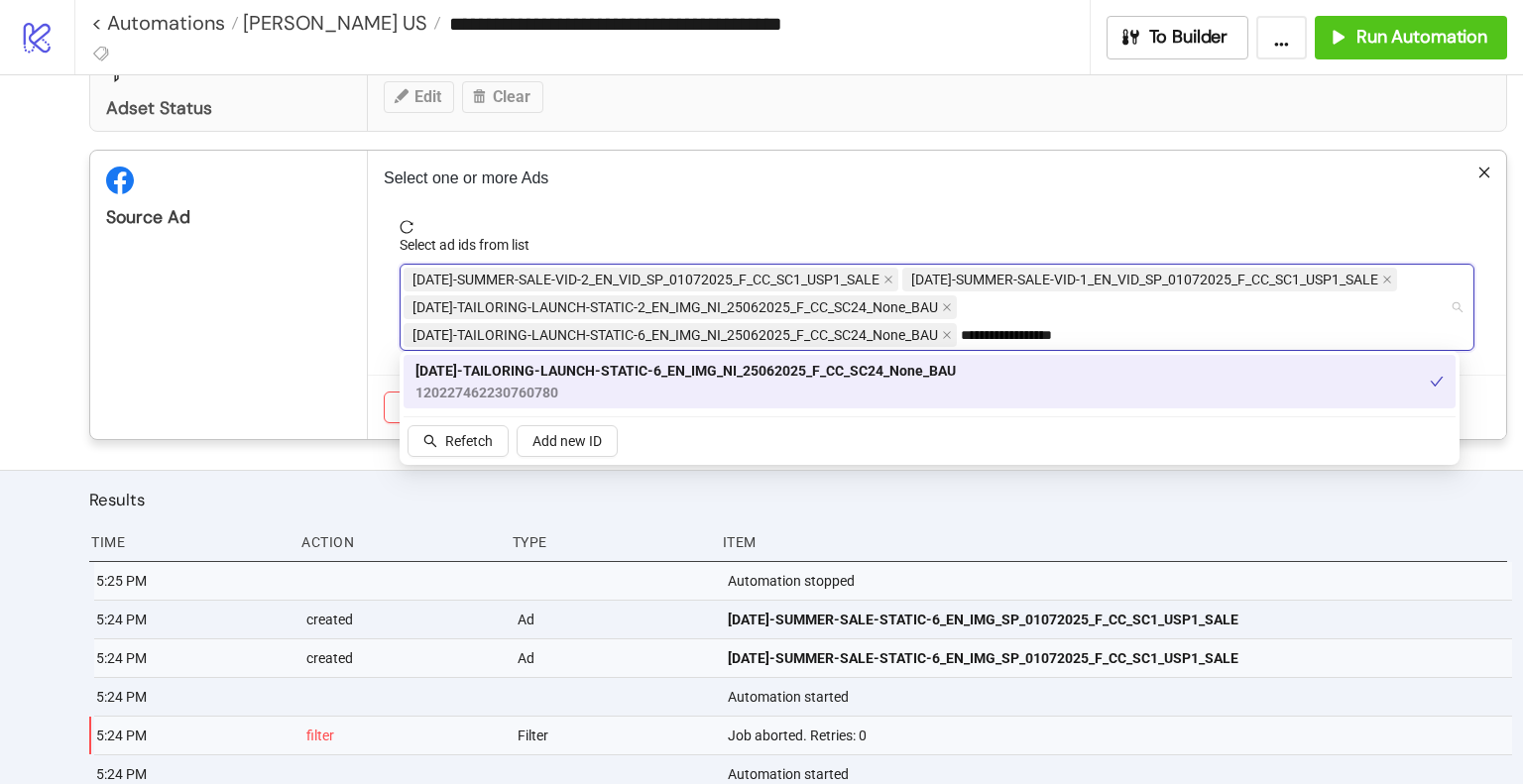 paste 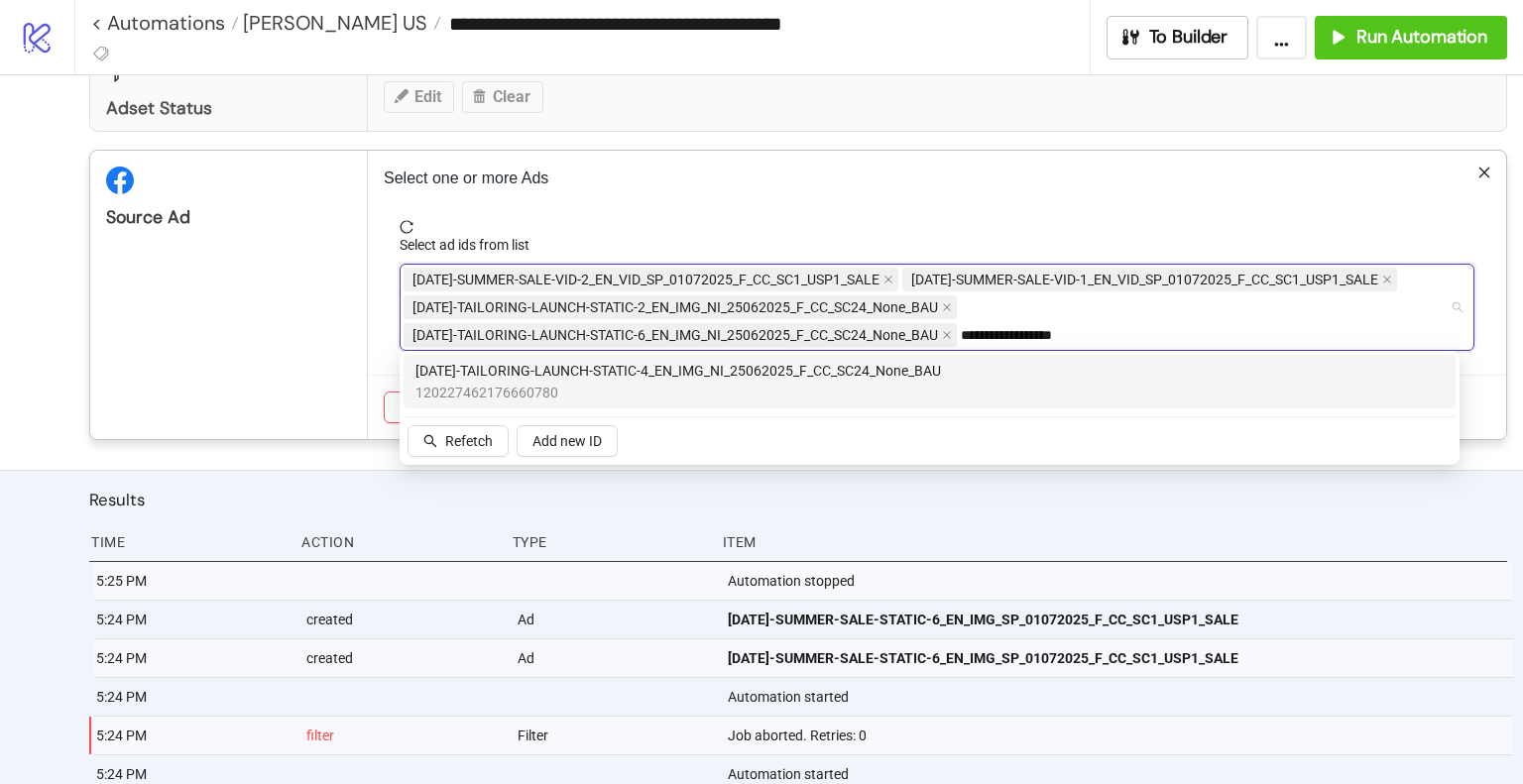 click on "**********" at bounding box center [1032, 335] 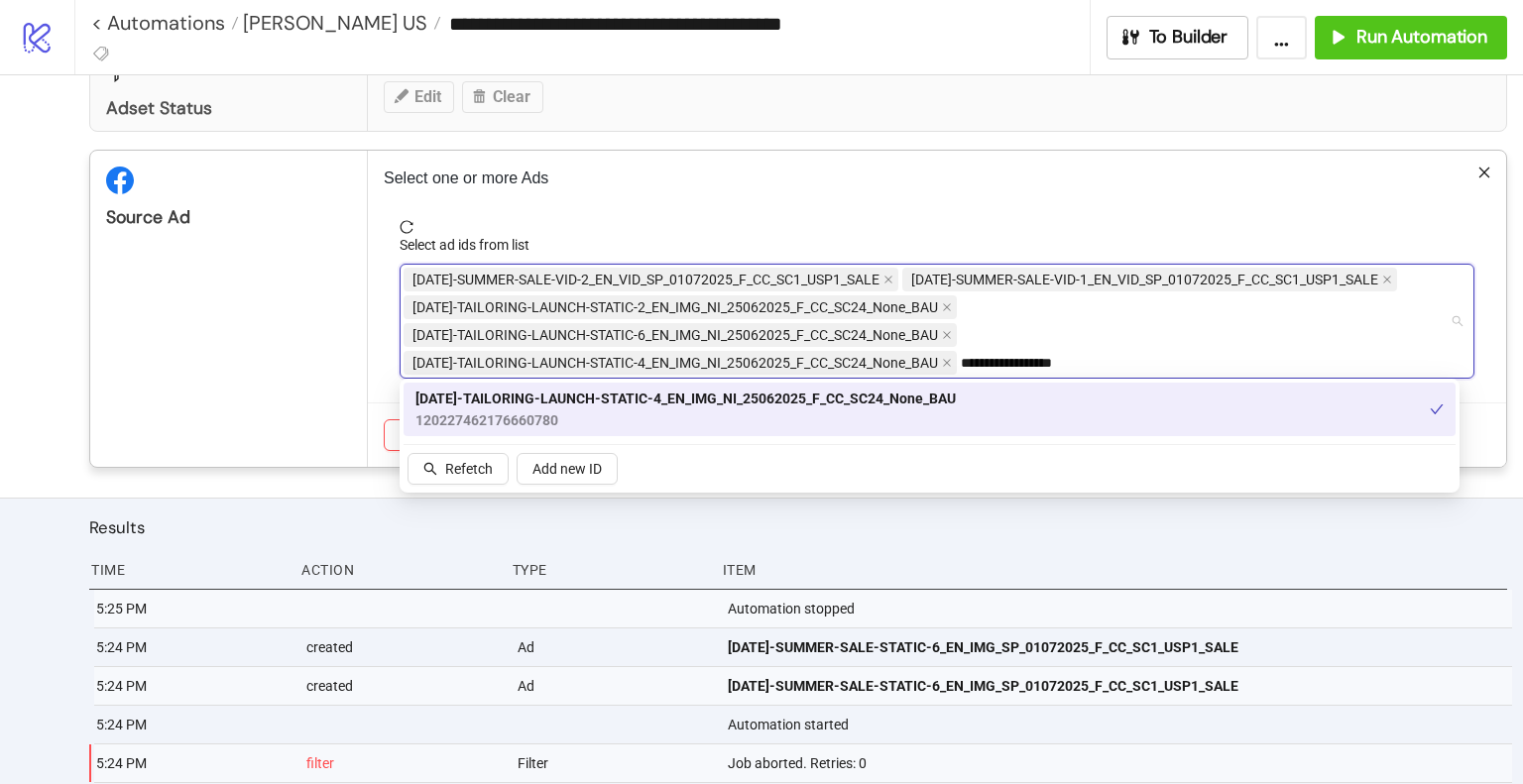 type on "**********" 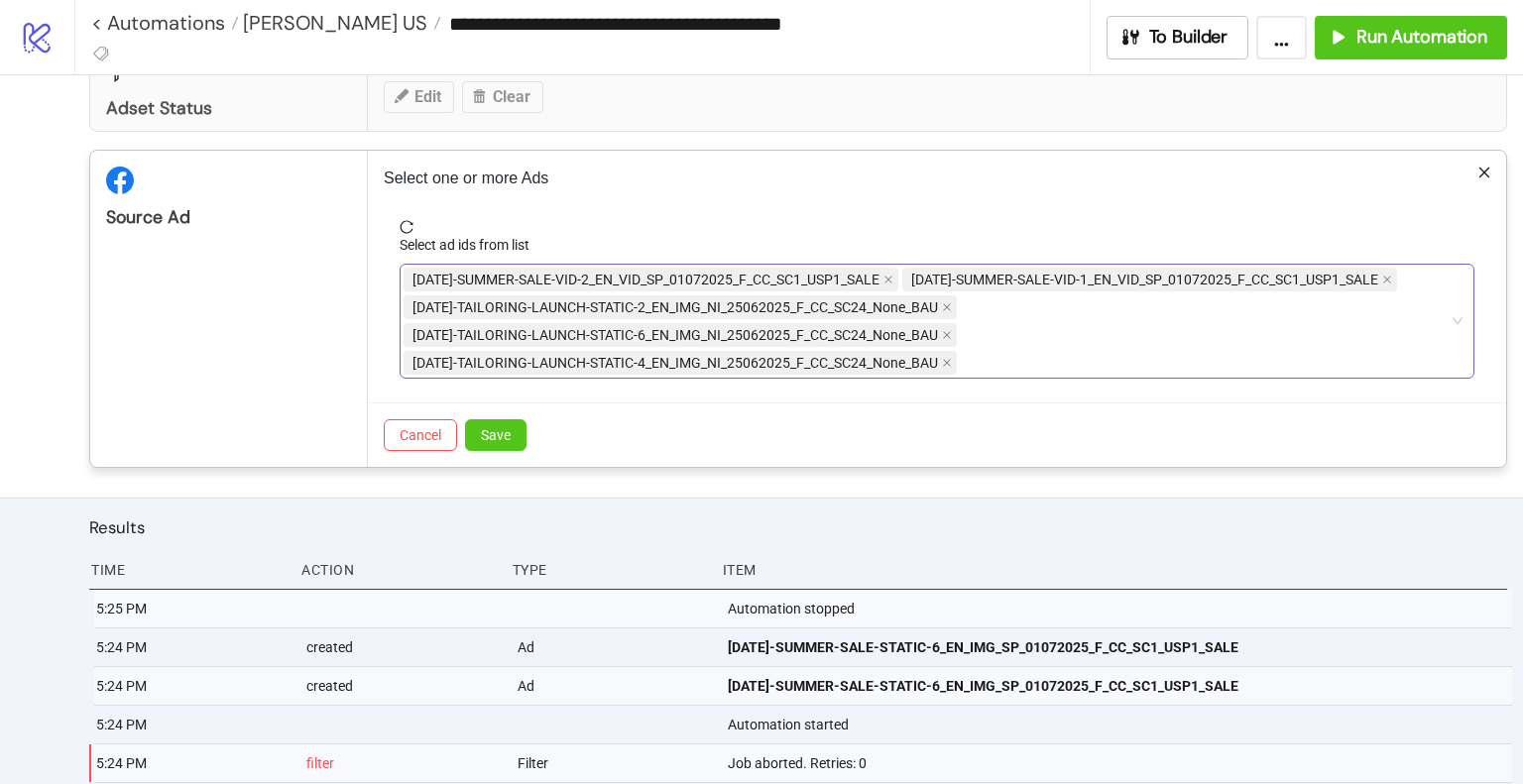 click on "**********" at bounding box center (926, 321) 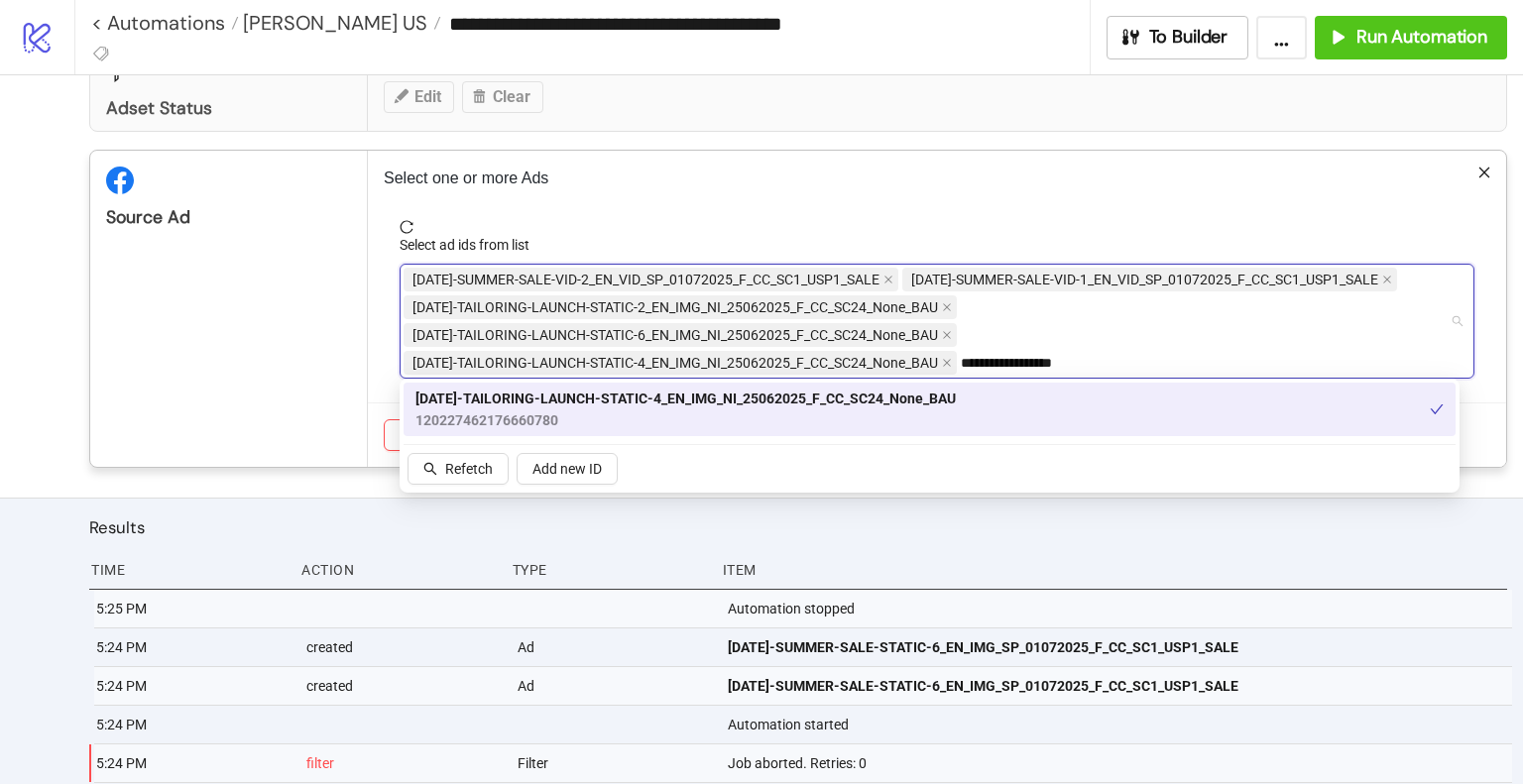 paste 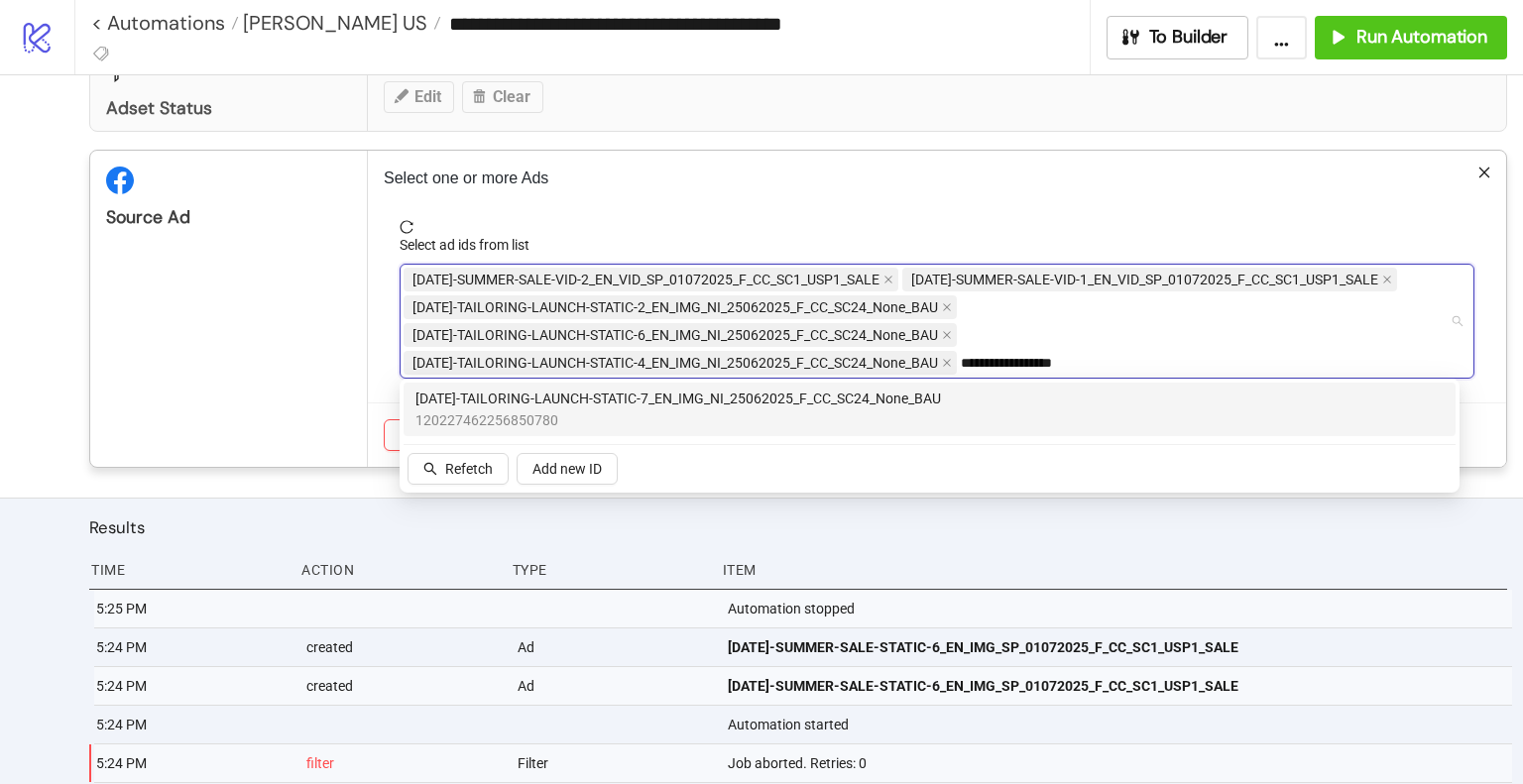 click on "120227462256850780" at bounding box center (678, 420) 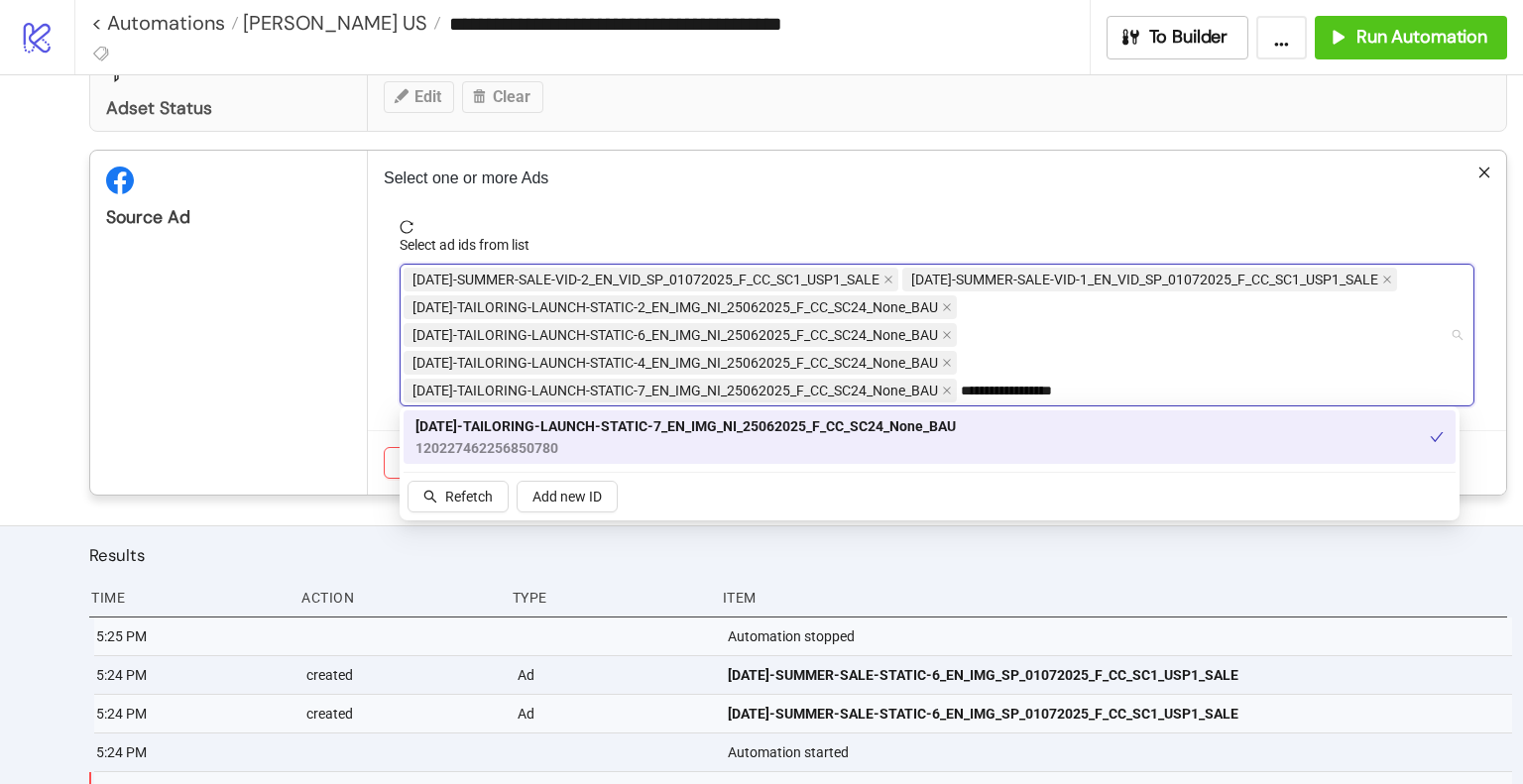 type on "**********" 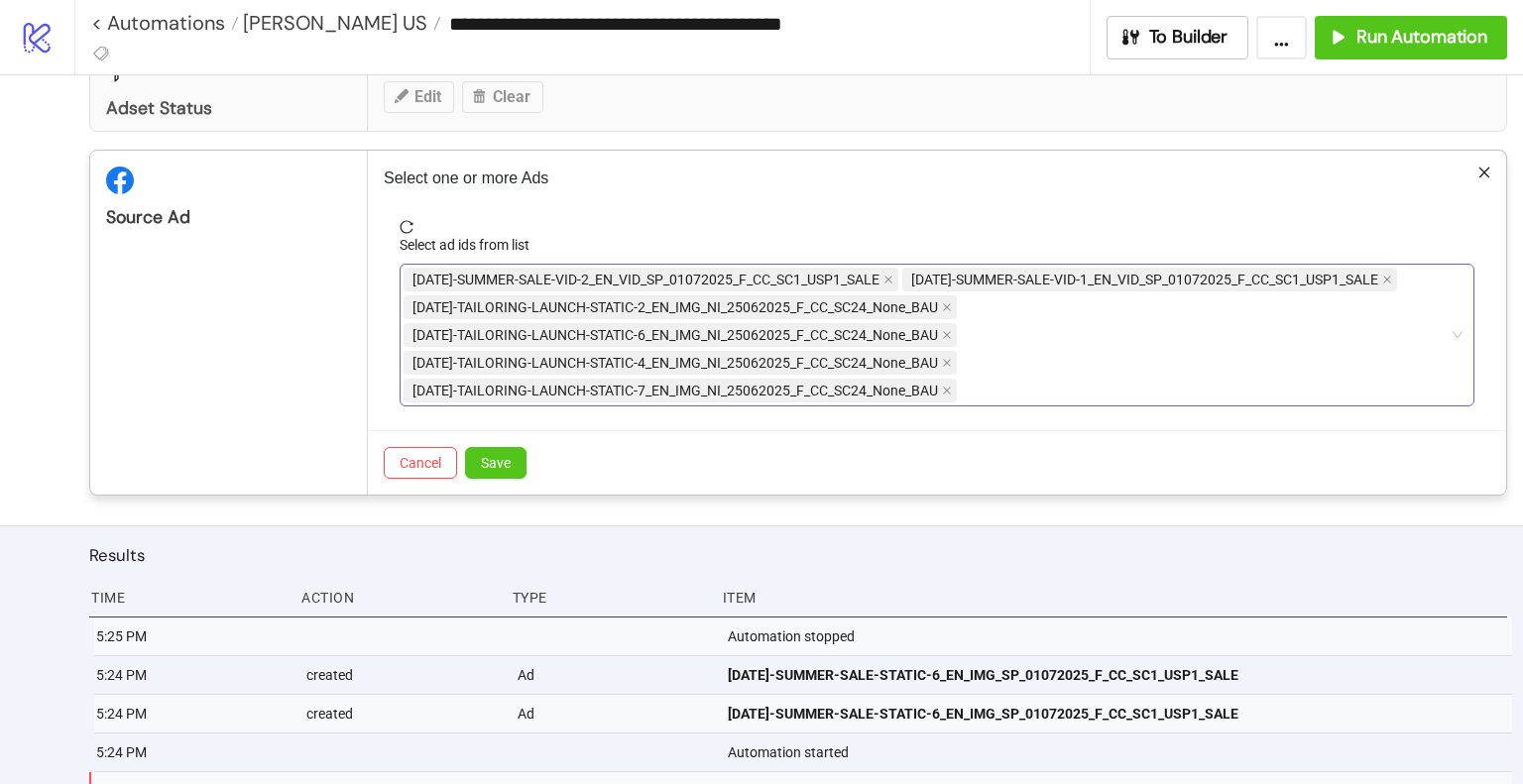 click on "[DATE]-SUMMER-SALE-VID-2_EN_VID_SP_01072025_F_CC_SC1_USP1_SALE [DATE]-SUMMER-SALE-VID-1_EN_VID_SP_01072025_F_CC_SC1_USP1_SALE [DATE]-TAILORING-LAUNCH-STATIC-2_EN_IMG_NI_25062025_F_CC_SC24_None_BAU [DATE]-TAILORING-LAUNCH-STATIC-6_EN_IMG_NI_25062025_F_CC_SC24_None_BAU [DATE]-TAILORING-LAUNCH-STATIC-4_EN_IMG_NI_25062025_F_CC_SC24_None_BAU [DATE]-TAILORING-LAUNCH-STATIC-7_EN_IMG_NI_25062025_F_CC_SC24_None_BAU" at bounding box center (926, 335) 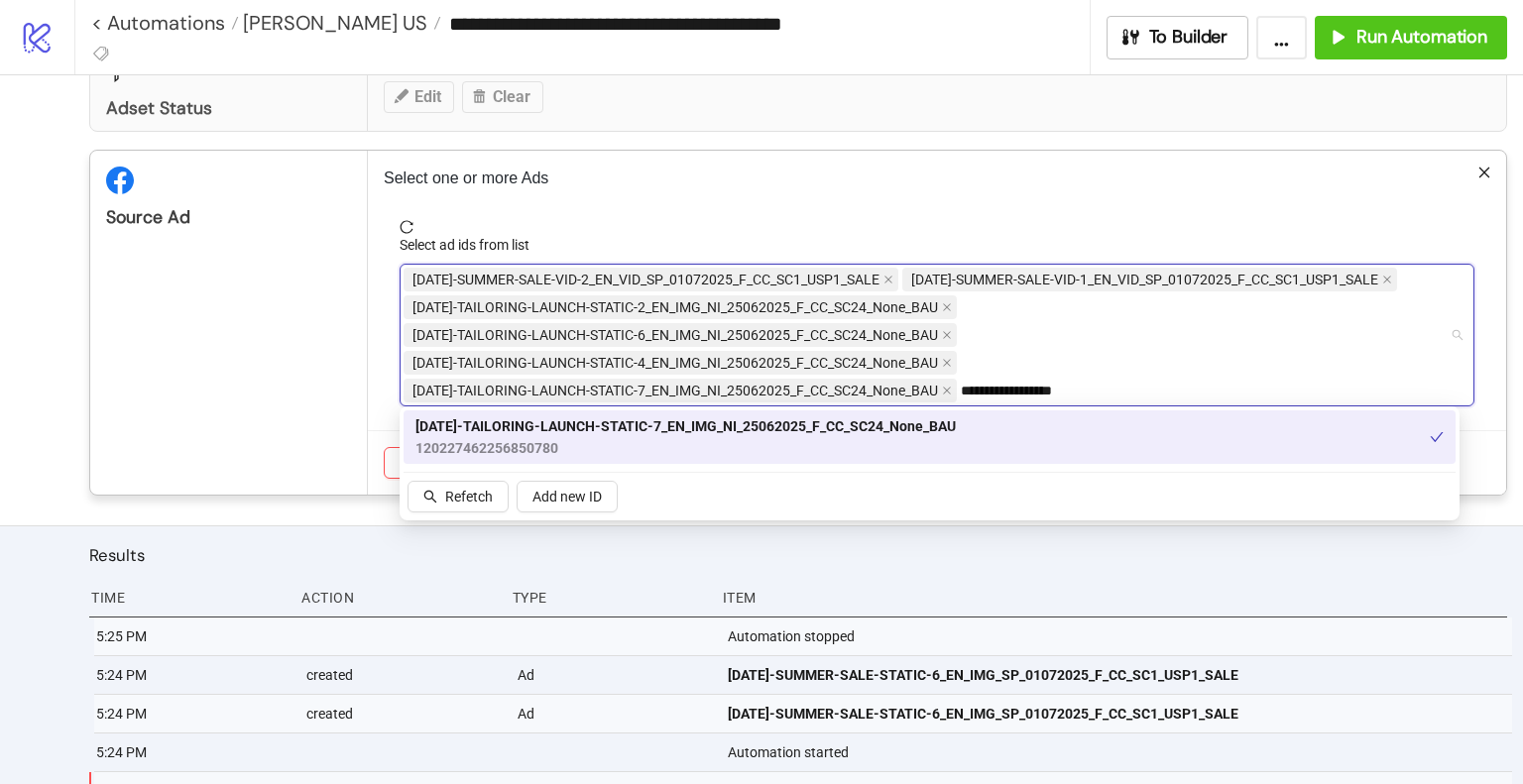 paste 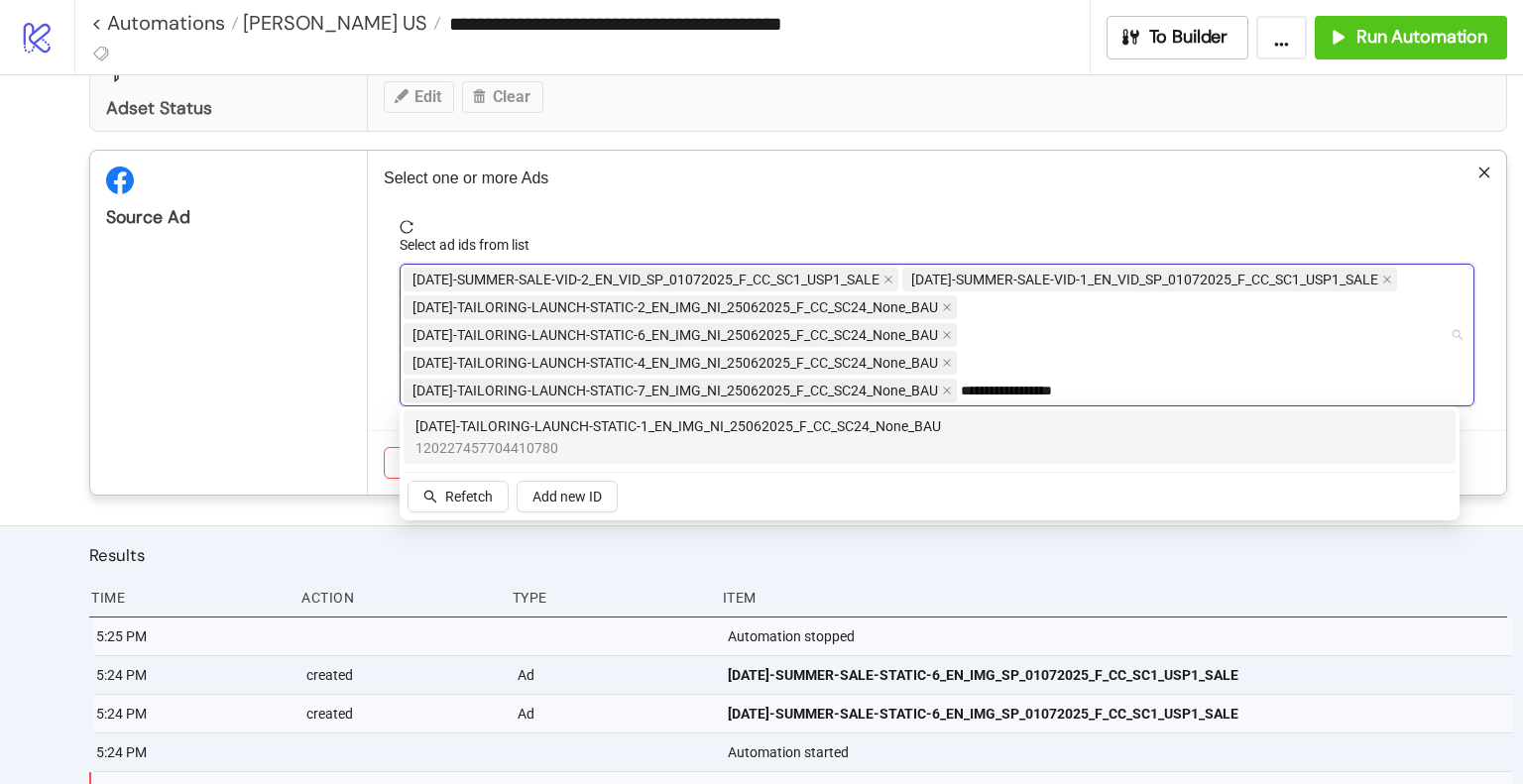 click on "120227457704410780" at bounding box center (678, 448) 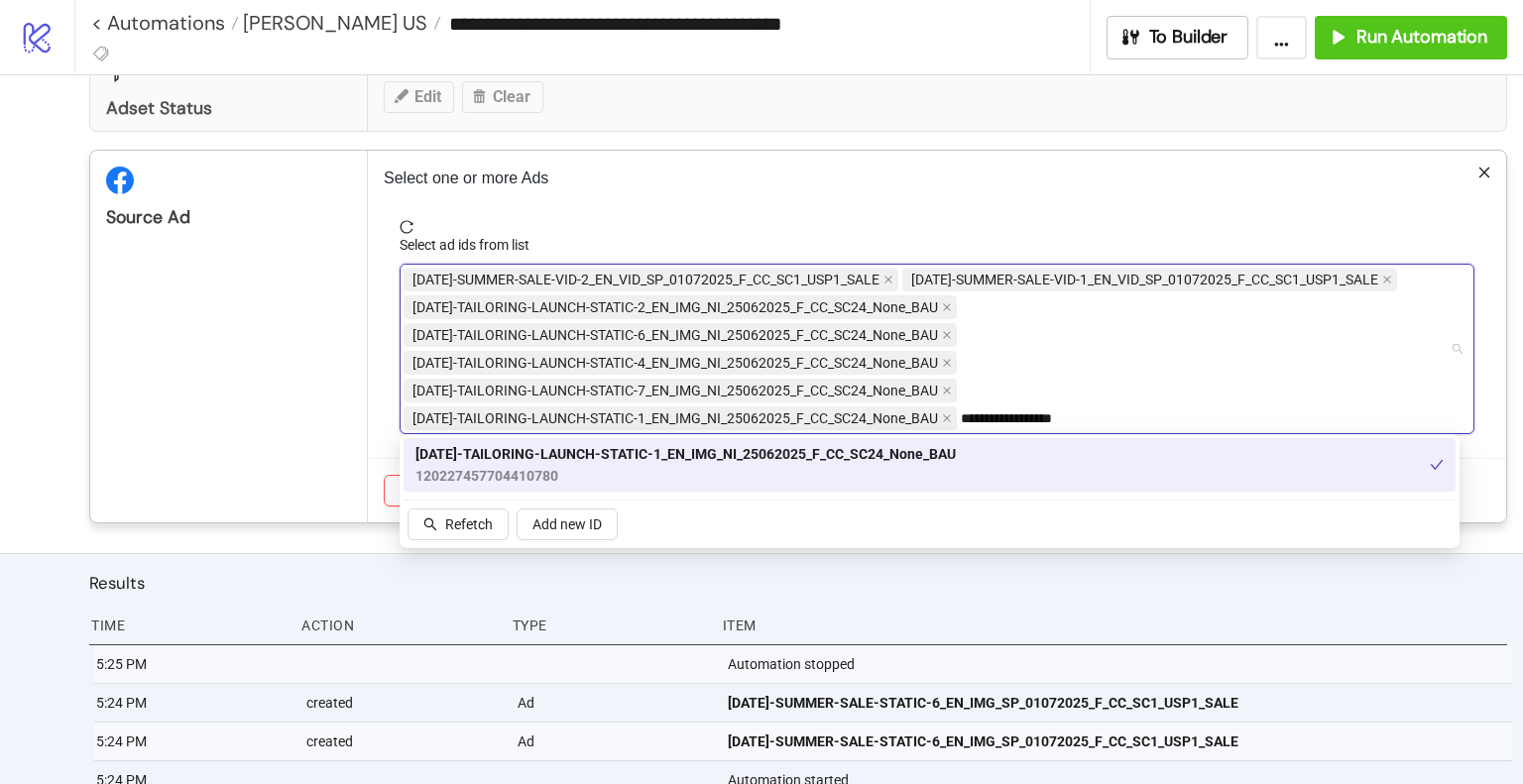 type on "**********" 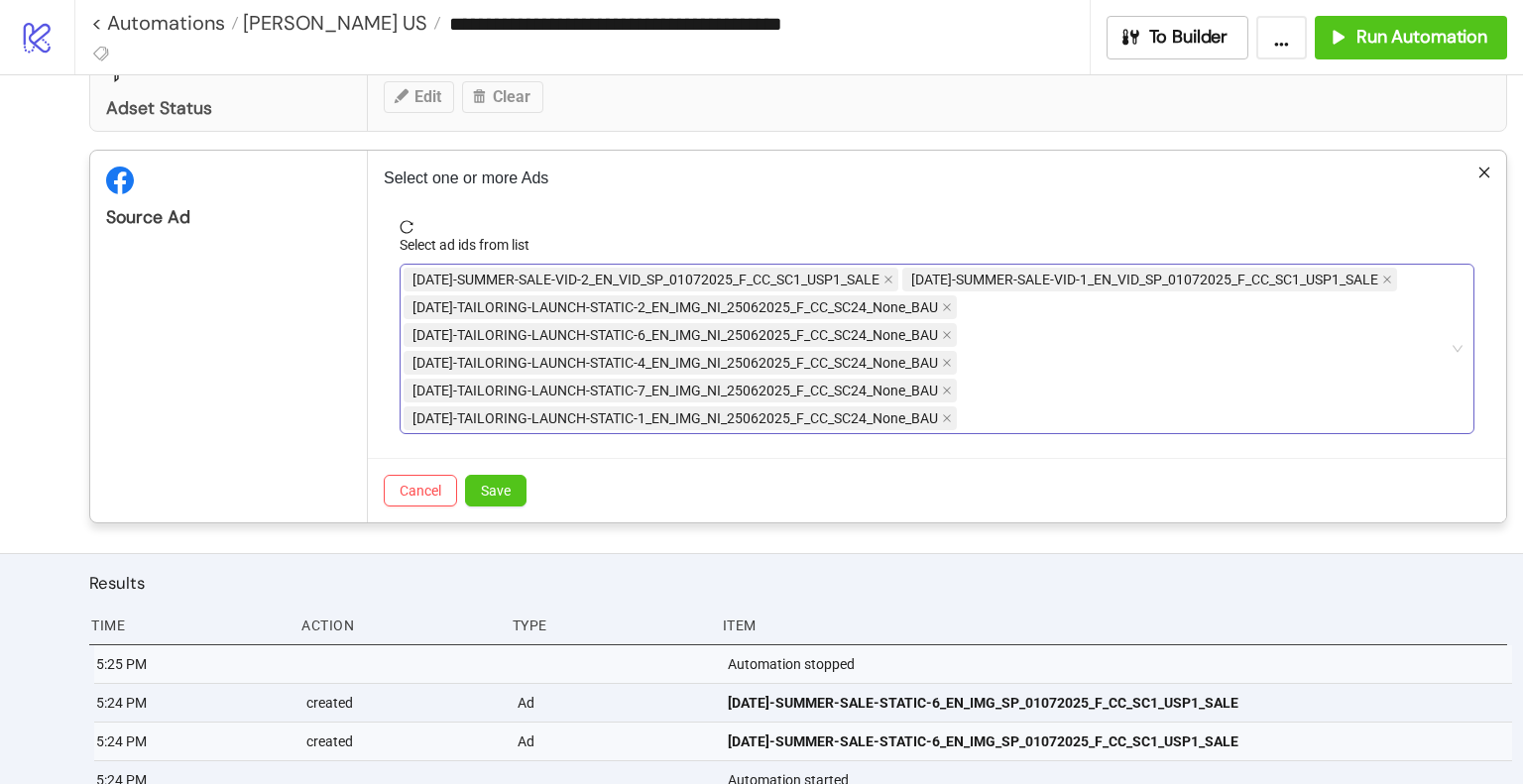 click on "[DATE]-SUMMER-SALE-VID-2_EN_VID_SP_01072025_F_CC_SC1_USP1_SALE [DATE]-SUMMER-SALE-VID-1_EN_VID_SP_01072025_F_CC_SC1_USP1_SALE [DATE]-TAILORING-LAUNCH-STATIC-2_EN_IMG_NI_25062025_F_CC_SC24_None_BAU [DATE]-TAILORING-LAUNCH-STATIC-6_EN_IMG_NI_25062025_F_CC_SC24_None_BAU [DATE]-TAILORING-LAUNCH-STATIC-4_EN_IMG_NI_25062025_F_CC_SC24_None_BAU [DATE]-TAILORING-LAUNCH-STATIC-7_EN_IMG_NI_25062025_F_CC_SC24_None_BAU [DATE]-TAILORING-LAUNCH-STATIC-1_EN_IMG_NI_25062025_F_CC_SC24_None_BAU" at bounding box center [926, 349] 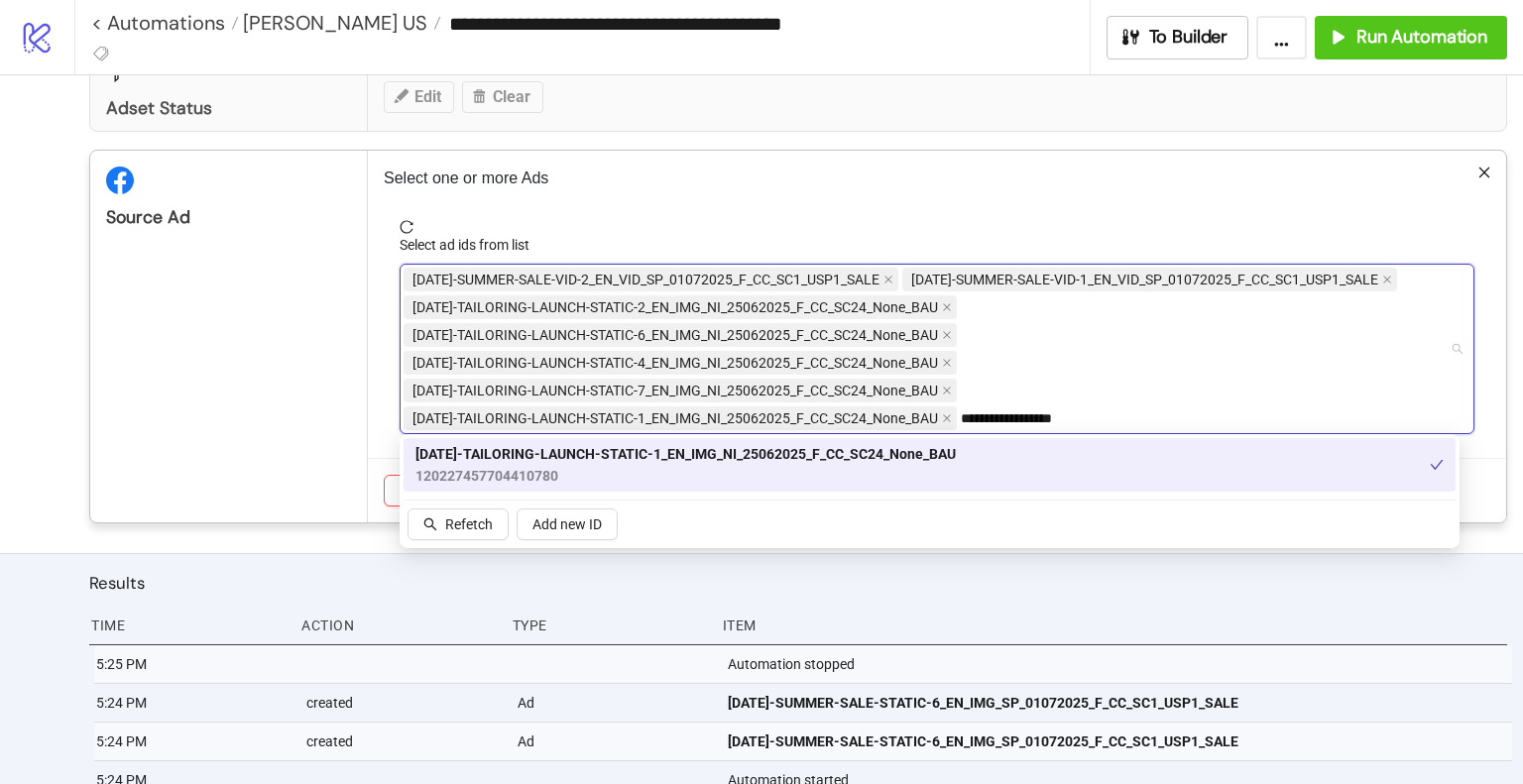 paste 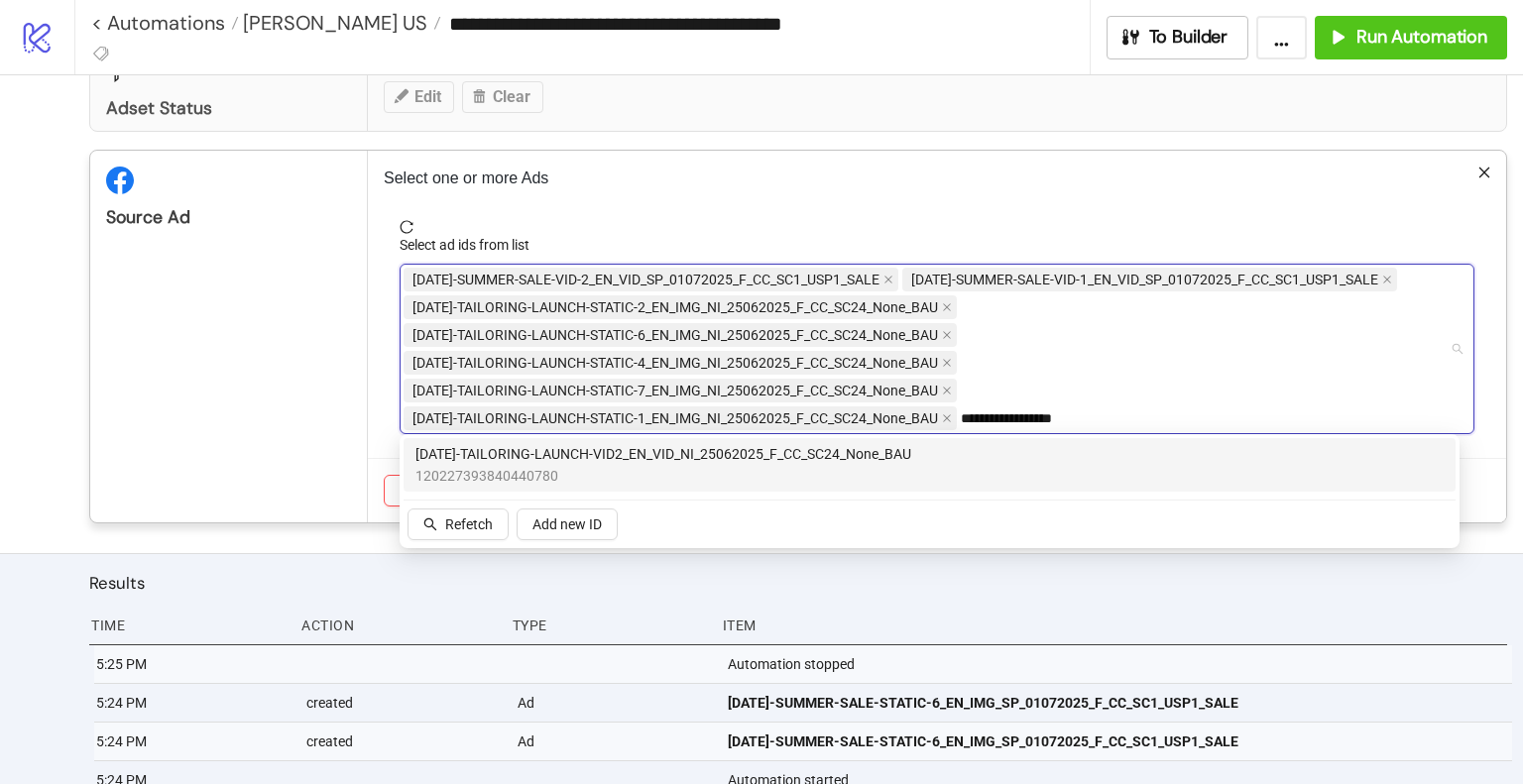 click on "120227393840440780" at bounding box center [663, 476] 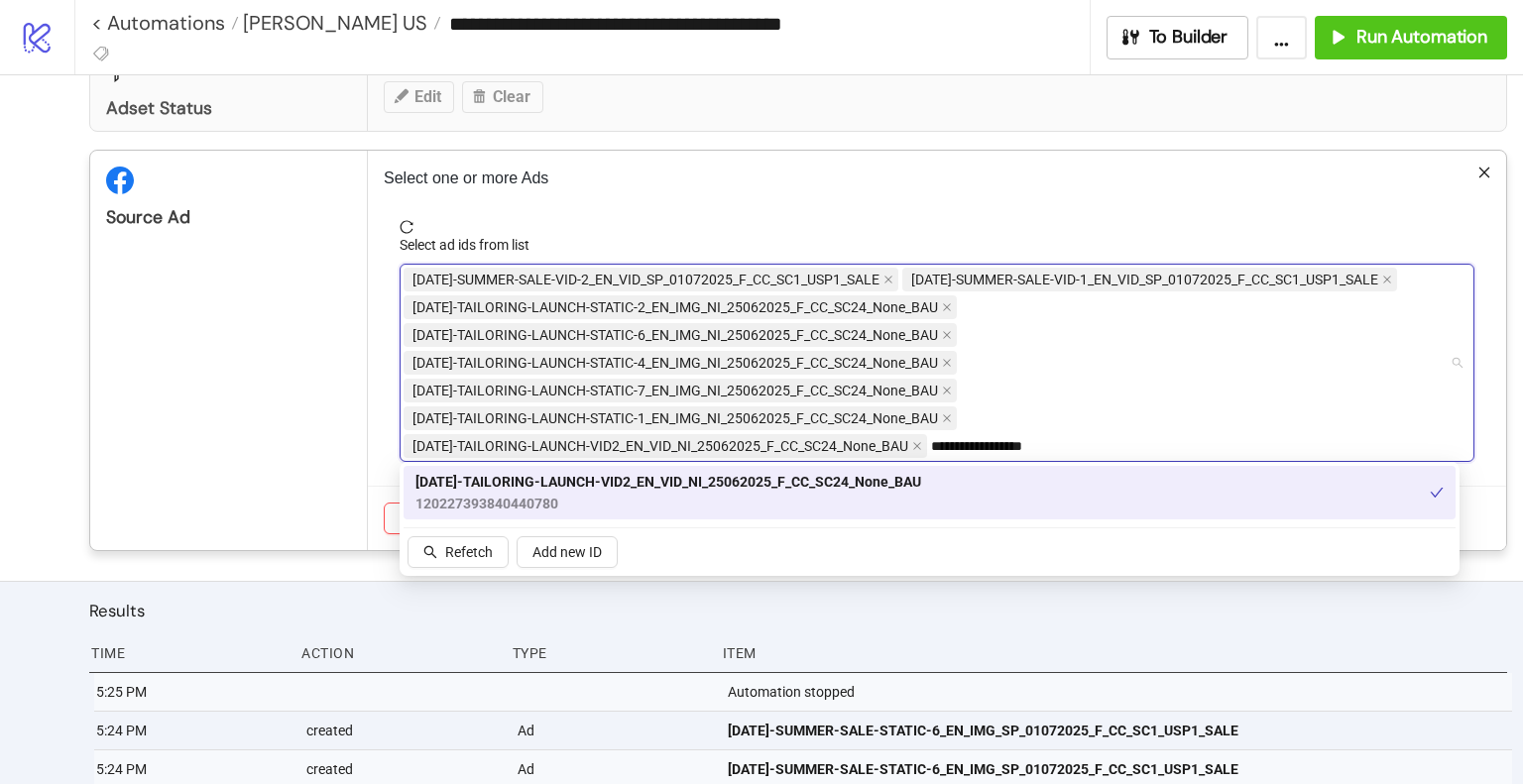 type on "**********" 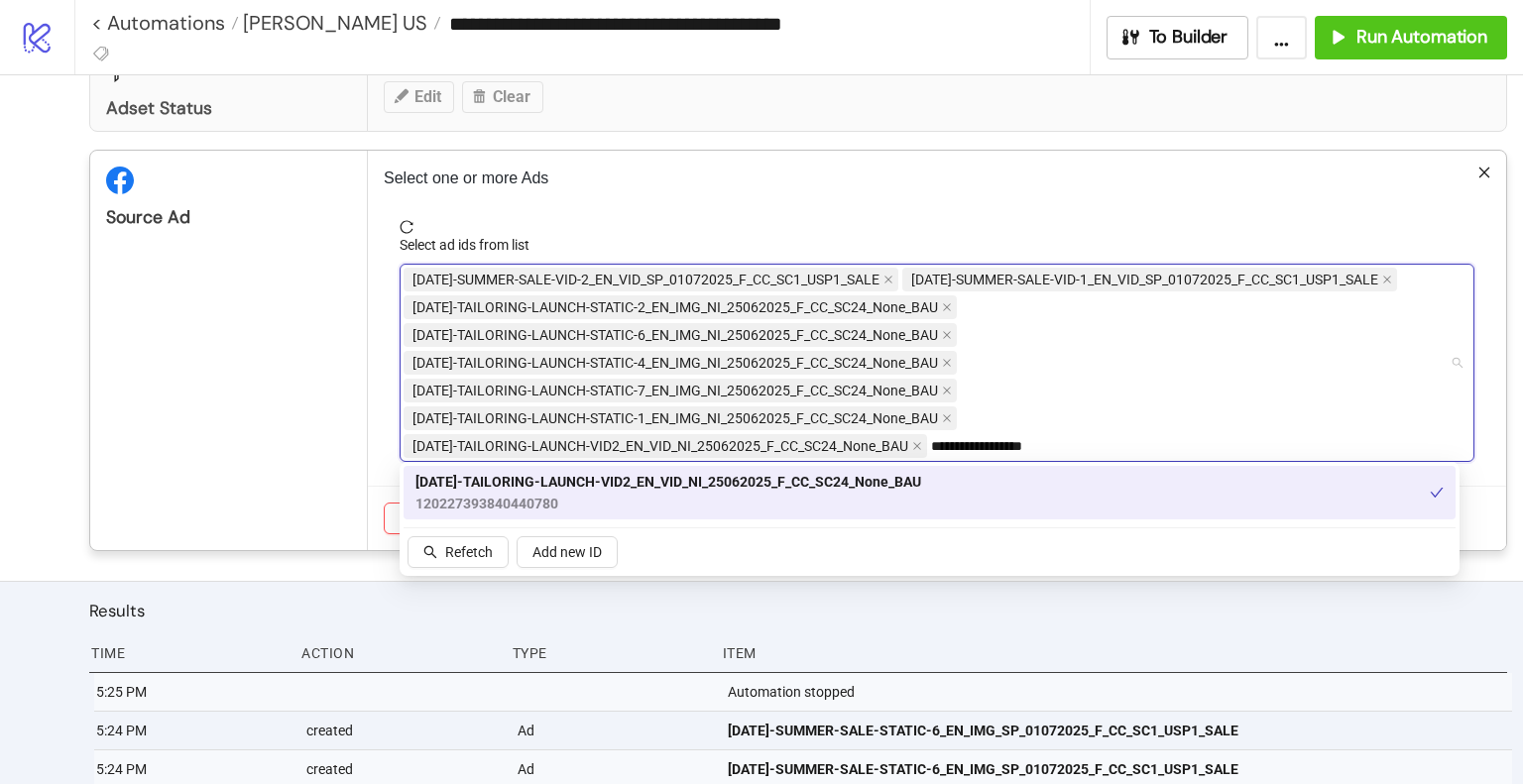 click on "**********" at bounding box center [926, 363] 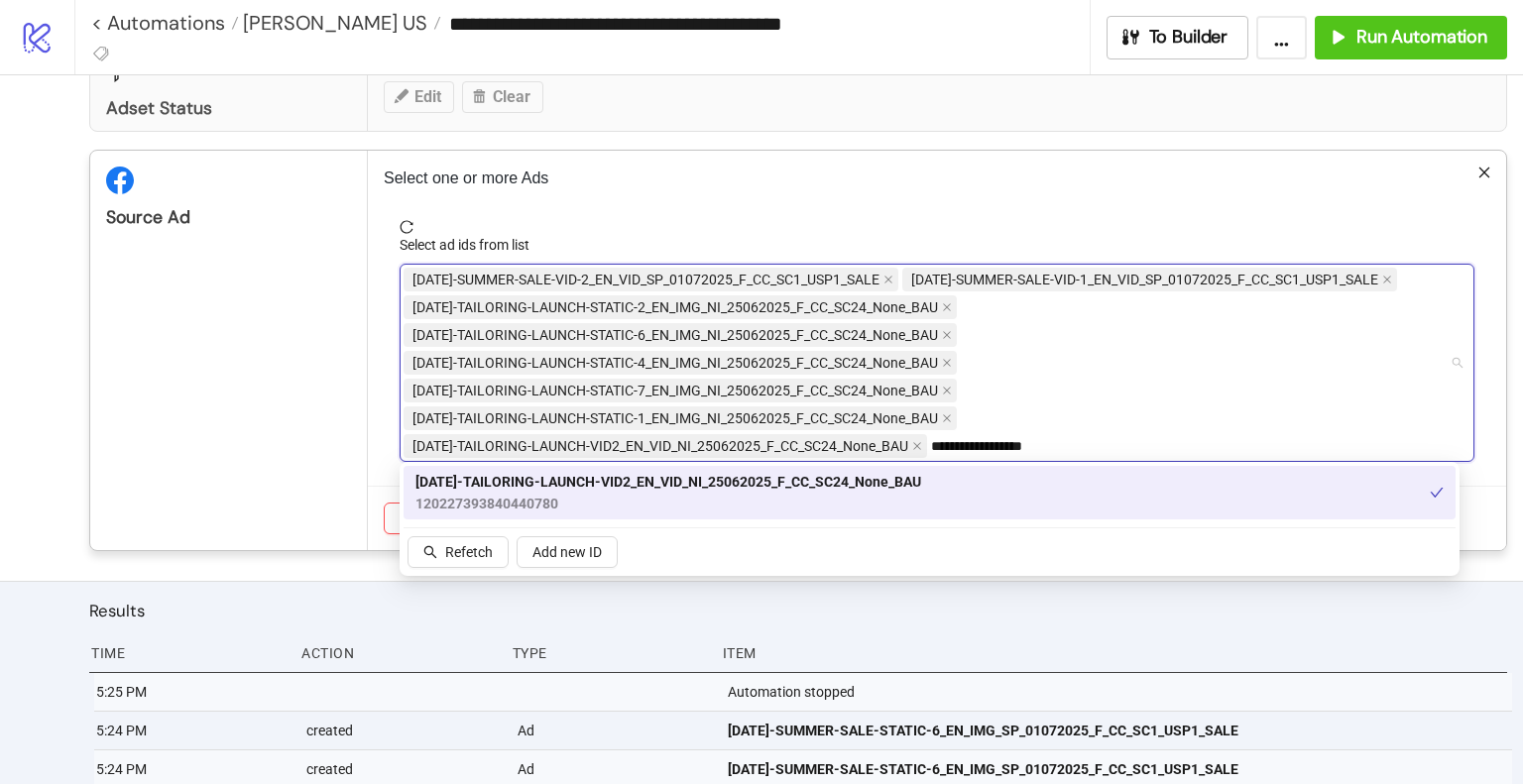 paste 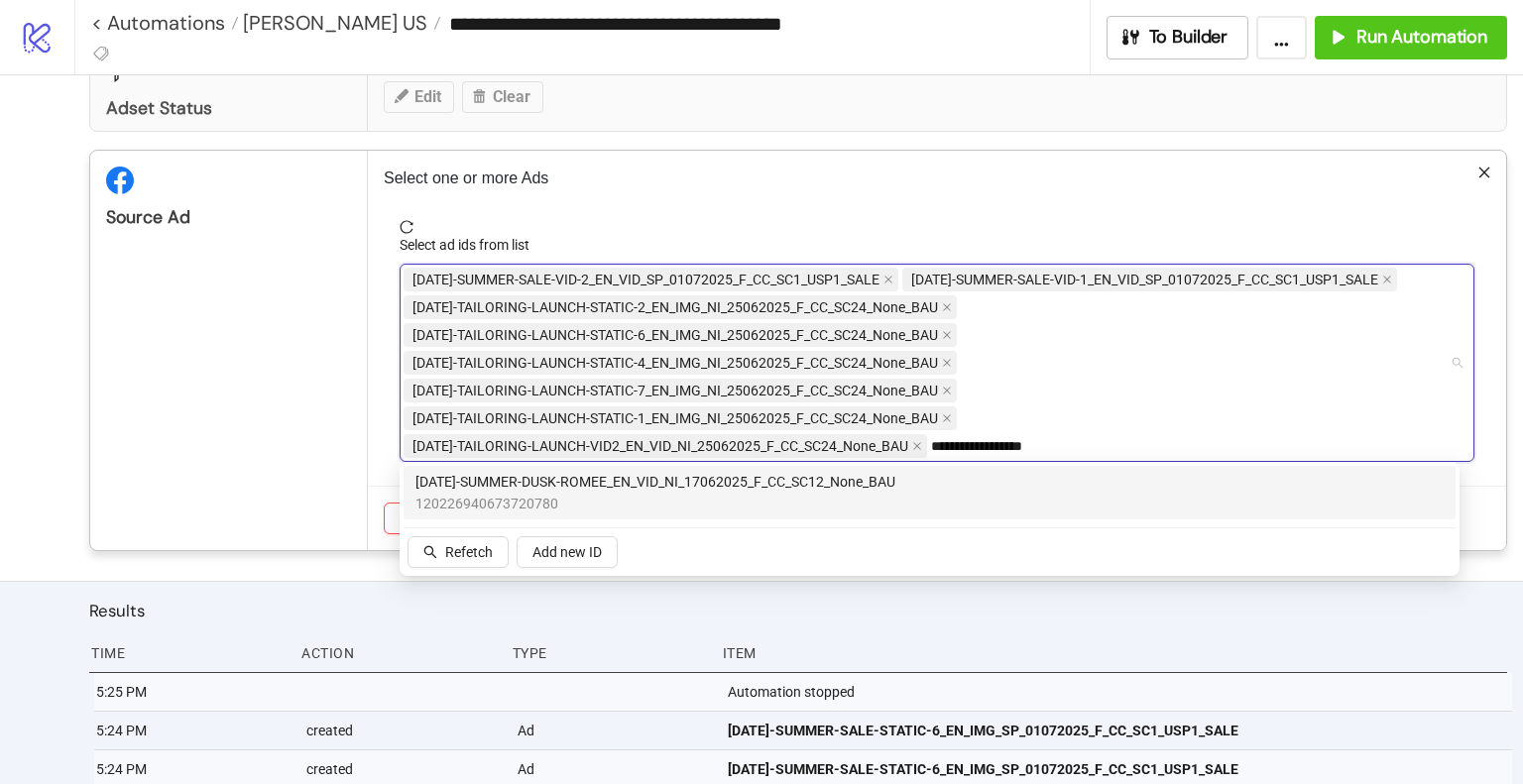 click on "120226940673720780" at bounding box center (655, 504) 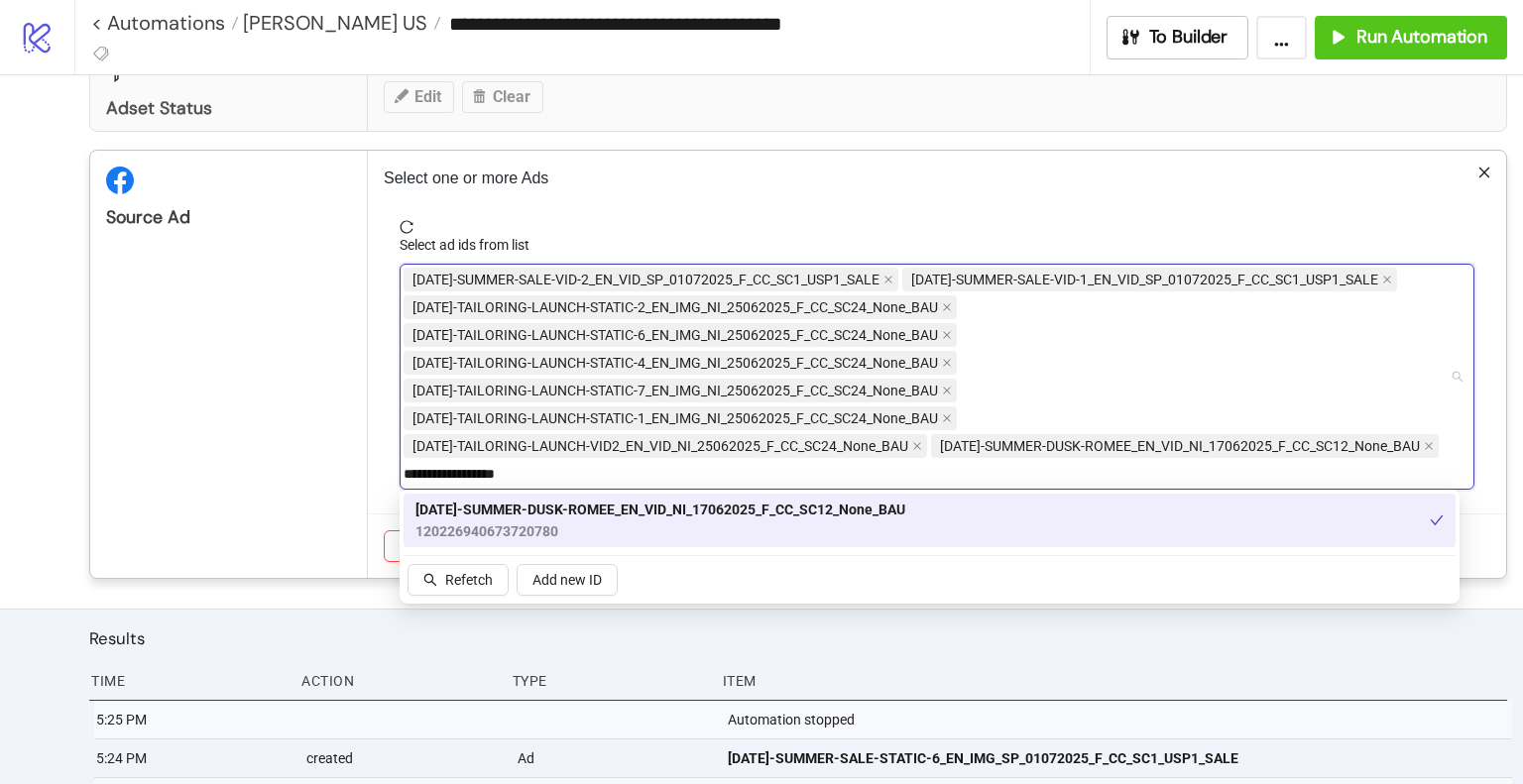 type on "**********" 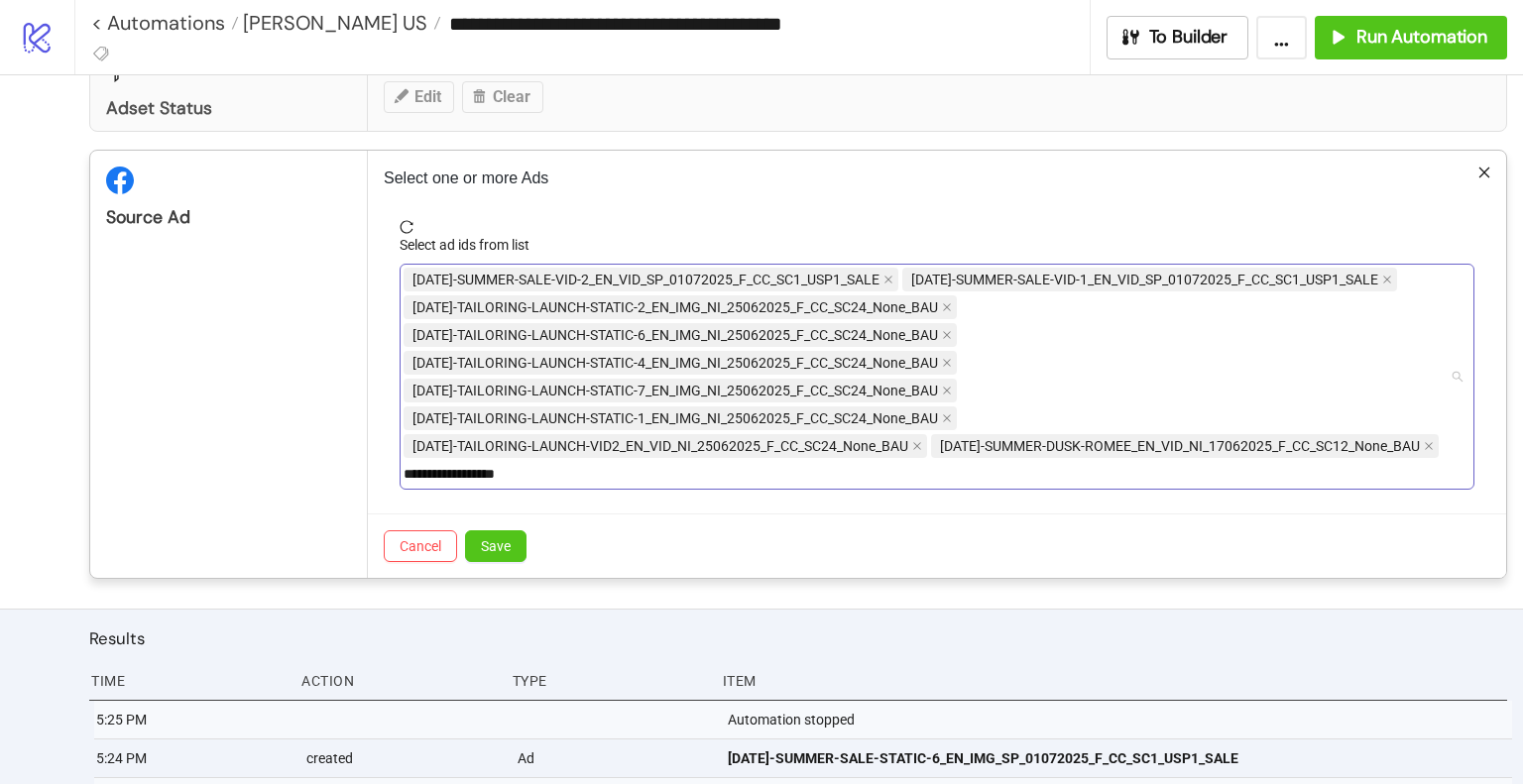 click on "**********" at bounding box center (926, 377) 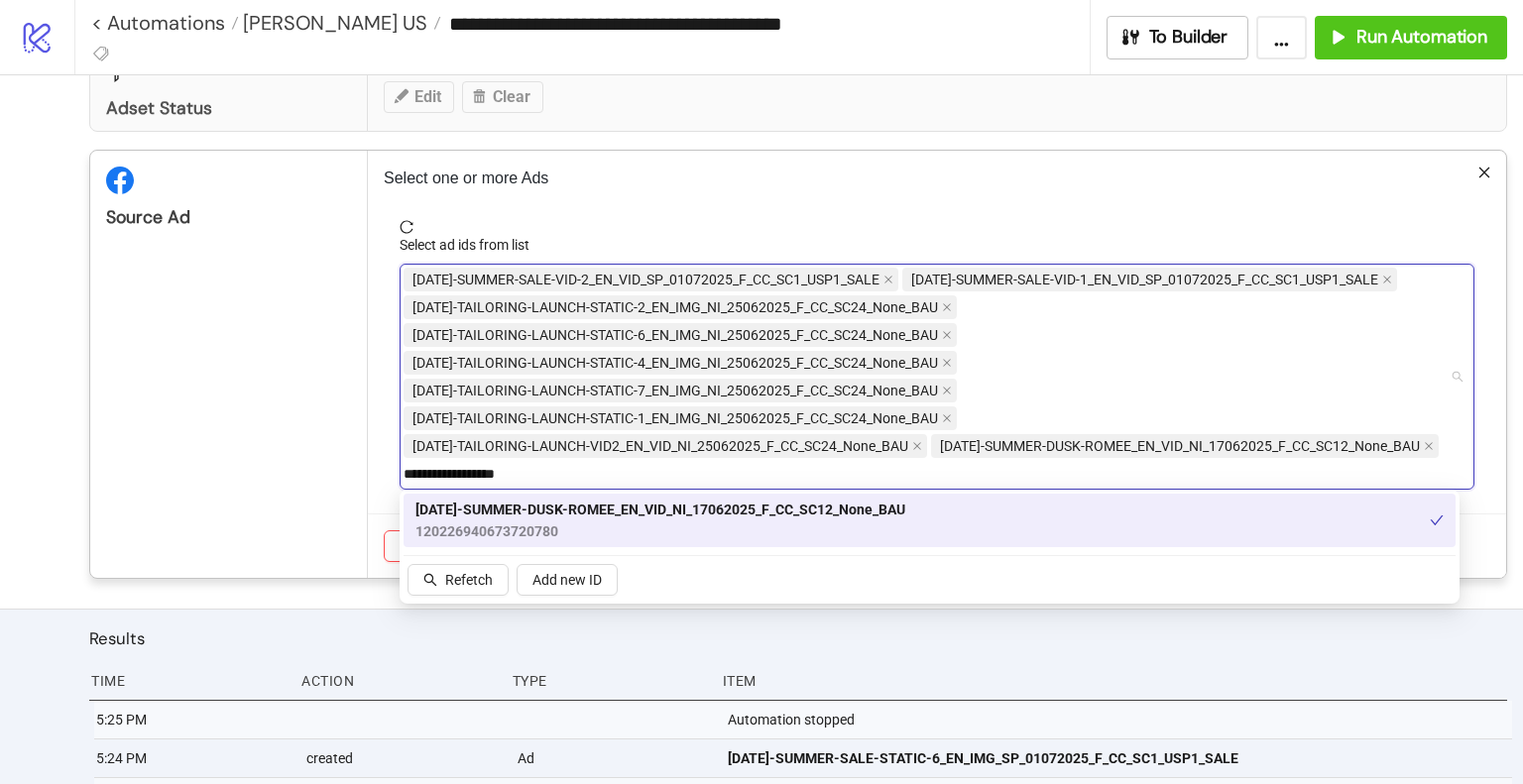paste 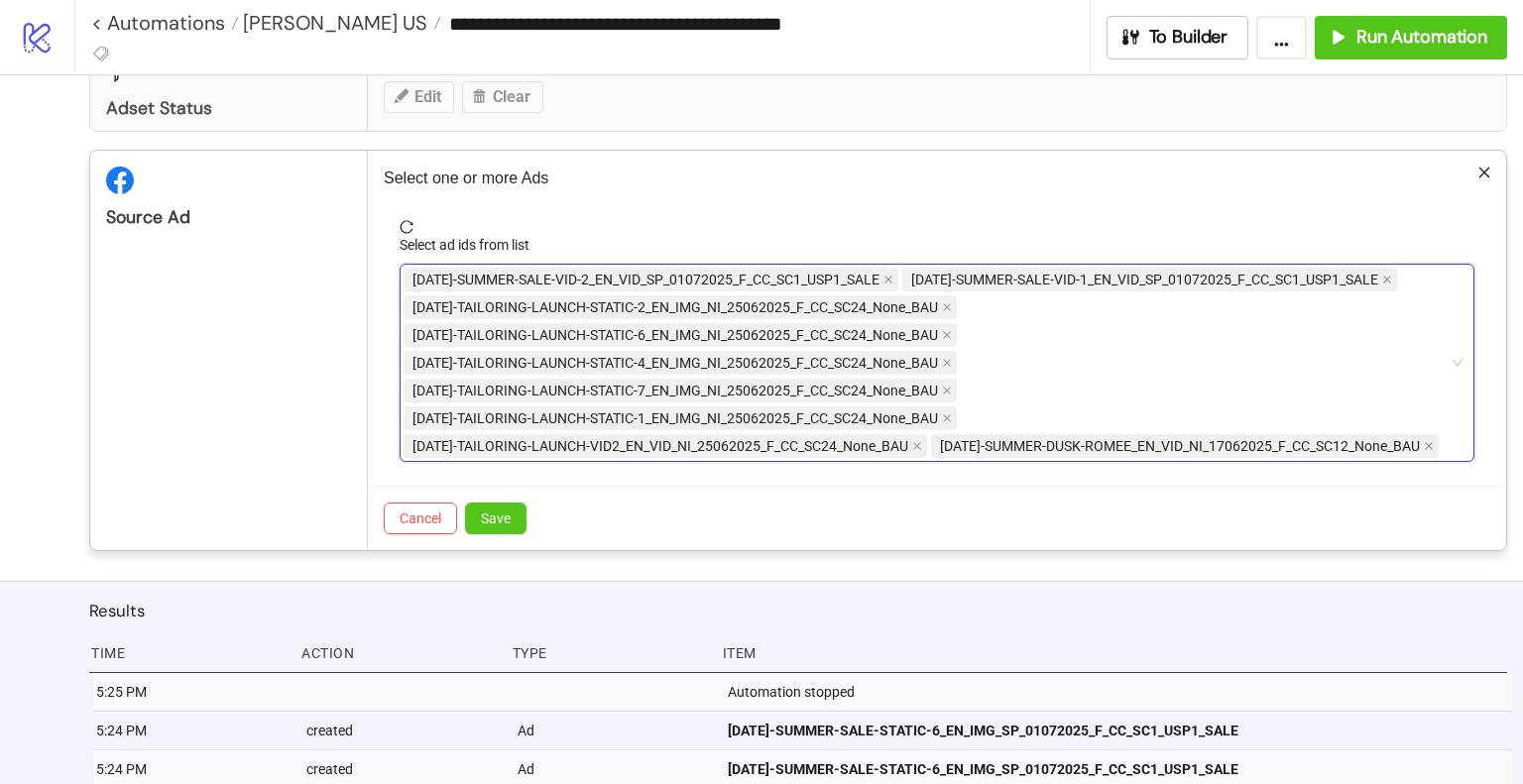 click on "[DATE]-SUMMER-SALE-VID-2_EN_VID_SP_01072025_F_CC_SC1_USP1_SALE [DATE]-SUMMER-SALE-VID-1_EN_VID_SP_01072025_F_CC_SC1_USP1_SALE [DATE]-TAILORING-LAUNCH-STATIC-2_EN_IMG_NI_25062025_F_CC_SC24_None_BAU [DATE]-TAILORING-LAUNCH-STATIC-6_EN_IMG_NI_25062025_F_CC_SC24_None_BAU [DATE]-TAILORING-LAUNCH-STATIC-4_EN_IMG_NI_25062025_F_CC_SC24_None_BAU [DATE]-TAILORING-LAUNCH-STATIC-7_EN_IMG_NI_25062025_F_CC_SC24_None_BAU [DATE]-TAILORING-LAUNCH-STATIC-1_EN_IMG_NI_25062025_F_CC_SC24_None_BAU [DATE]-TAILORING-LAUNCH-VID2_EN_VID_NI_25062025_F_CC_SC24_None_BAU [DATE]-SUMMER-DUSK-ROMEE_EN_VID_NI_17062025_F_CC_SC12_None_BAU" at bounding box center [926, 363] 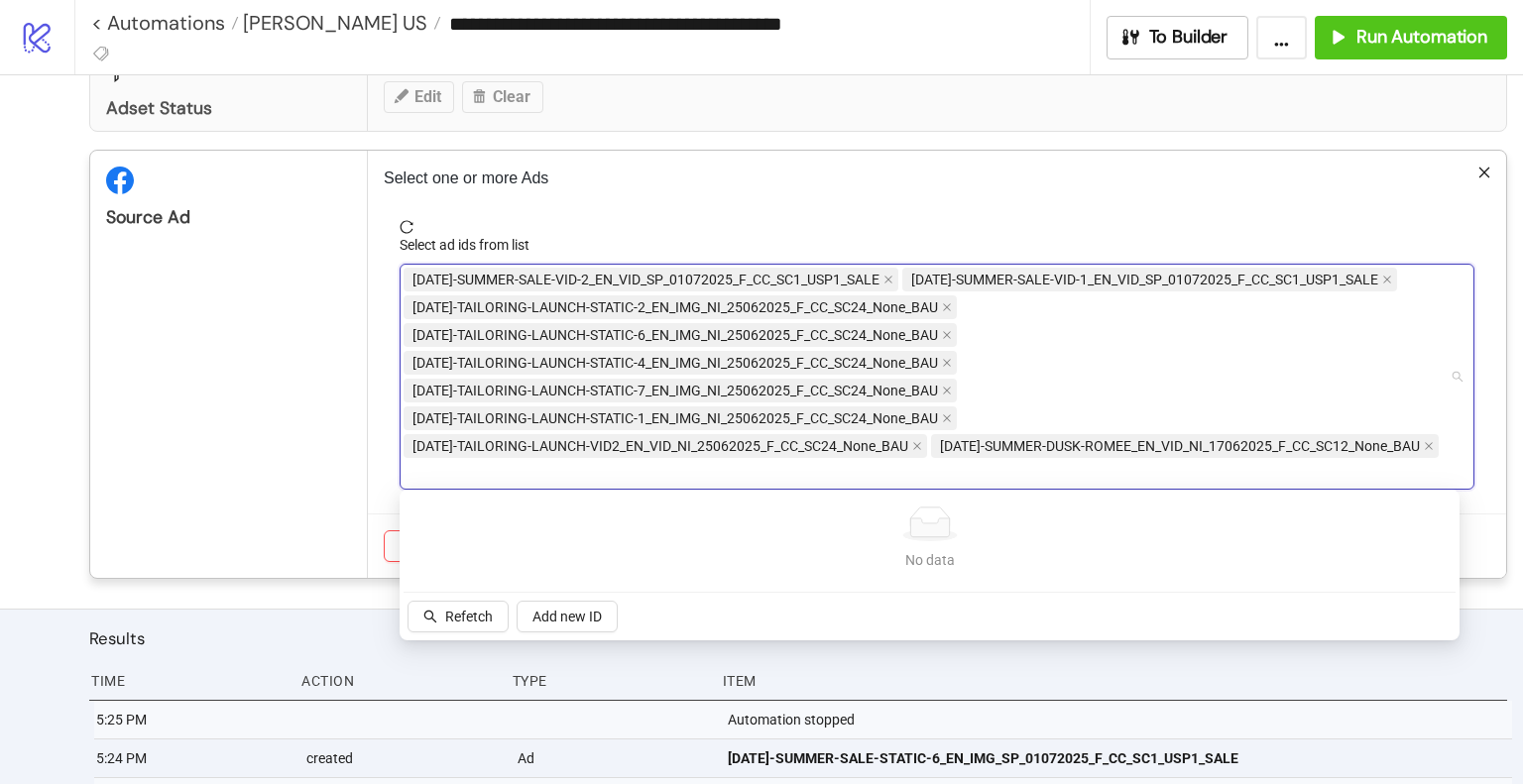 click on "[DATE]-SUMMER-SALE-VID-2_EN_VID_SP_01072025_F_CC_SC1_USP1_SALE [DATE]-SUMMER-SALE-VID-1_EN_VID_SP_01072025_F_CC_SC1_USP1_SALE [DATE]-TAILORING-LAUNCH-STATIC-2_EN_IMG_NI_25062025_F_CC_SC24_None_BAU [DATE]-TAILORING-LAUNCH-STATIC-6_EN_IMG_NI_25062025_F_CC_SC24_None_BAU [DATE]-TAILORING-LAUNCH-STATIC-4_EN_IMG_NI_25062025_F_CC_SC24_None_BAU [DATE]-TAILORING-LAUNCH-STATIC-7_EN_IMG_NI_25062025_F_CC_SC24_None_BAU [DATE]-TAILORING-LAUNCH-STATIC-1_EN_IMG_NI_25062025_F_CC_SC24_None_BAU [DATE]-TAILORING-LAUNCH-VID2_EN_VID_NI_25062025_F_CC_SC24_None_BAU [DATE]-SUMMER-DUSK-ROMEE_EN_VID_NI_17062025_F_CC_SC12_None_BAU 120226453950720780" at bounding box center [926, 377] 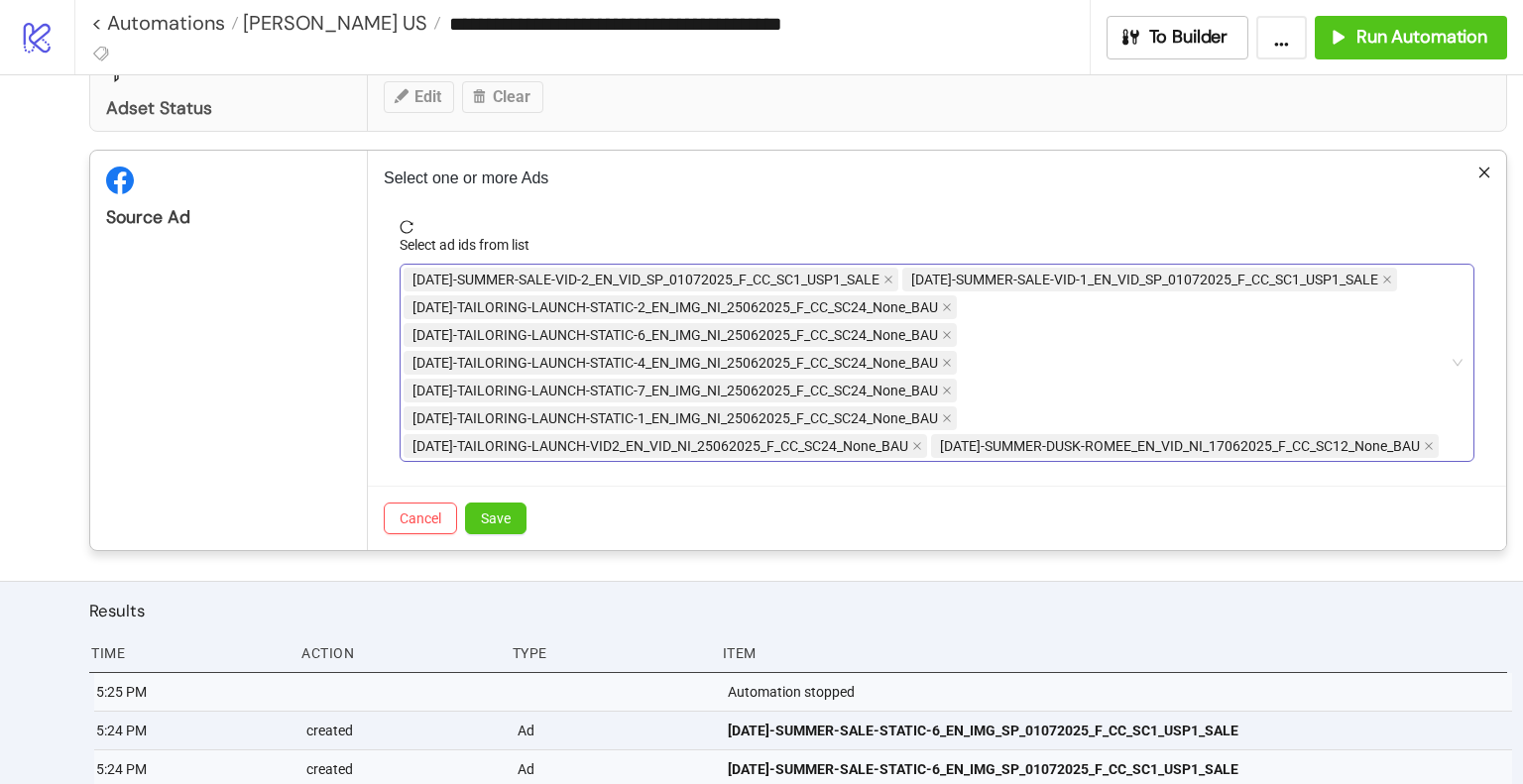 click on "[DATE]-SUMMER-SALE-VID-2_EN_VID_SP_01072025_F_CC_SC1_USP1_SALE [DATE]-SUMMER-SALE-VID-1_EN_VID_SP_01072025_F_CC_SC1_USP1_SALE [DATE]-TAILORING-LAUNCH-STATIC-2_EN_IMG_NI_25062025_F_CC_SC24_None_BAU [DATE]-TAILORING-LAUNCH-STATIC-6_EN_IMG_NI_25062025_F_CC_SC24_None_BAU [DATE]-TAILORING-LAUNCH-STATIC-4_EN_IMG_NI_25062025_F_CC_SC24_None_BAU [DATE]-TAILORING-LAUNCH-STATIC-7_EN_IMG_NI_25062025_F_CC_SC24_None_BAU [DATE]-TAILORING-LAUNCH-STATIC-1_EN_IMG_NI_25062025_F_CC_SC24_None_BAU [DATE]-TAILORING-LAUNCH-VID2_EN_VID_NI_25062025_F_CC_SC24_None_BAU [DATE]-SUMMER-DUSK-ROMEE_EN_VID_NI_17062025_F_CC_SC12_None_BAU" at bounding box center [926, 363] 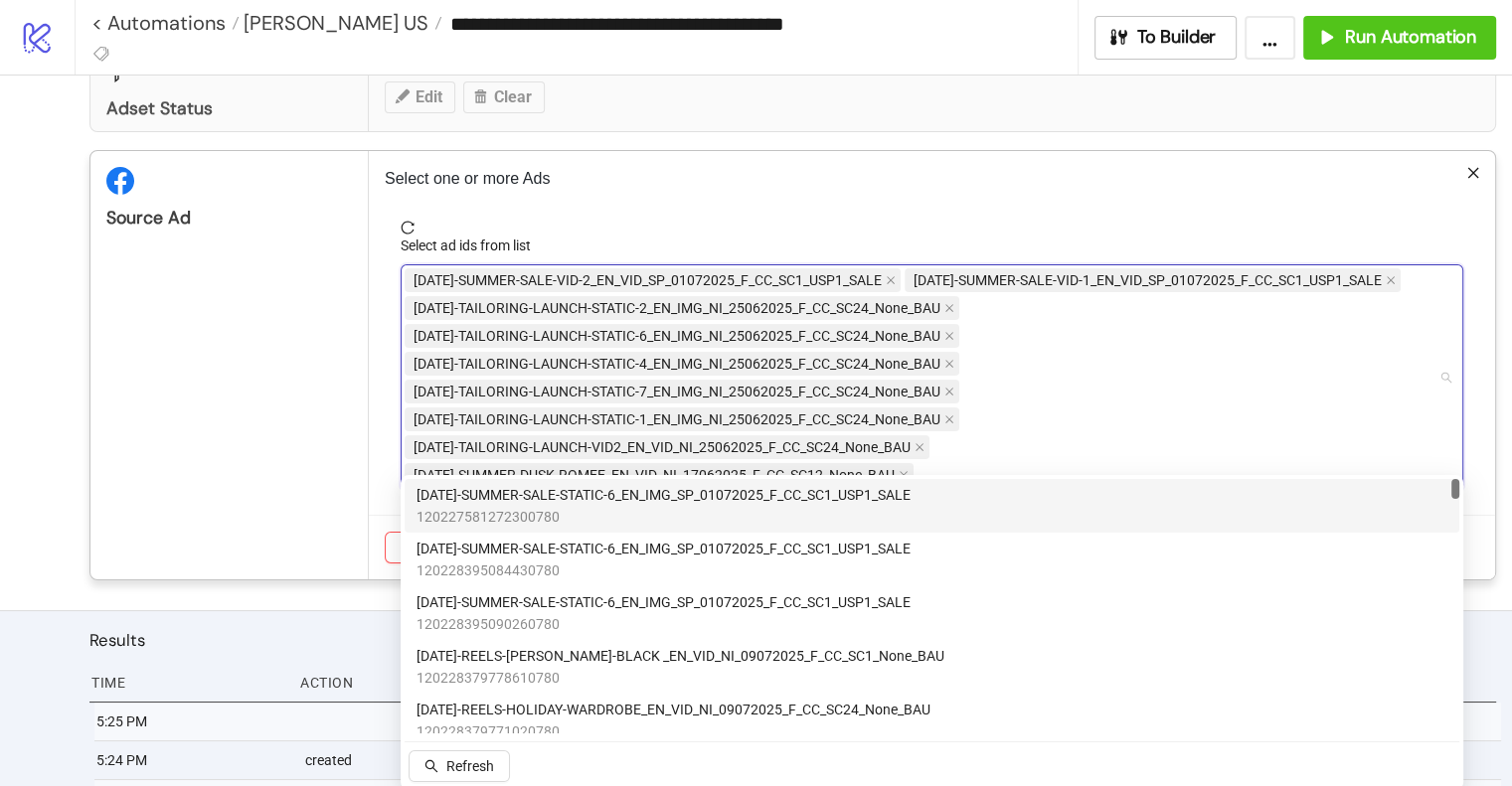 paste on "**********" 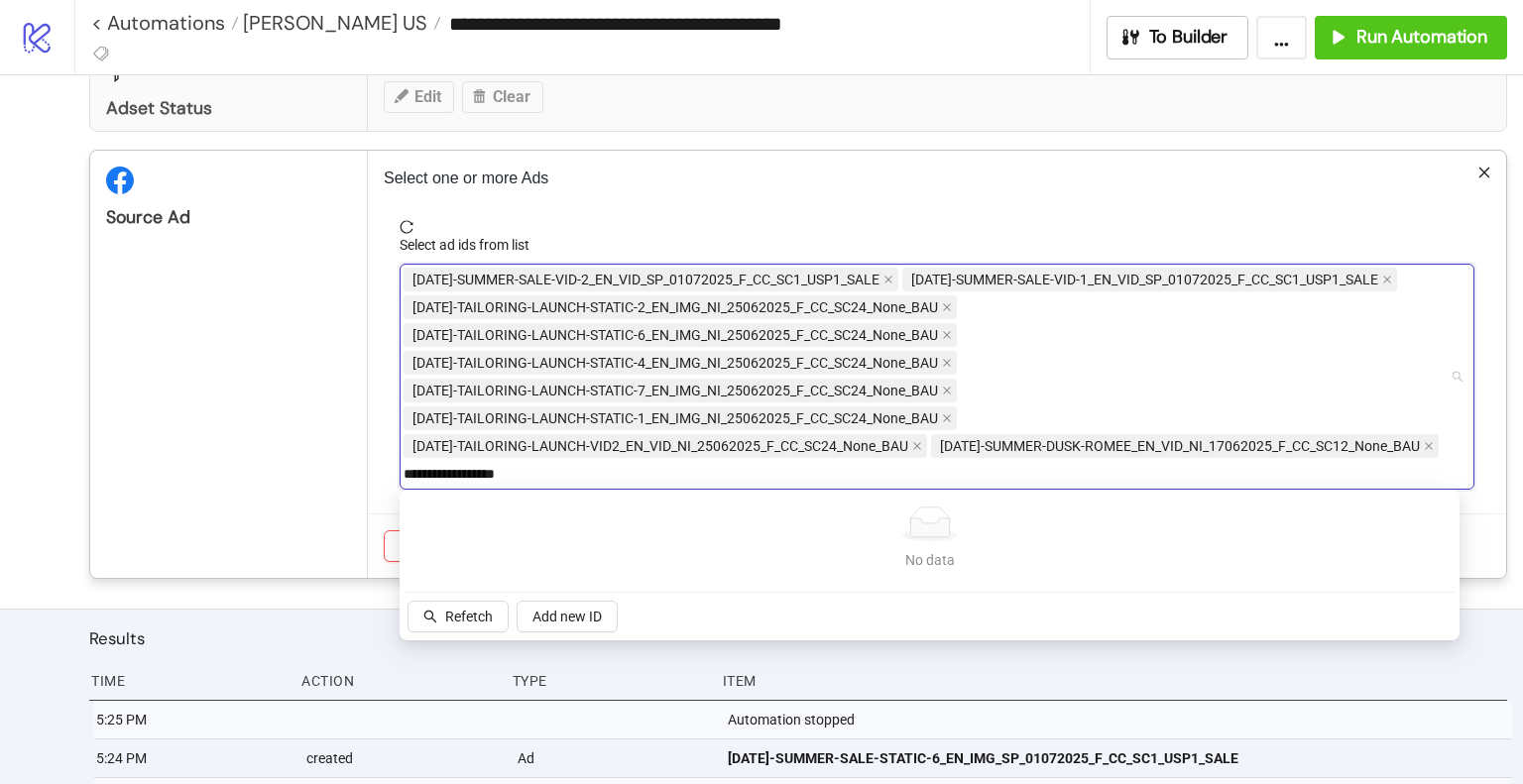 type 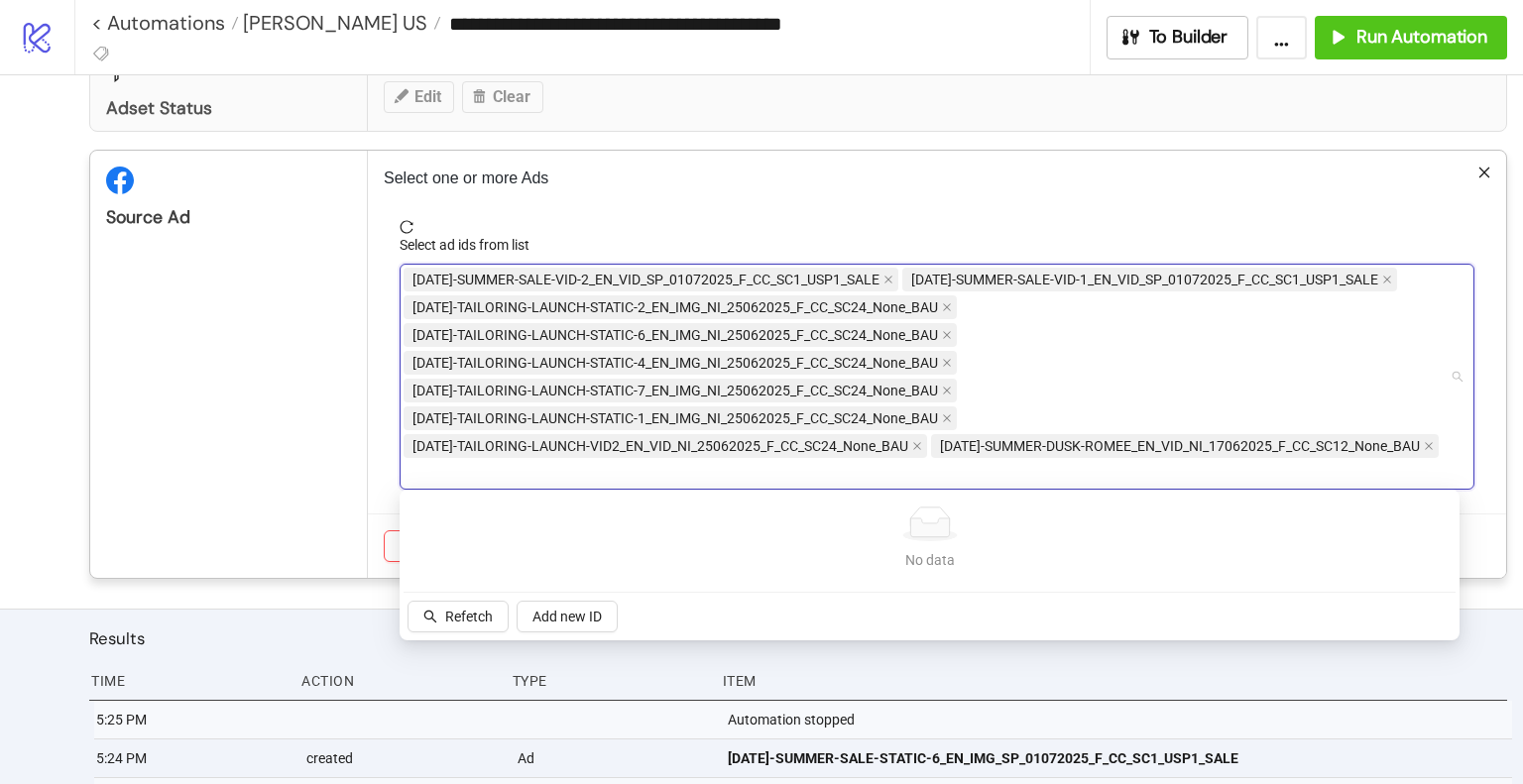 click on "Source Ad" at bounding box center [229, 364] 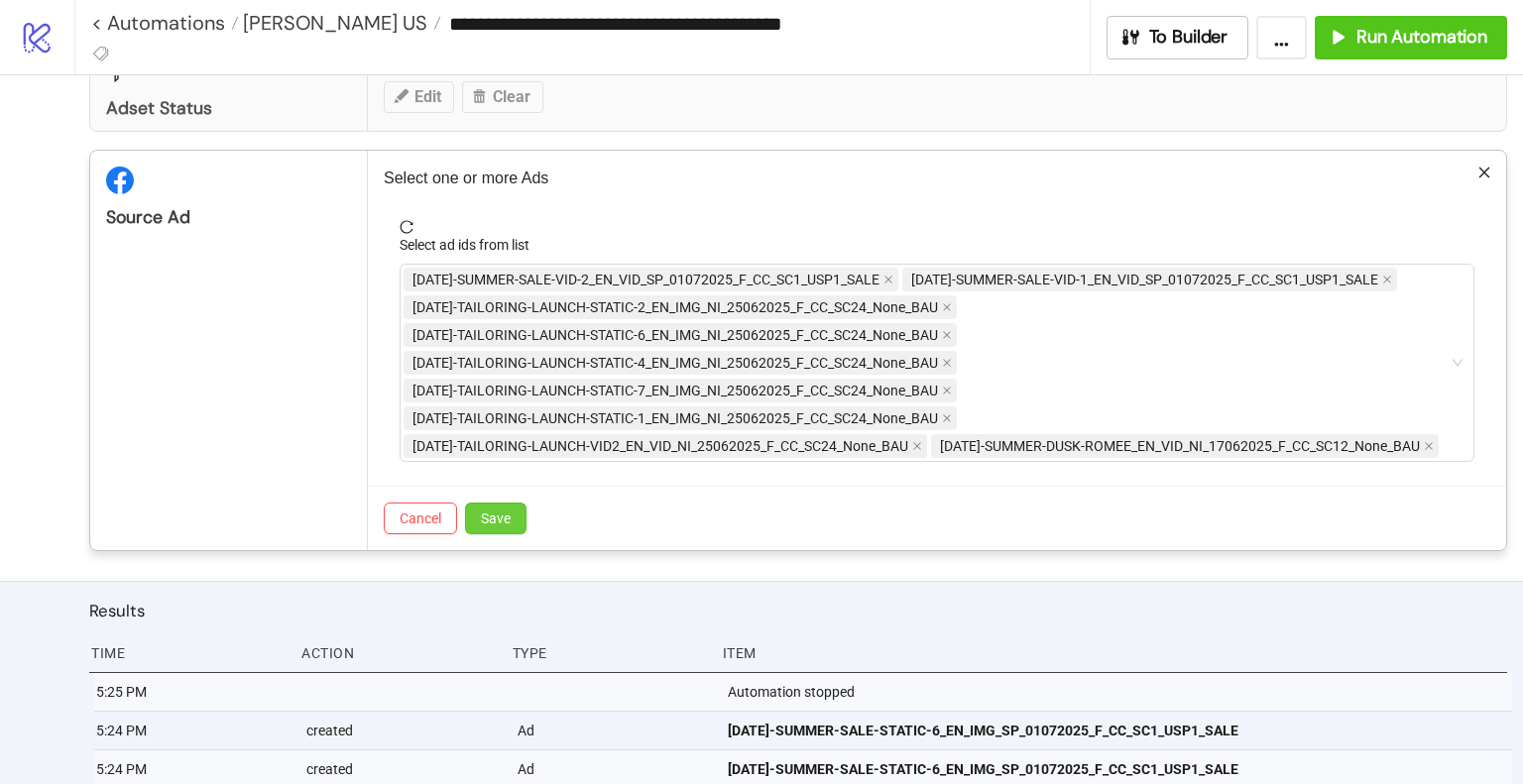 click on "Save" at bounding box center [496, 518] 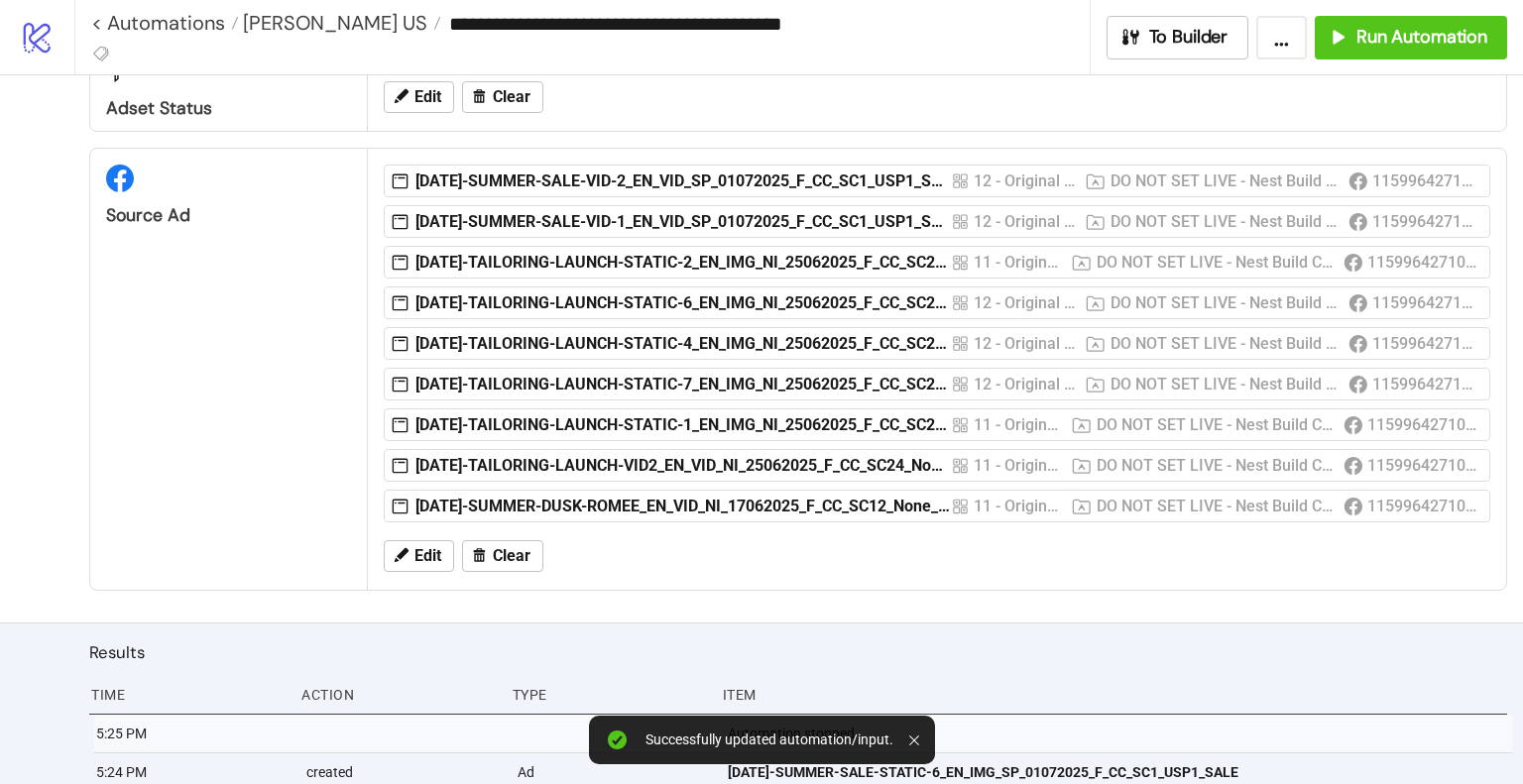 scroll, scrollTop: 645, scrollLeft: 0, axis: vertical 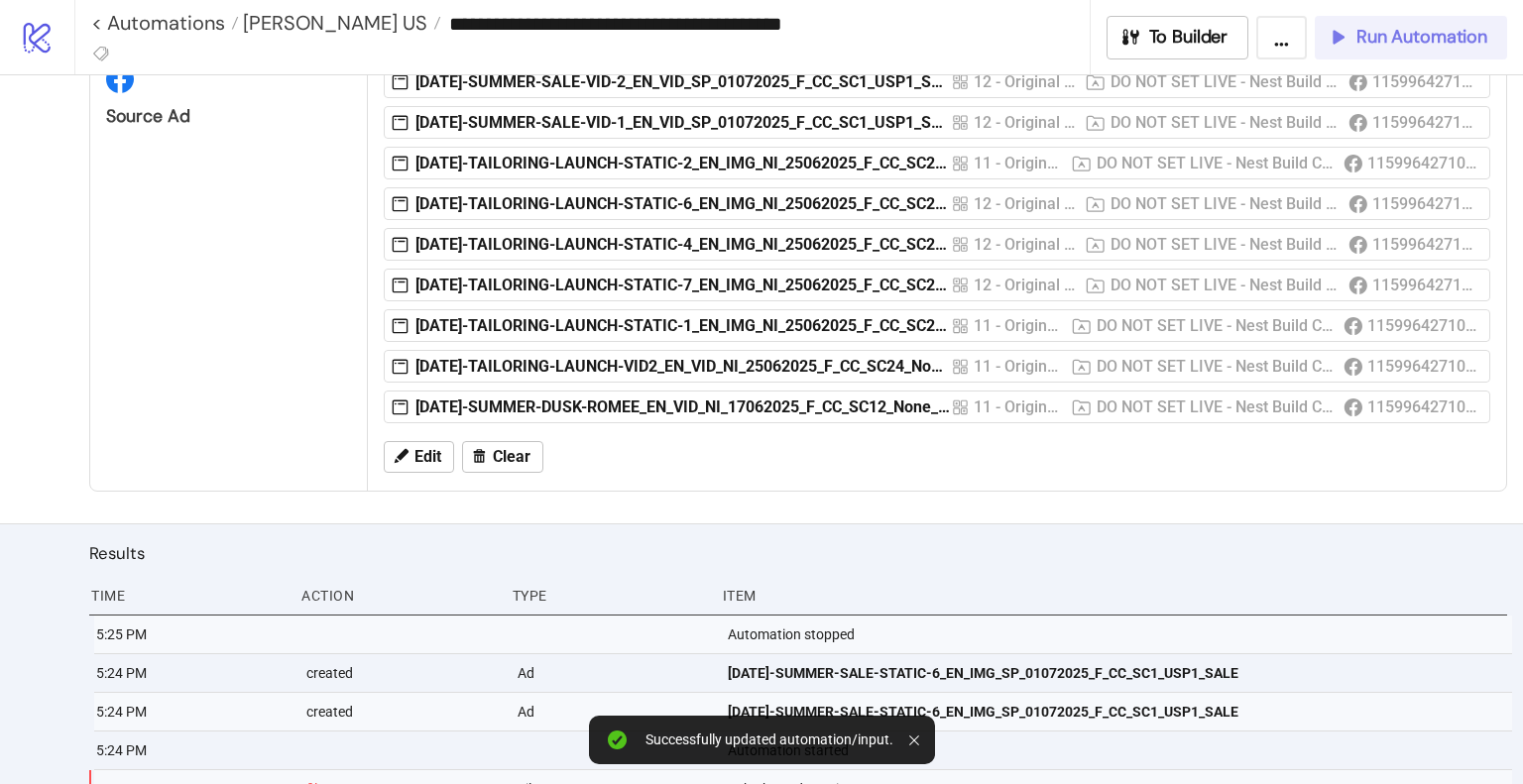 click on "Run Automation" at bounding box center (1411, 38) 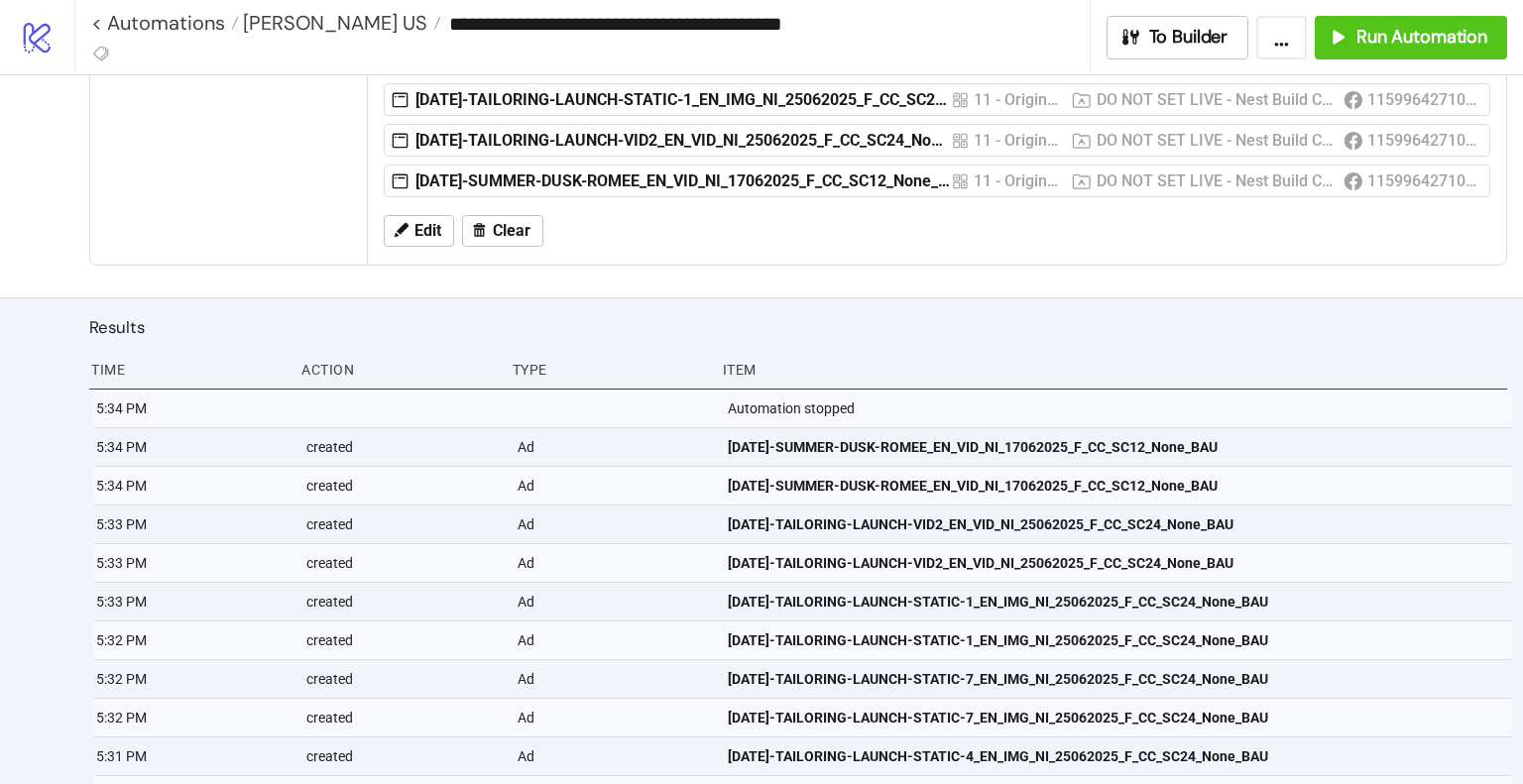 scroll, scrollTop: 685, scrollLeft: 0, axis: vertical 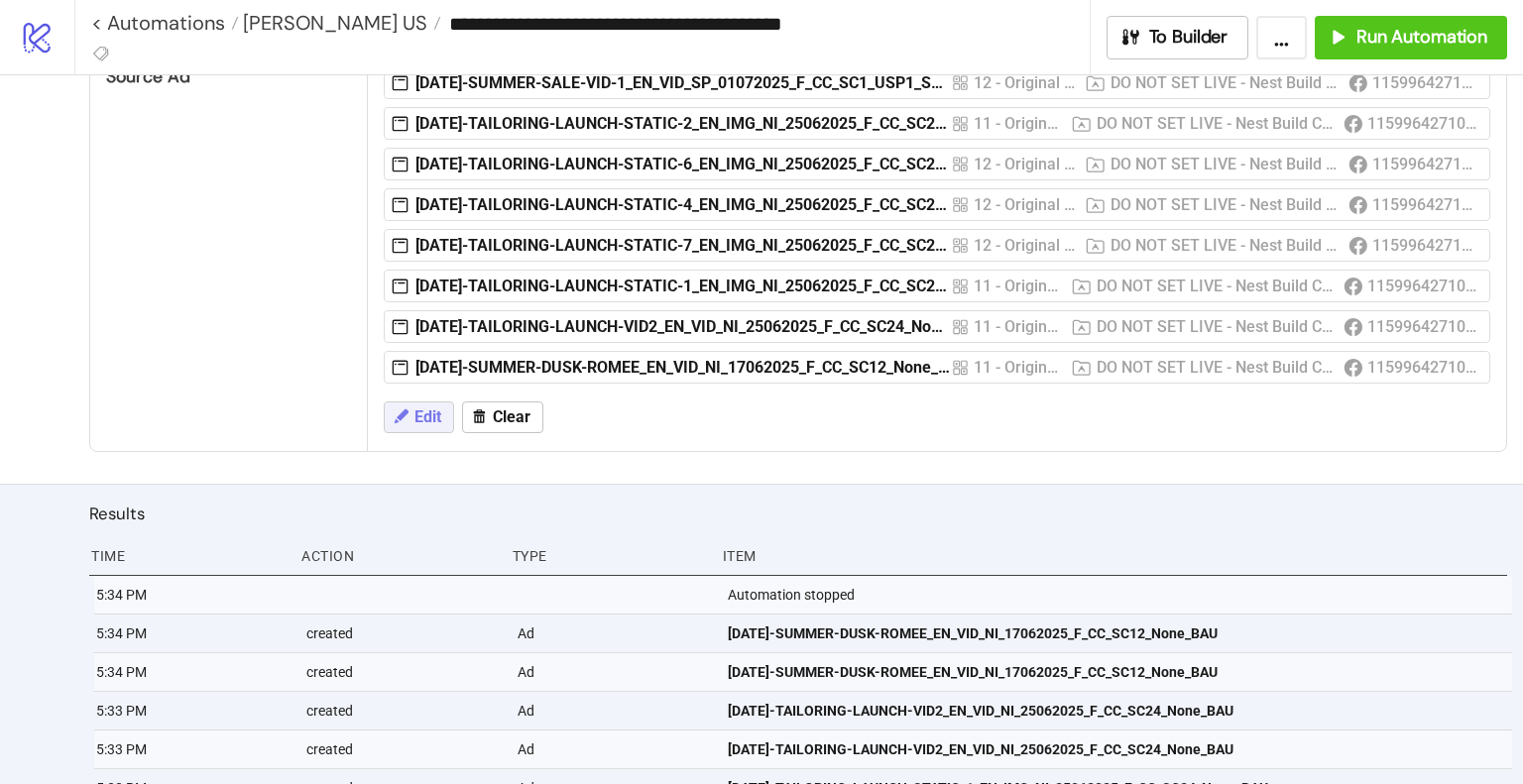 click on "Edit" at bounding box center (427, 417) 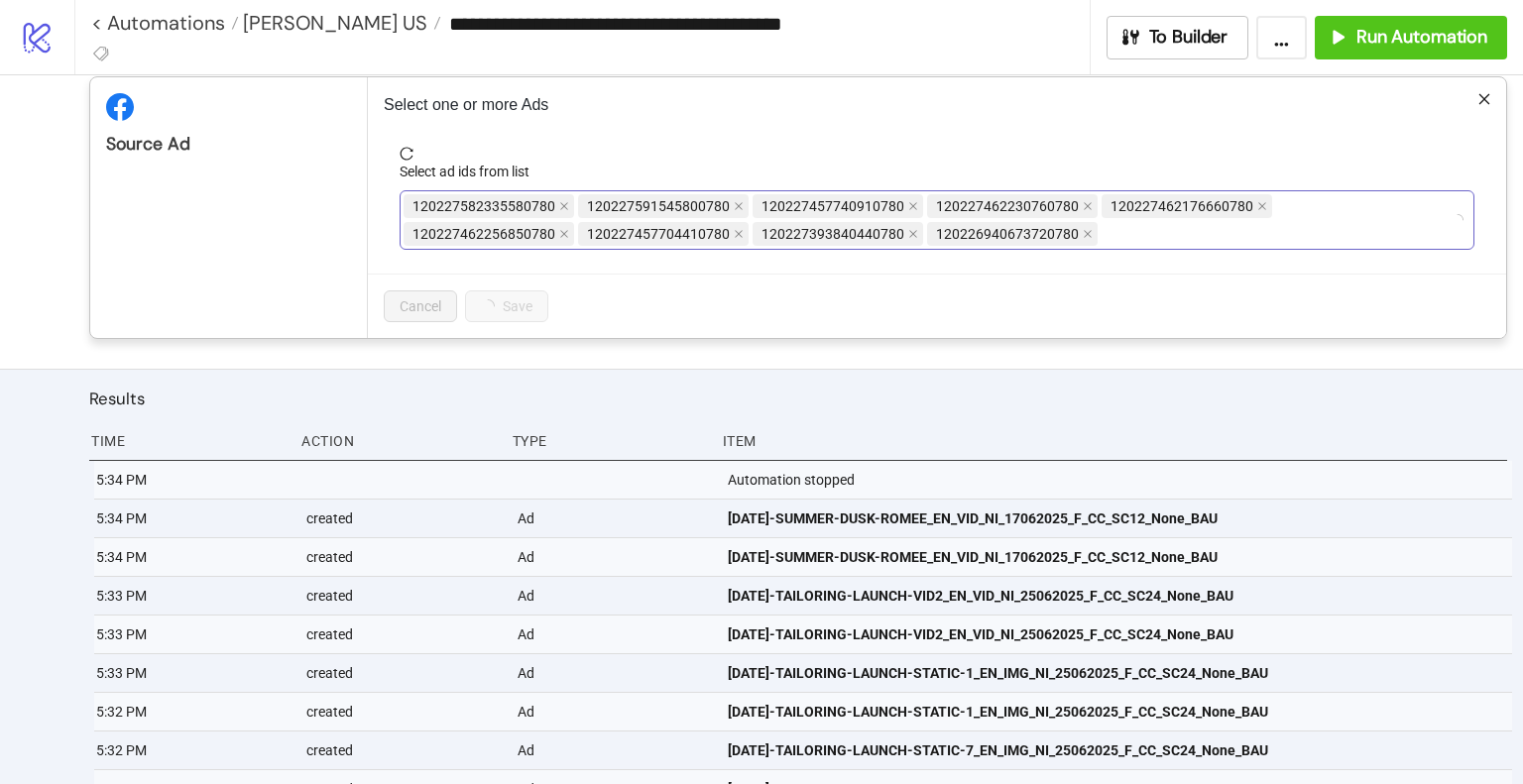 scroll, scrollTop: 586, scrollLeft: 0, axis: vertical 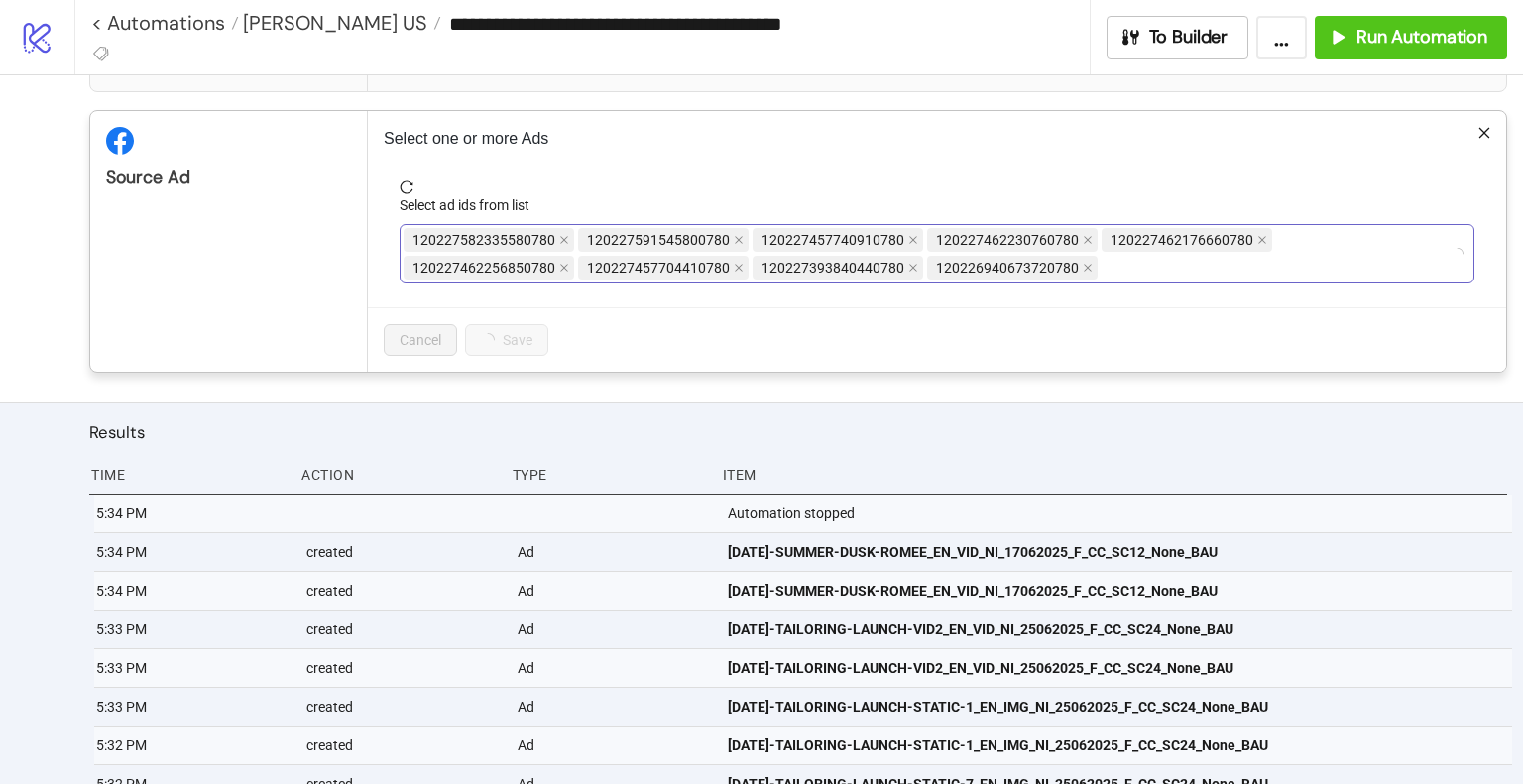 click on "120227582335580780 120227591545800780 120227457740910780 120227462230760780 120227462176660780 120227462256850780 120227457704410780 120227393840440780 120226940673720780" at bounding box center (926, 254) 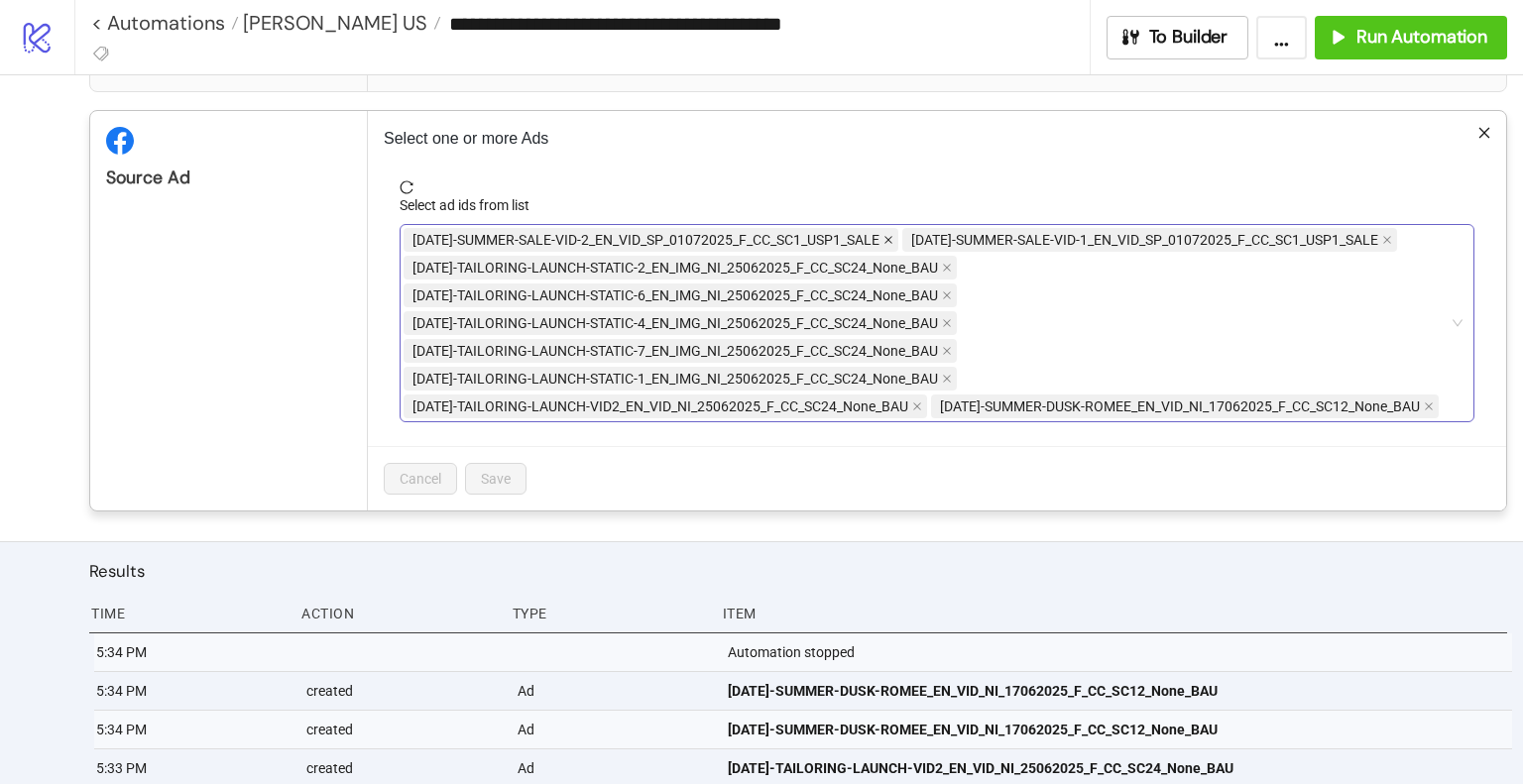 click 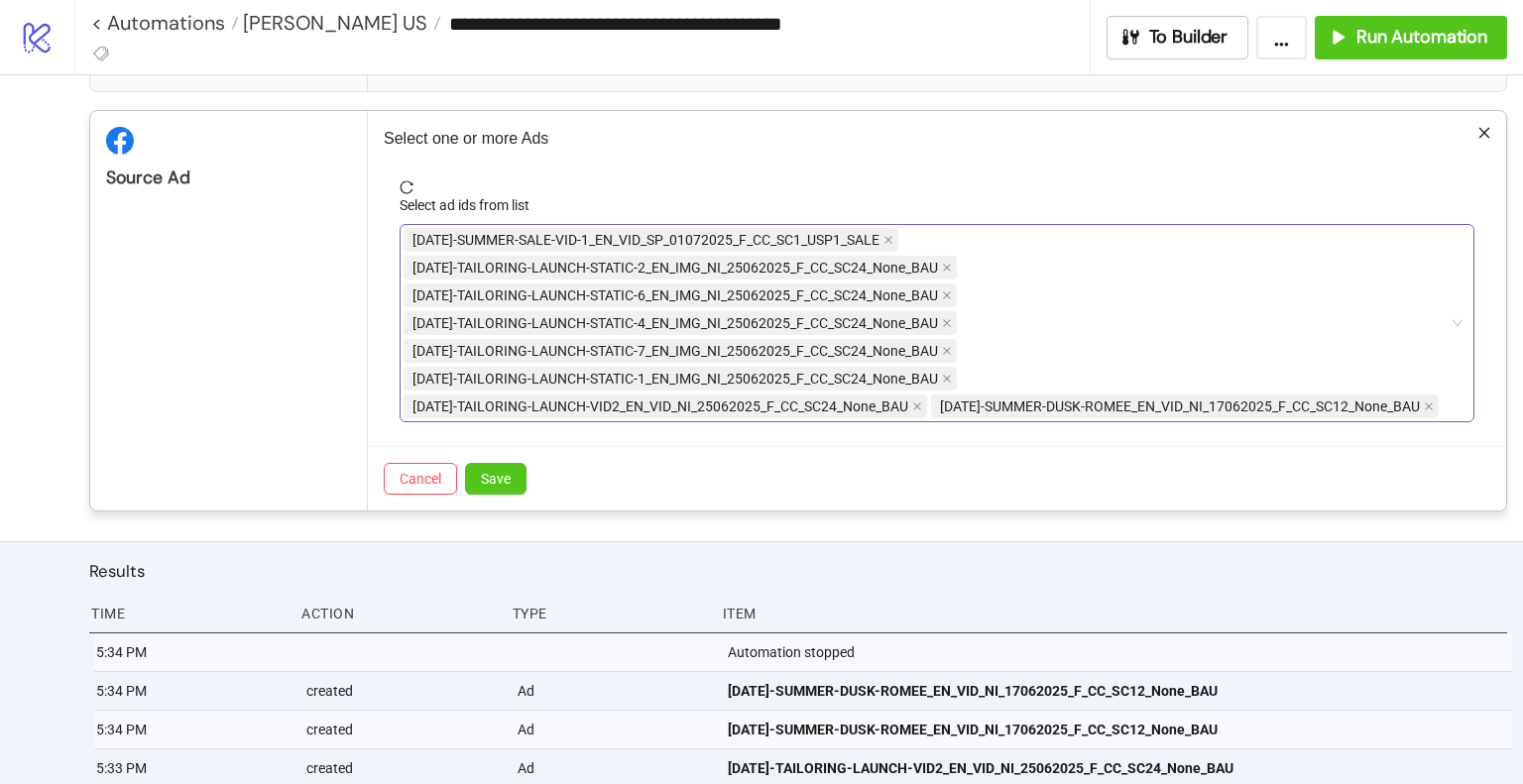 click 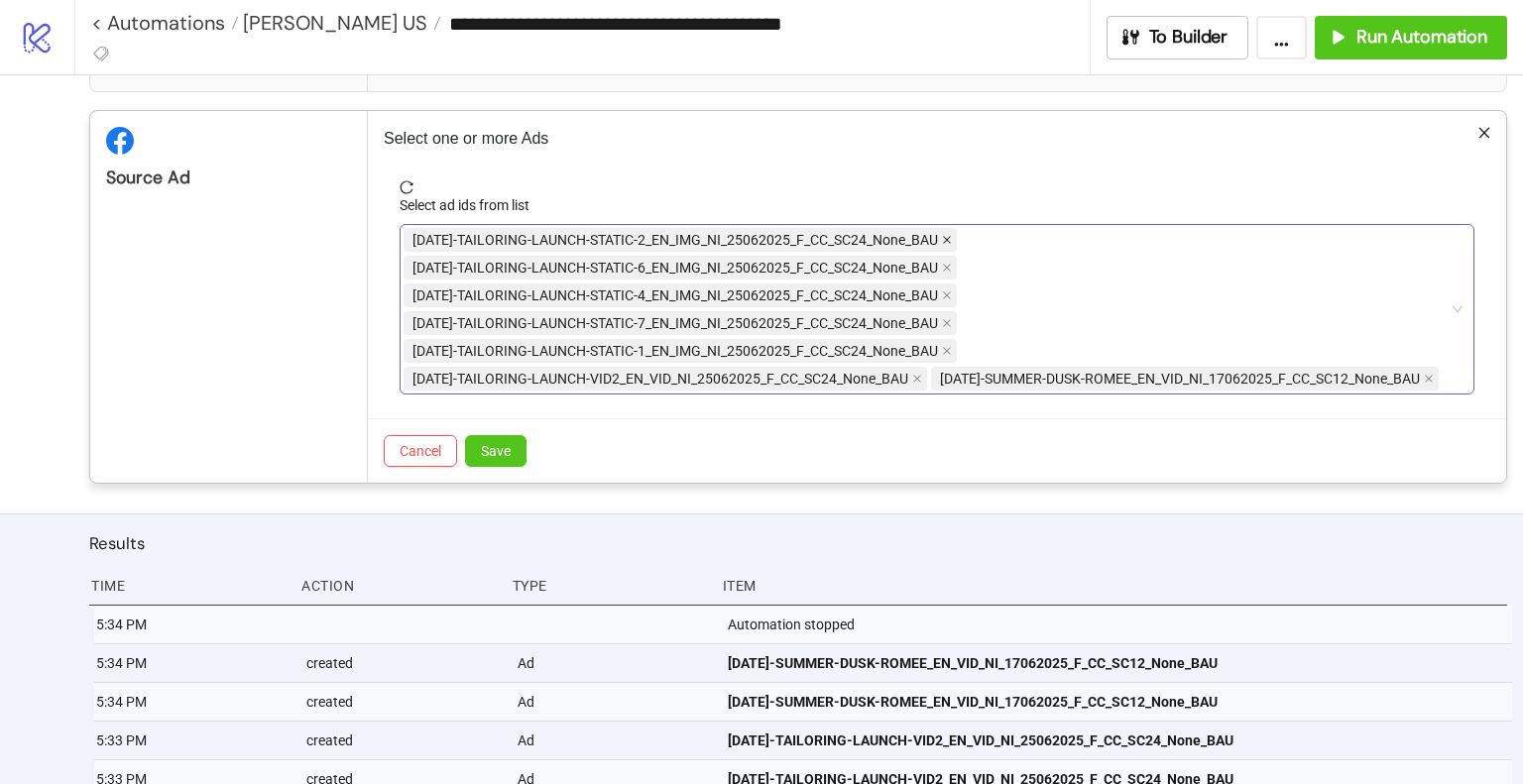 click 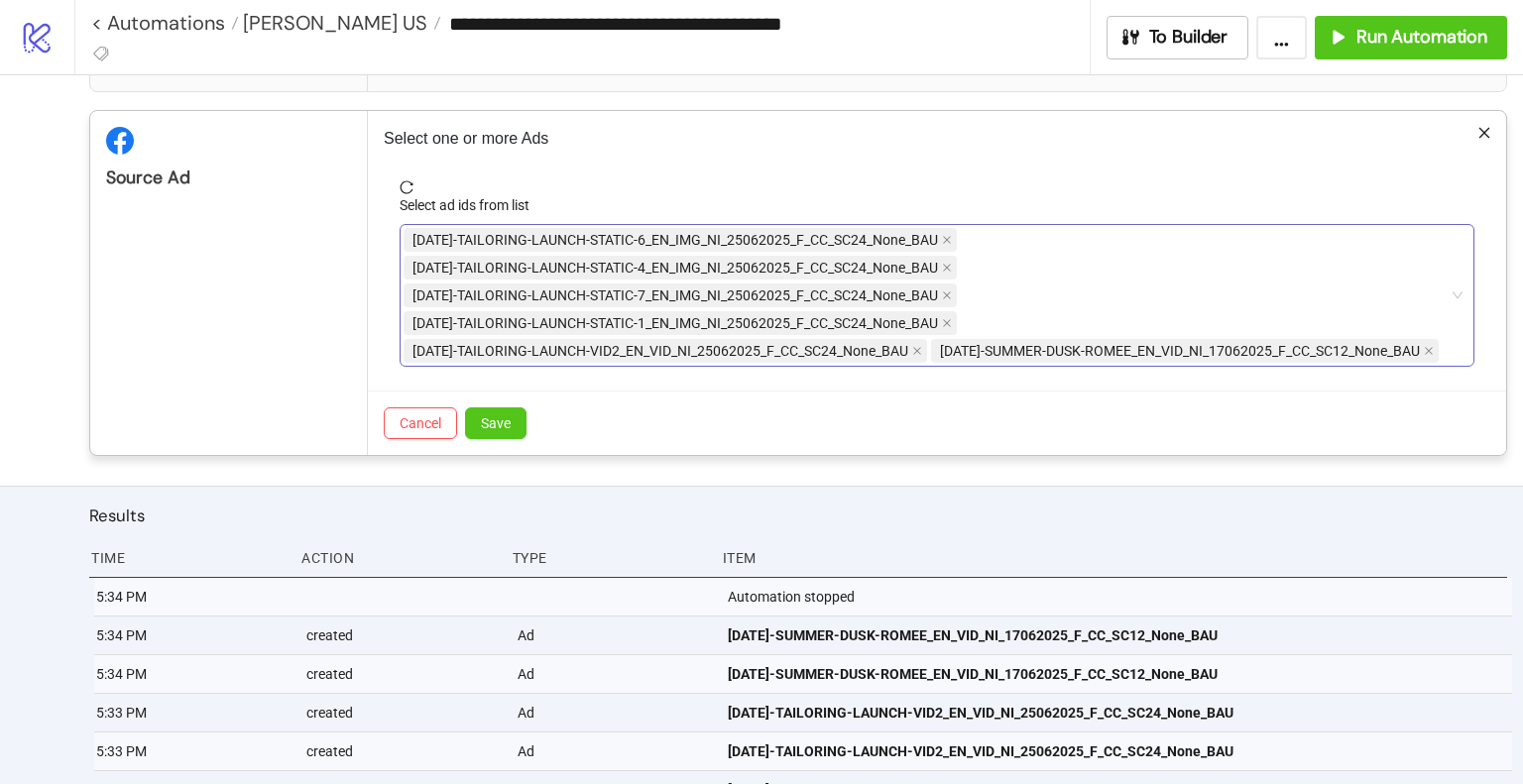 click 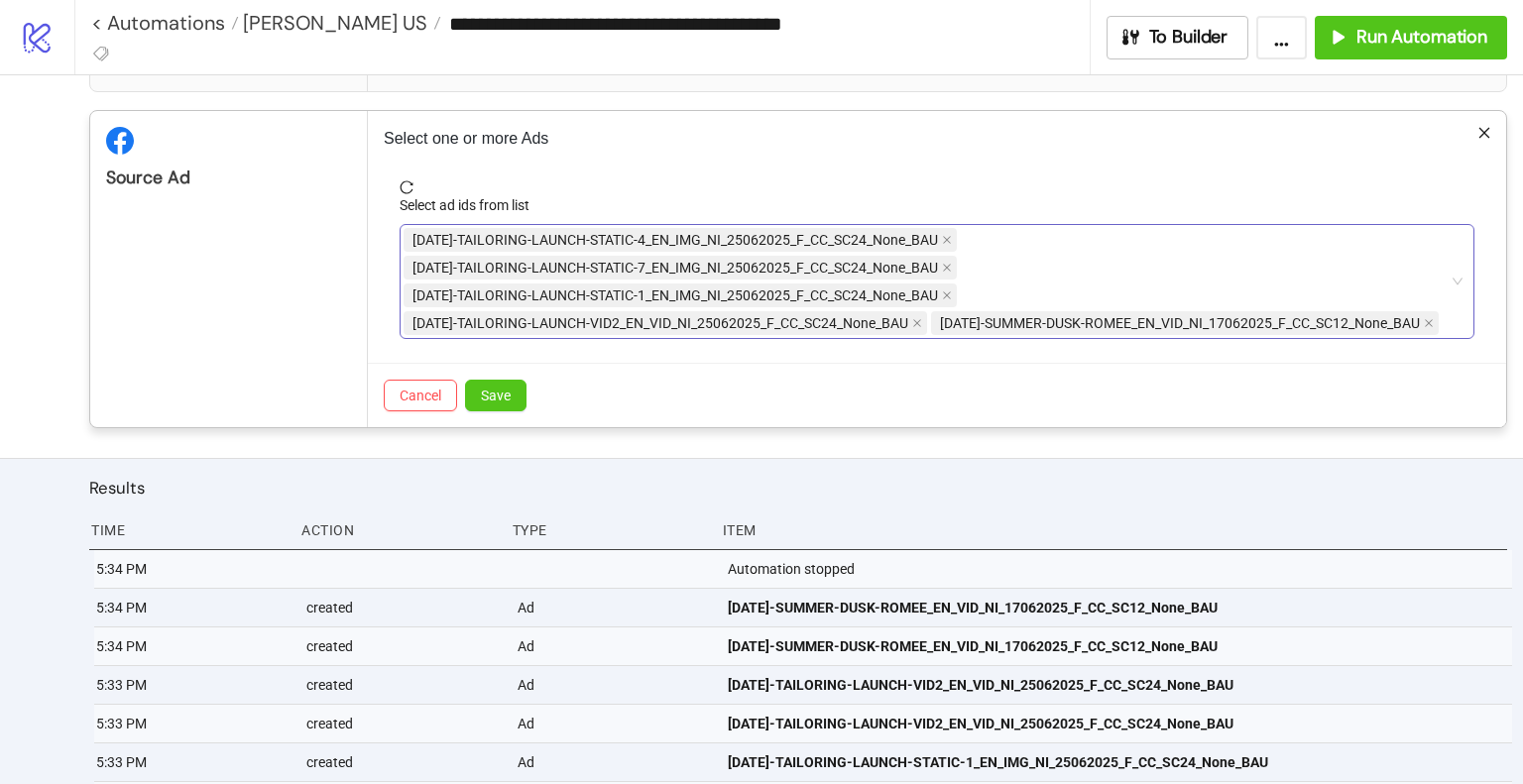 click 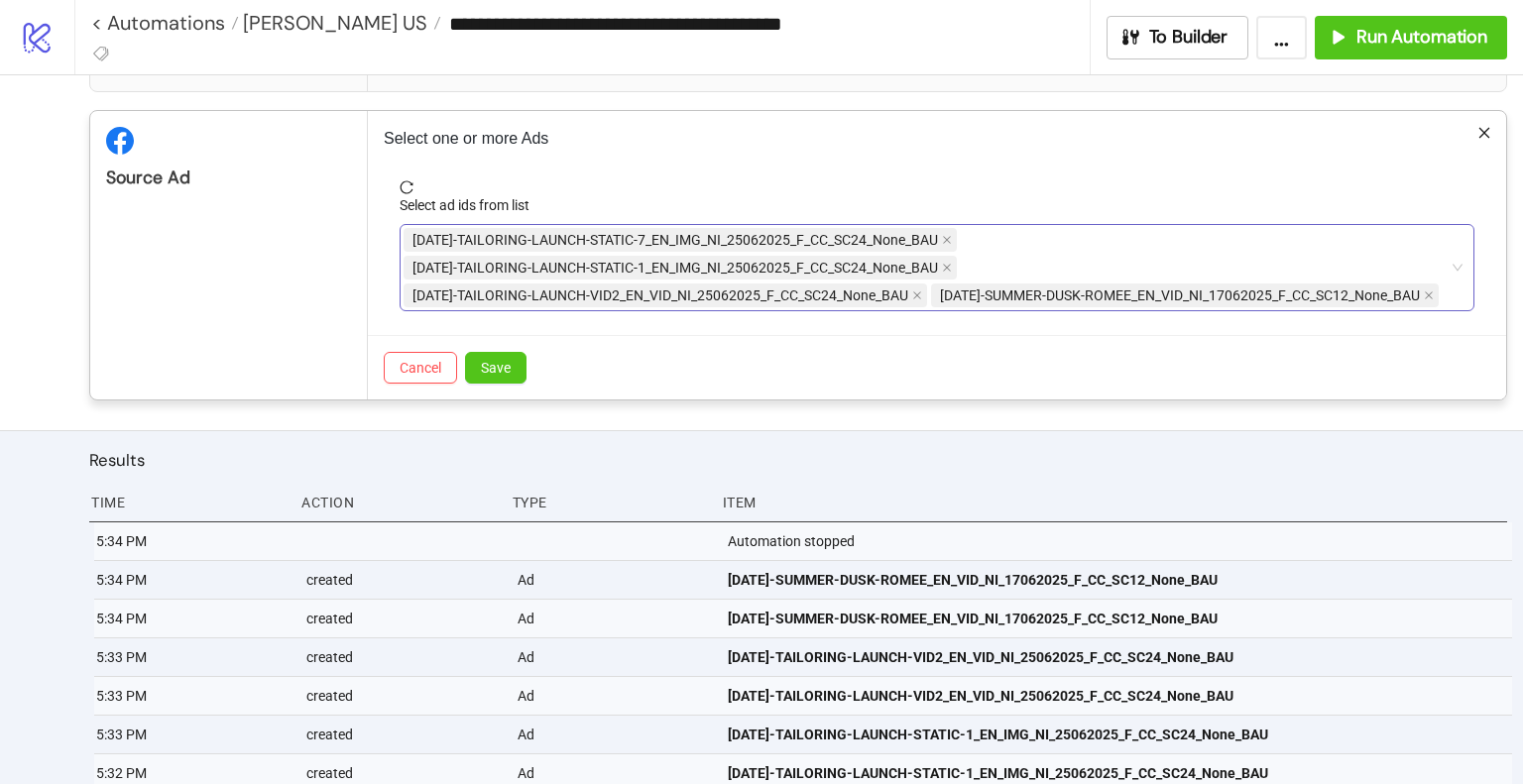 click 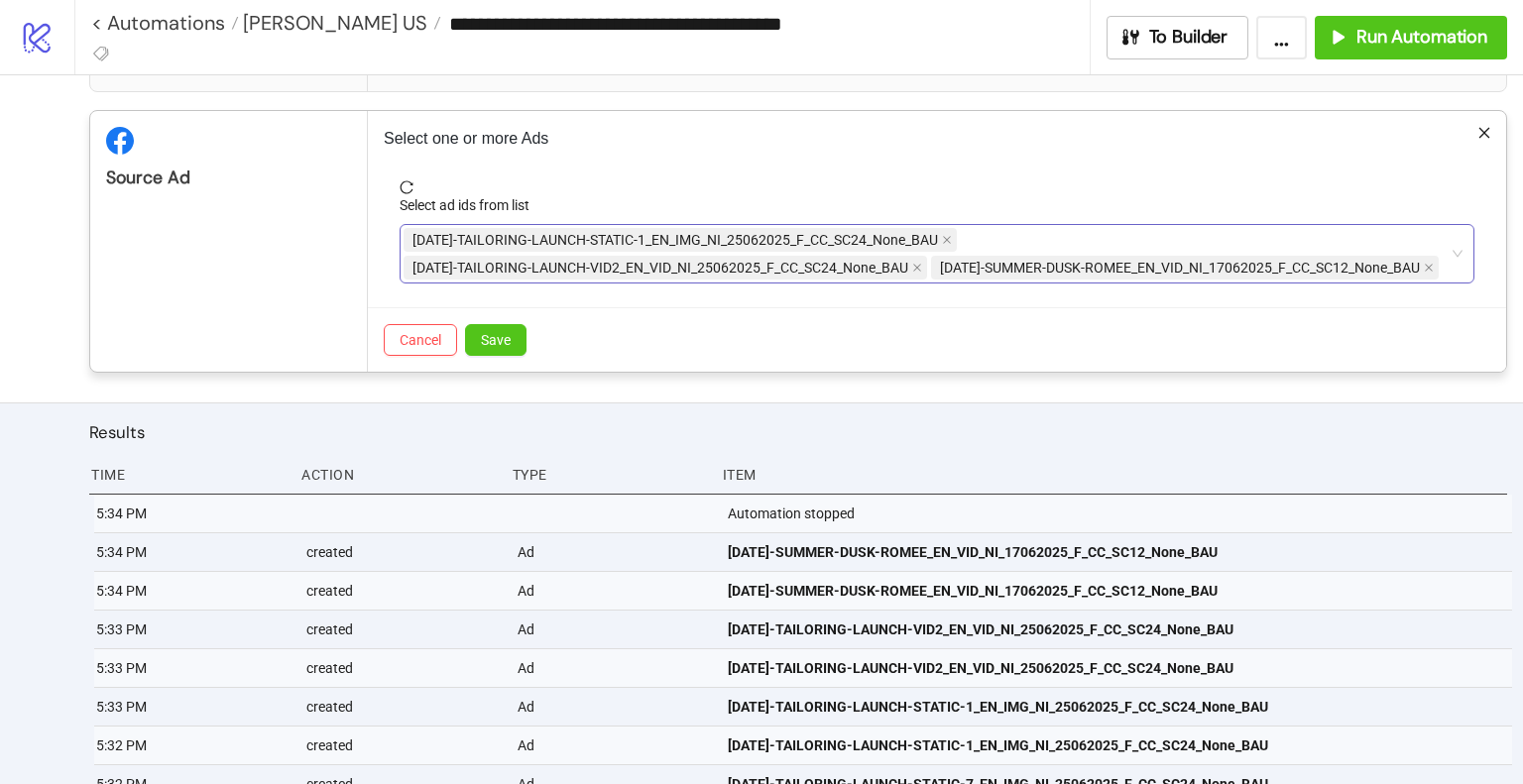 click 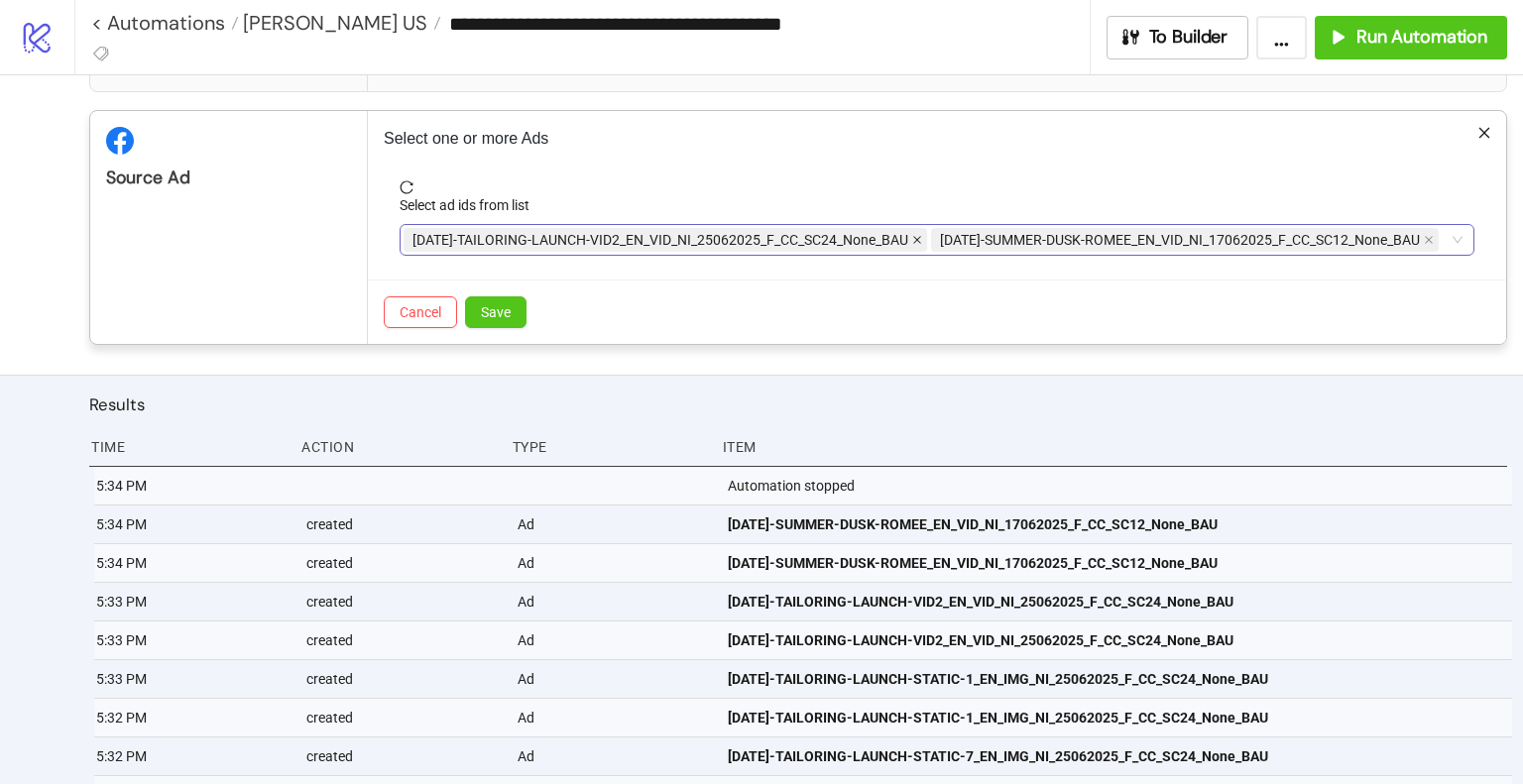 click 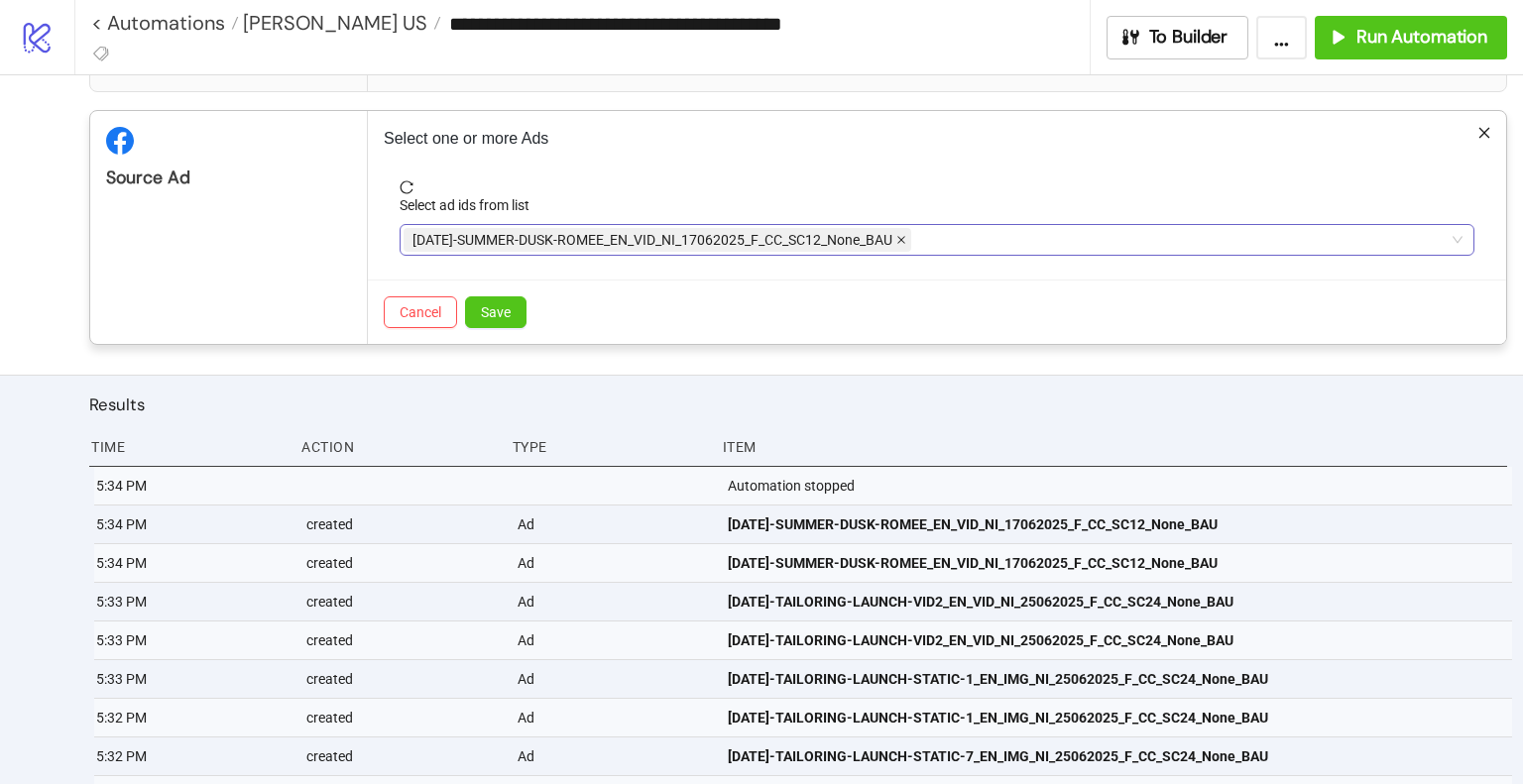 click 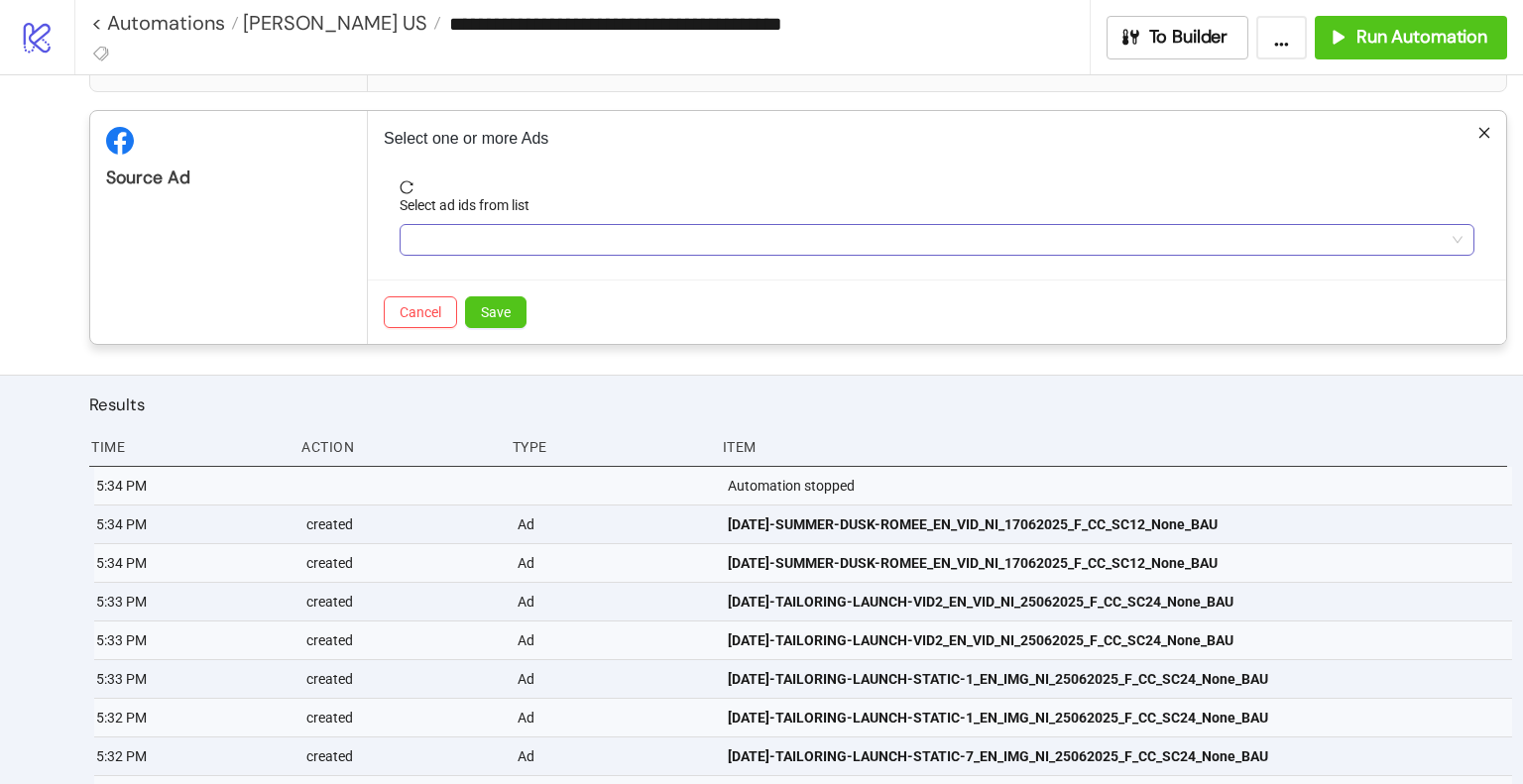 click at bounding box center (926, 240) 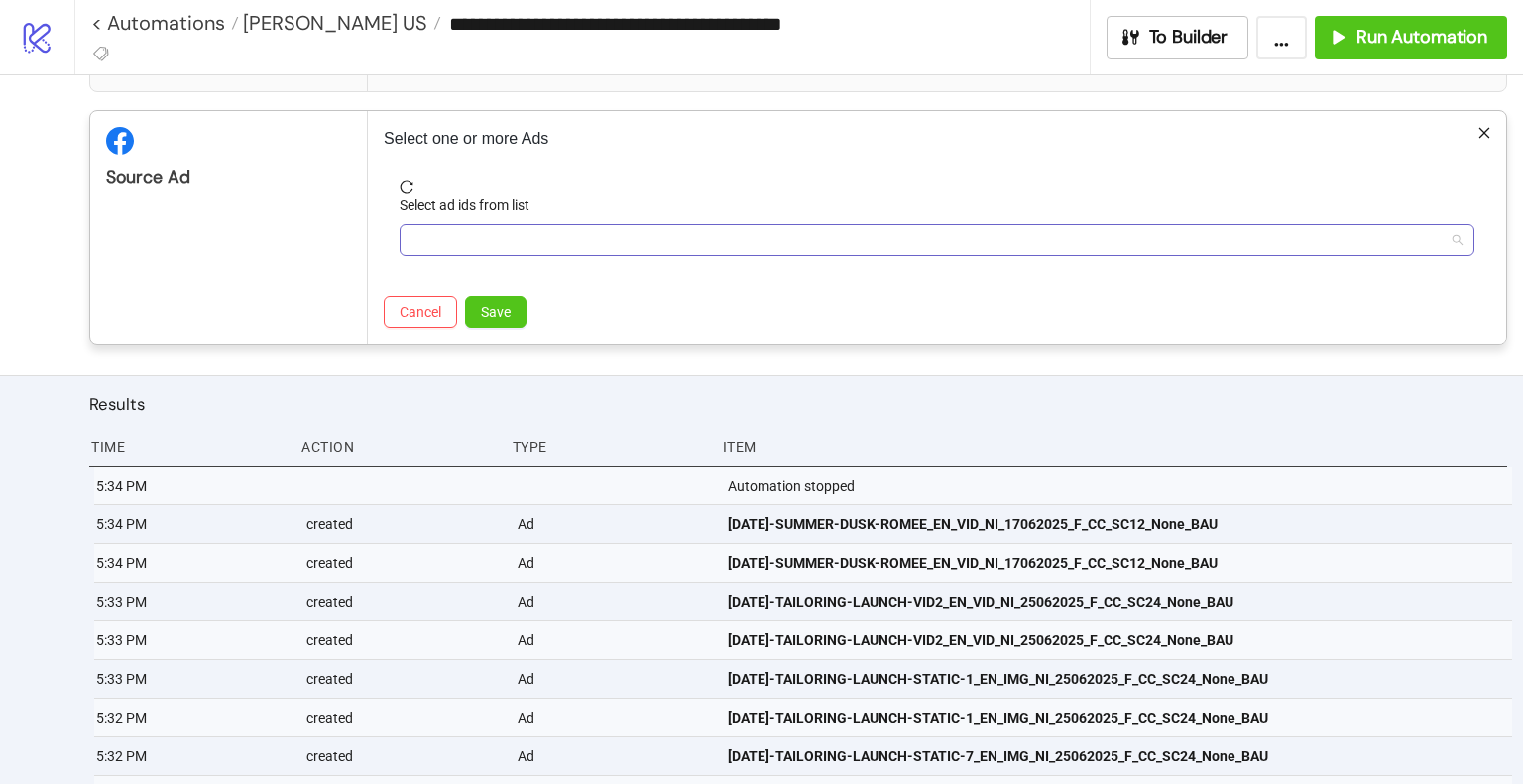 click at bounding box center [926, 240] 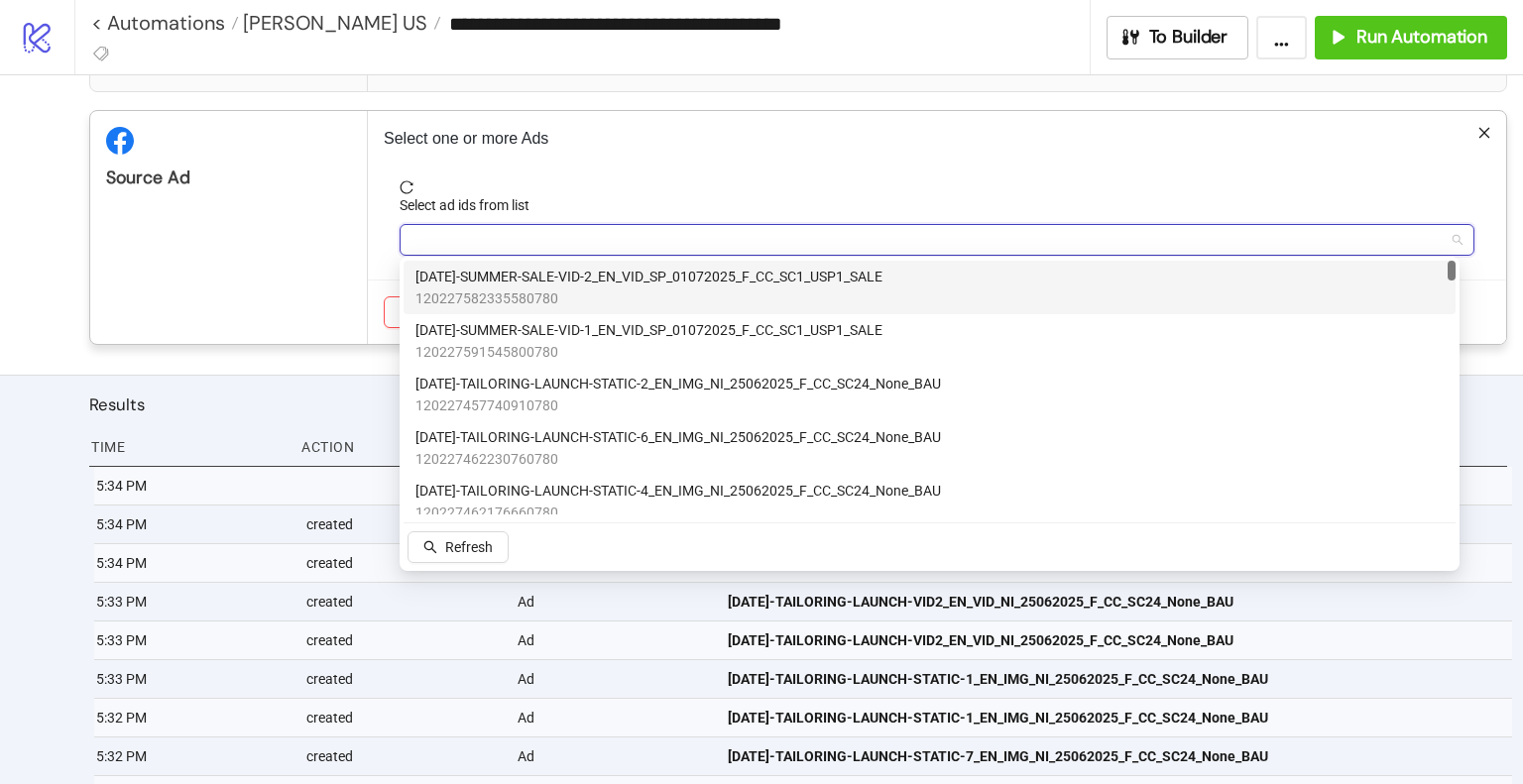 paste on "**********" 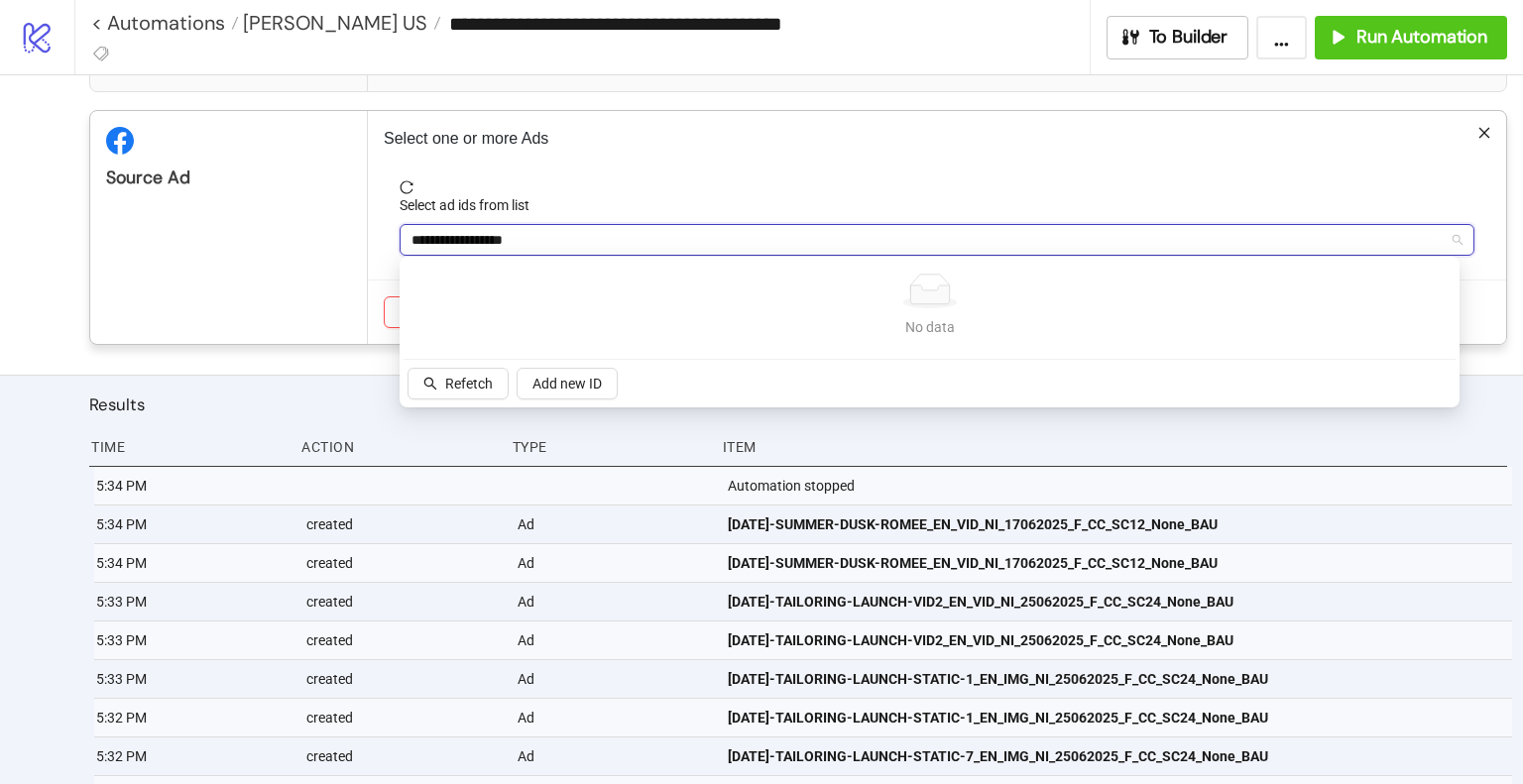 type on "**********" 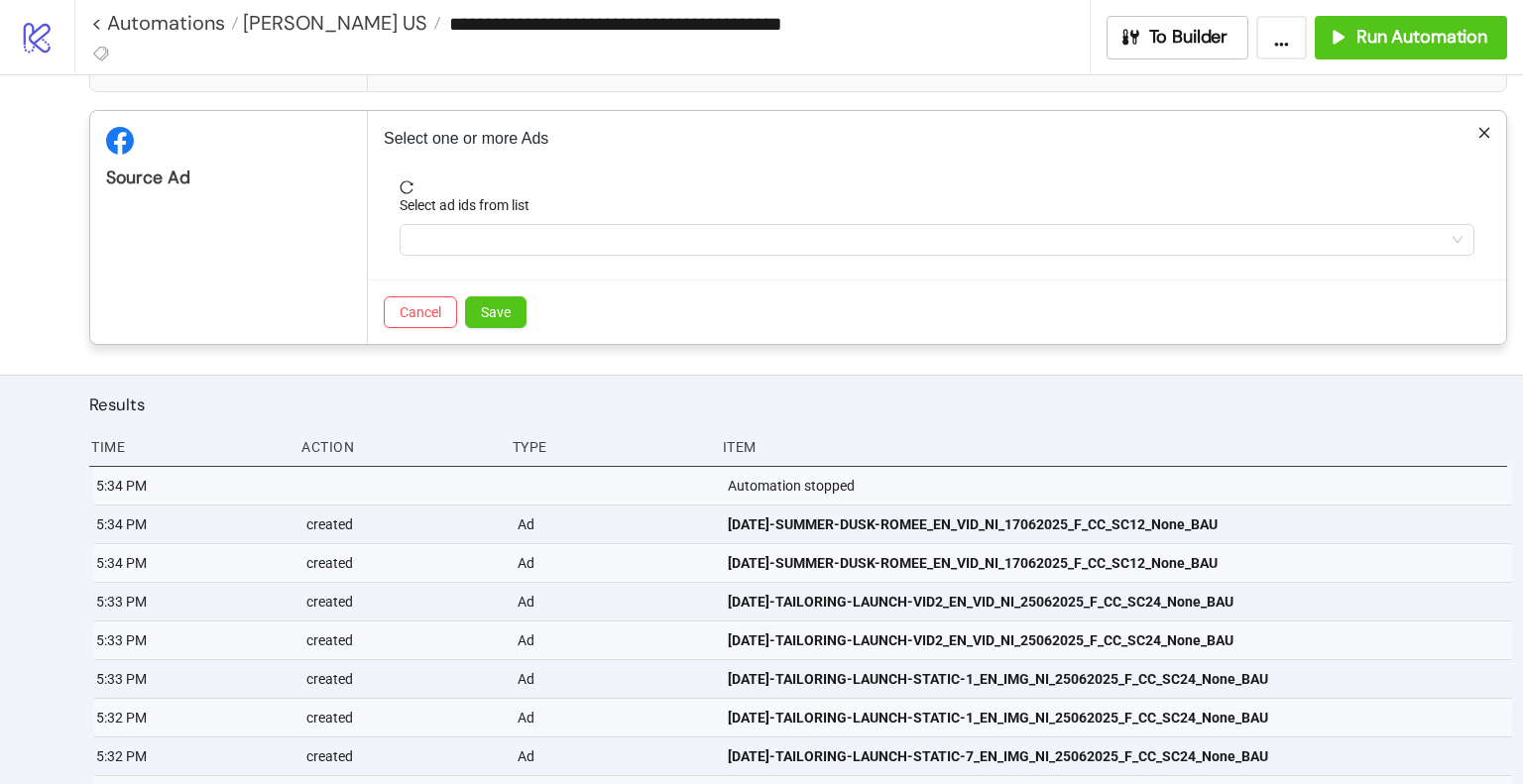 click on "Select ad ids from list" at bounding box center (937, 209) 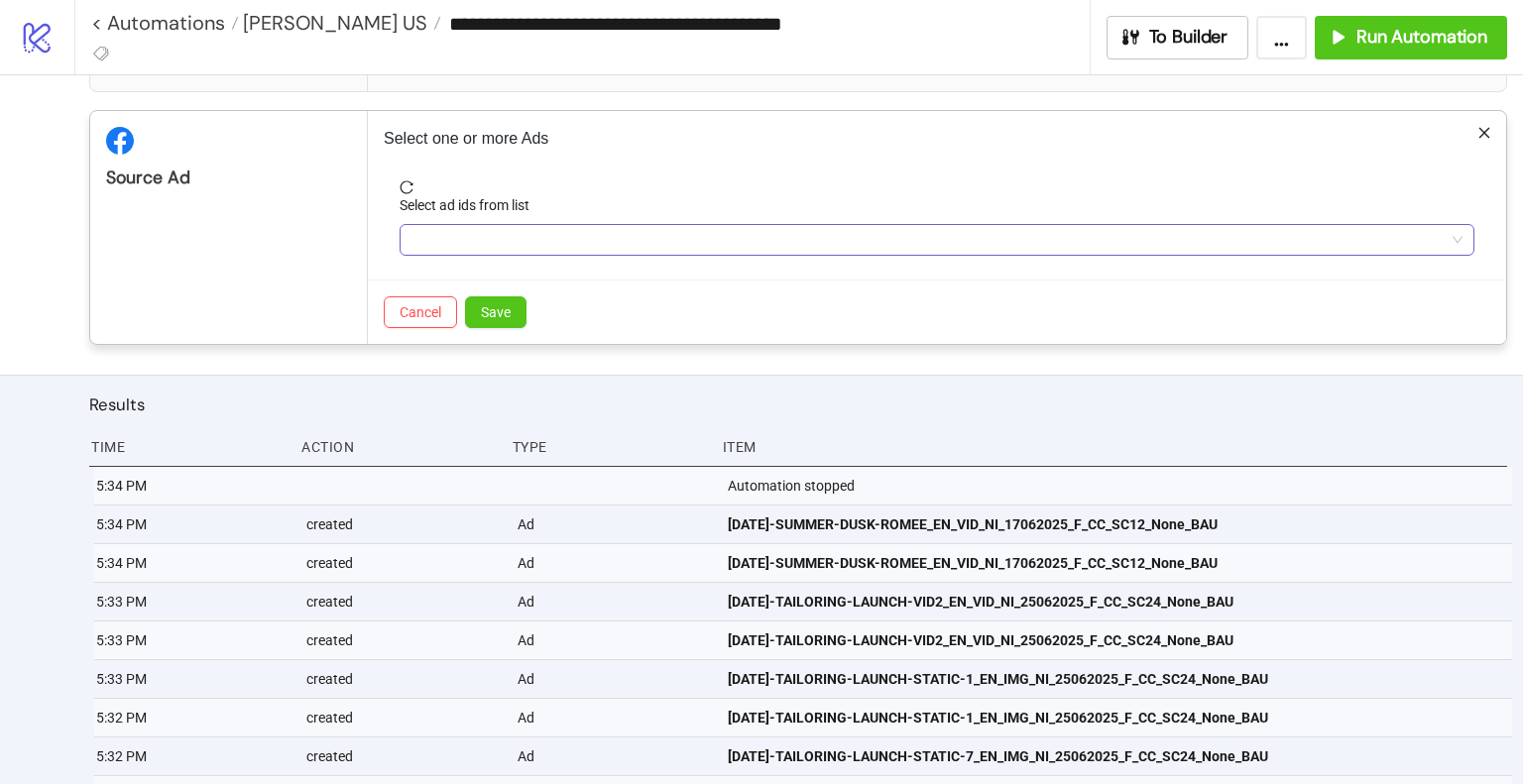 click on "**********" at bounding box center (926, 240) 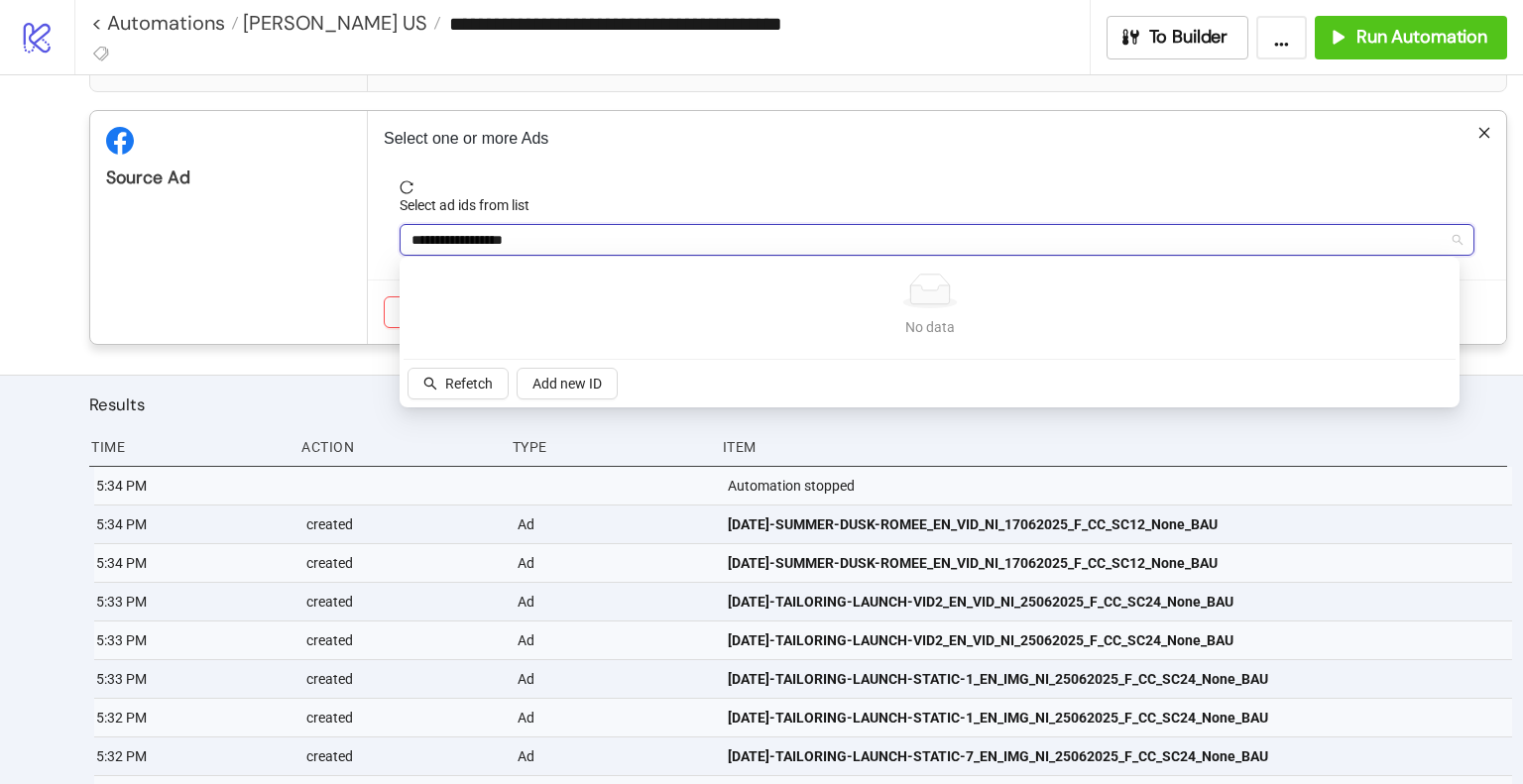 paste 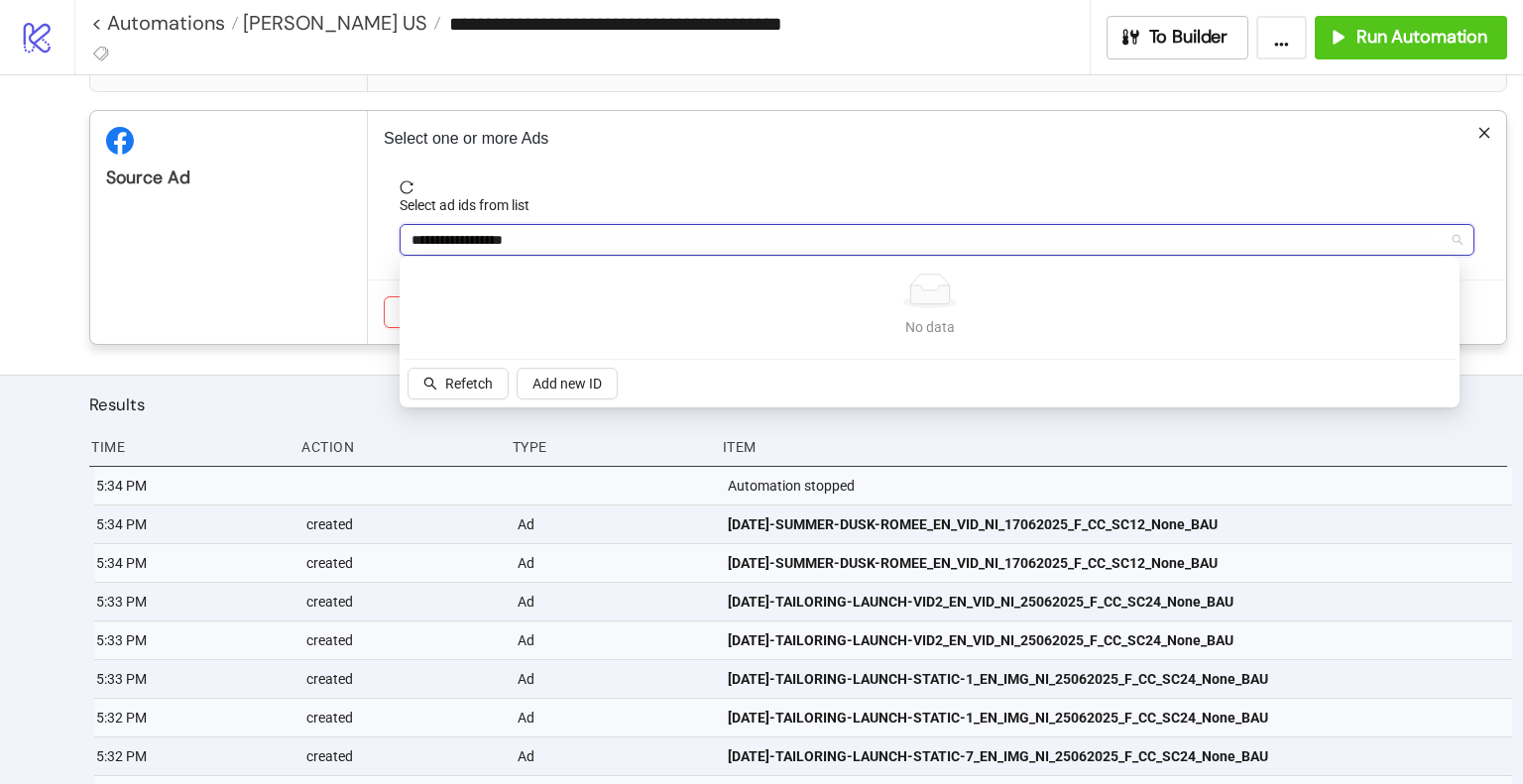 type on "**********" 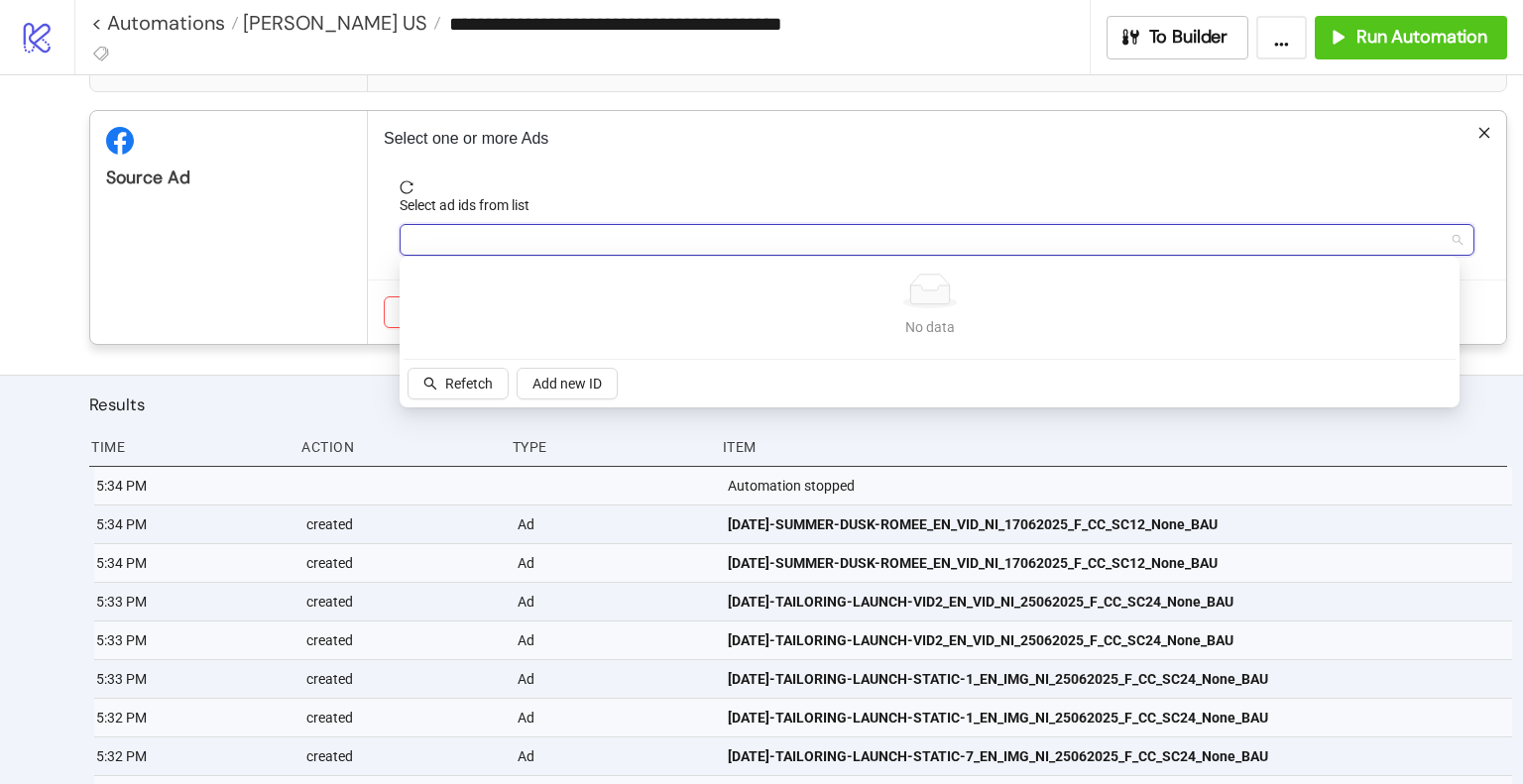 click on "120226239871990780" at bounding box center [926, 240] 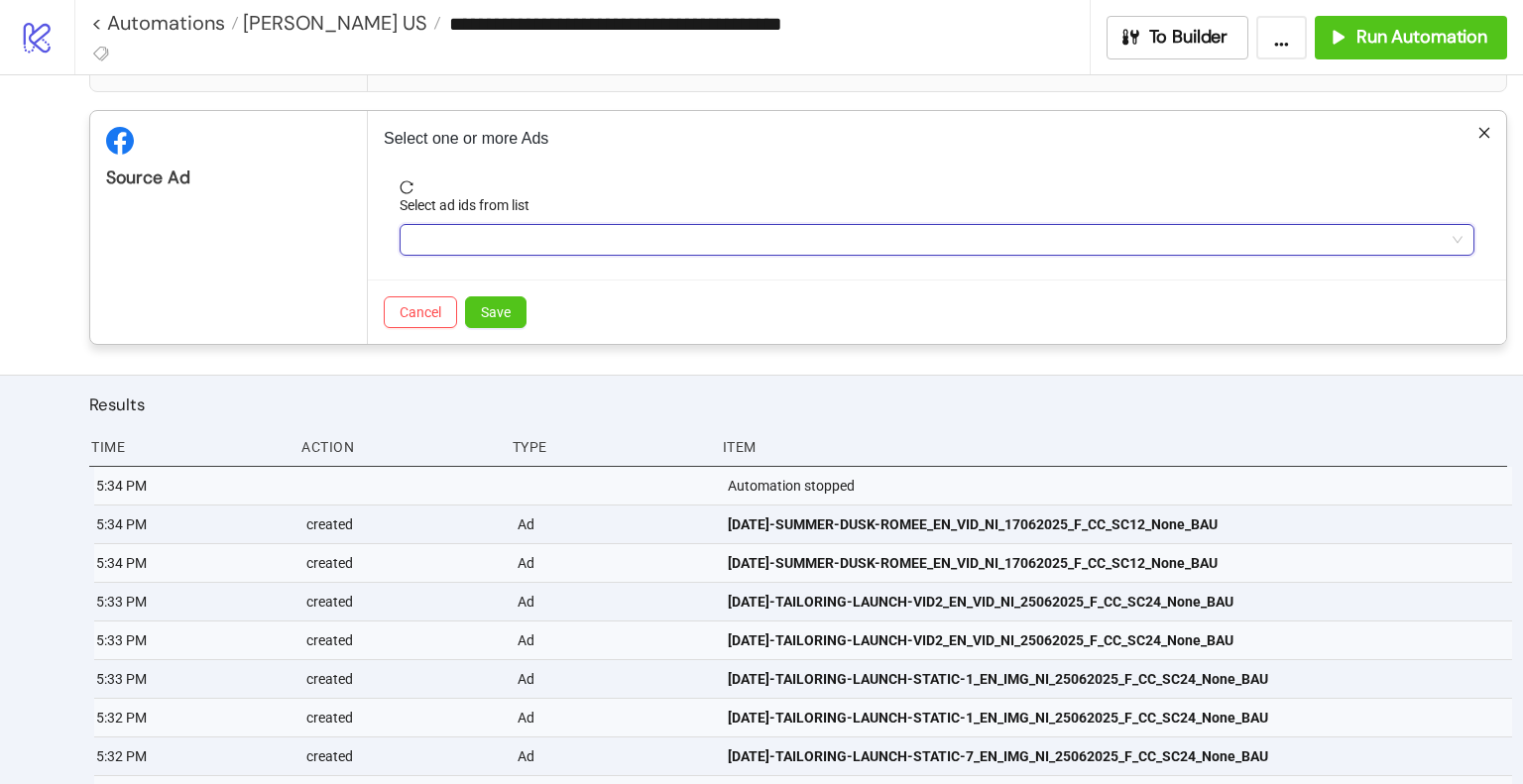 type 